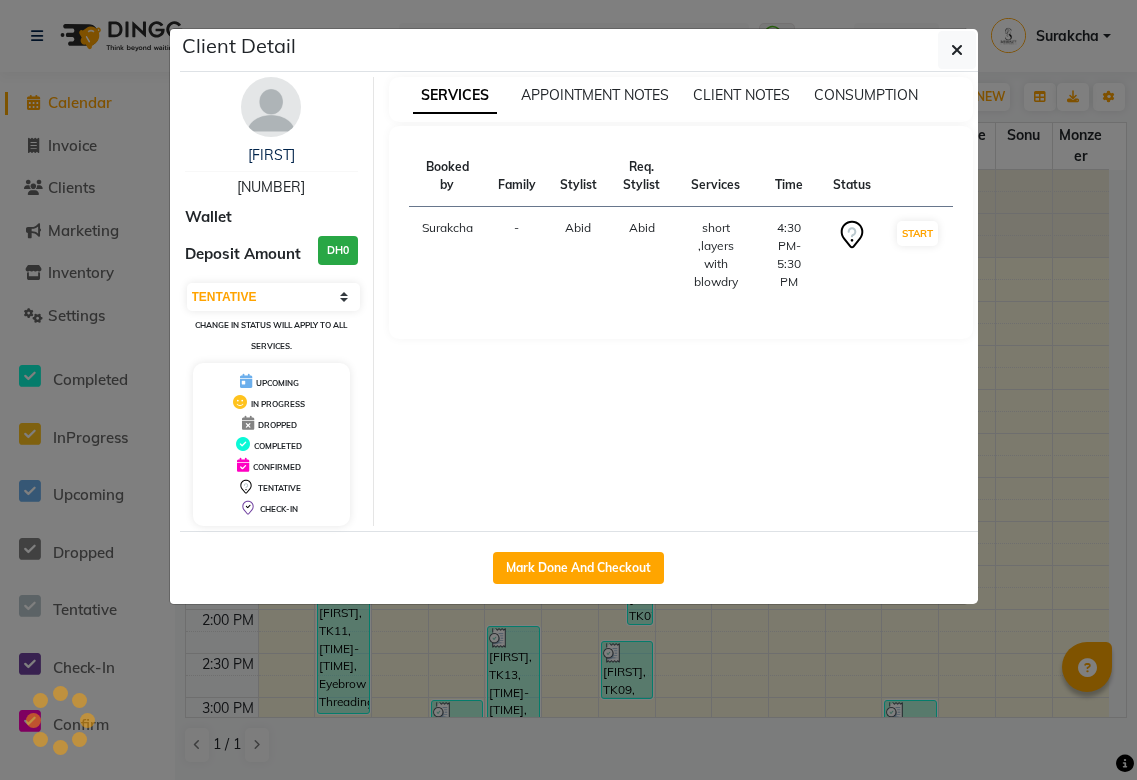 select on "7" 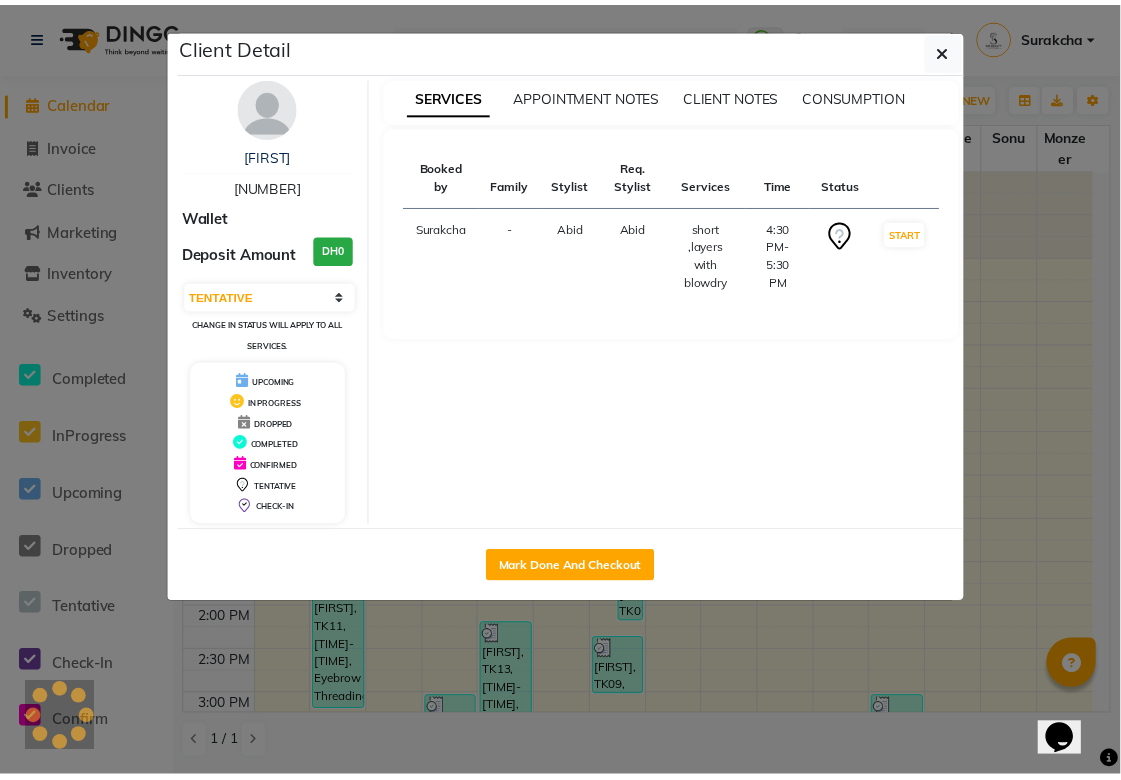 scroll, scrollTop: 0, scrollLeft: 0, axis: both 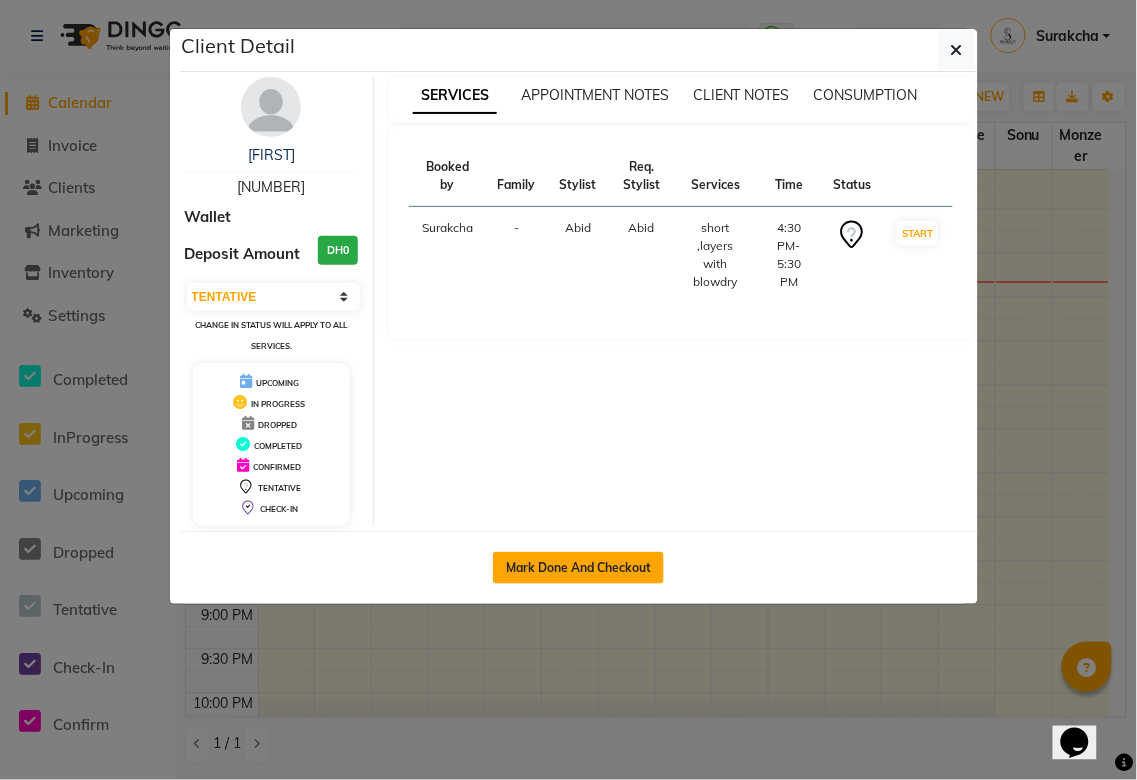 click on "Mark Done And Checkout" 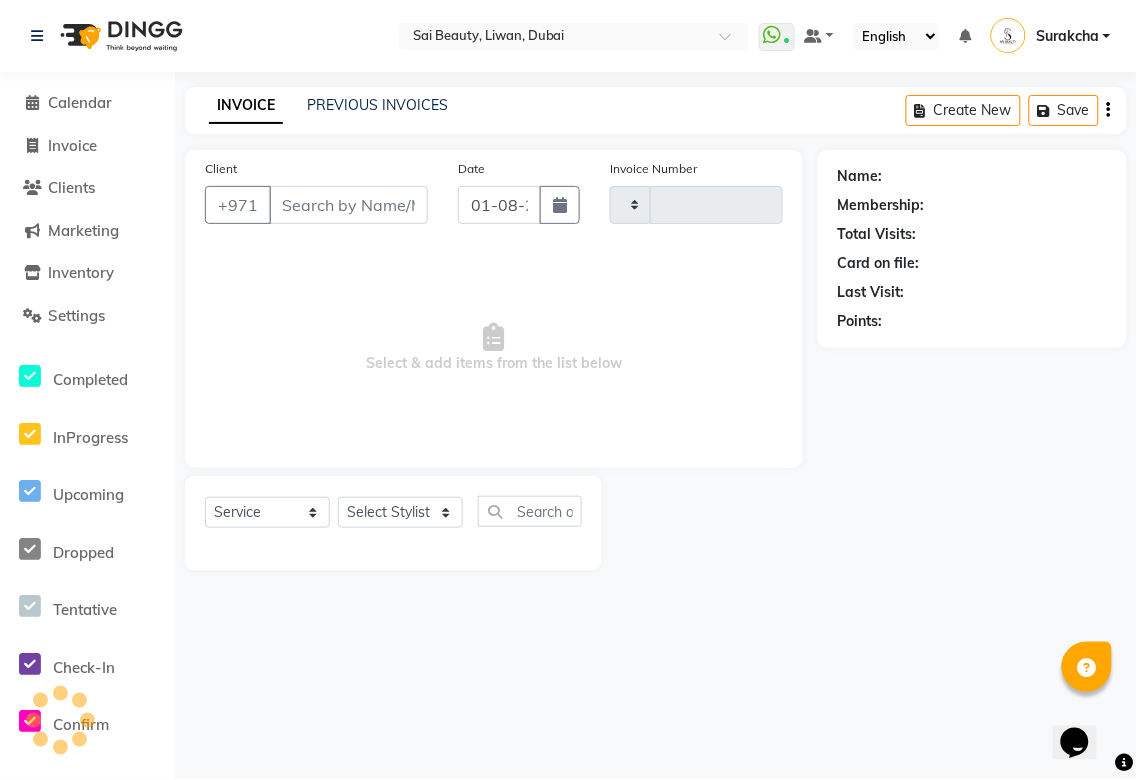 type on "2641" 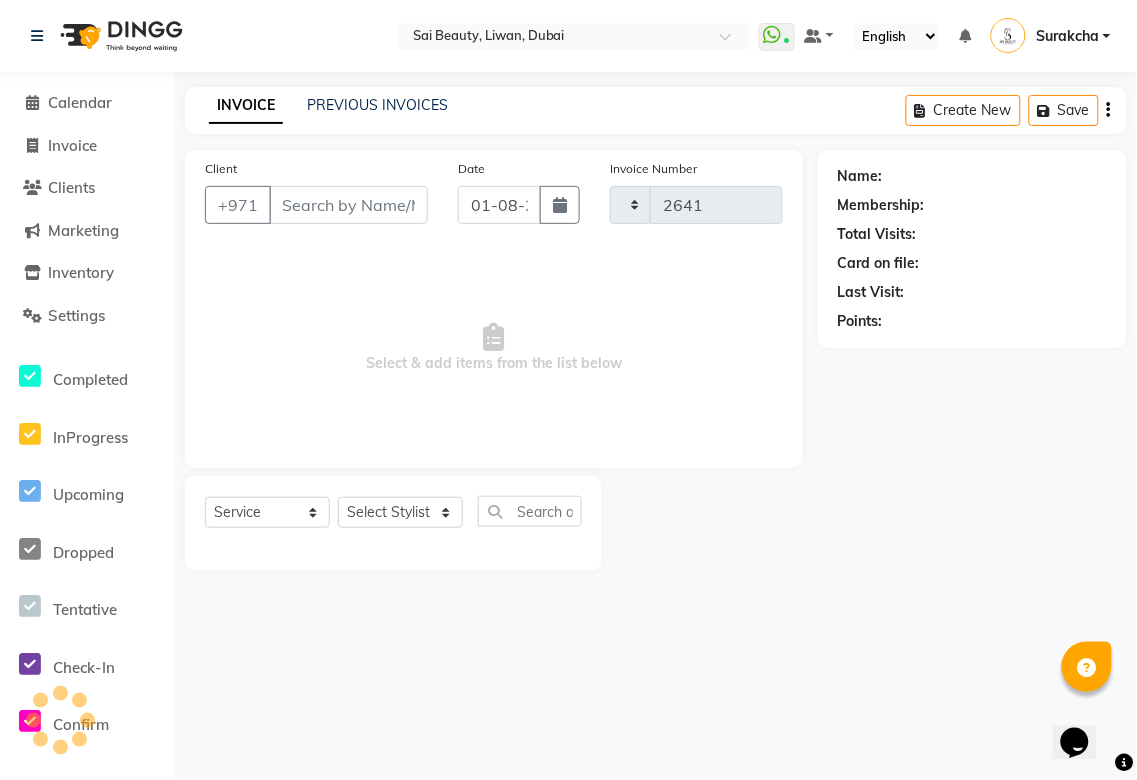 select on "5352" 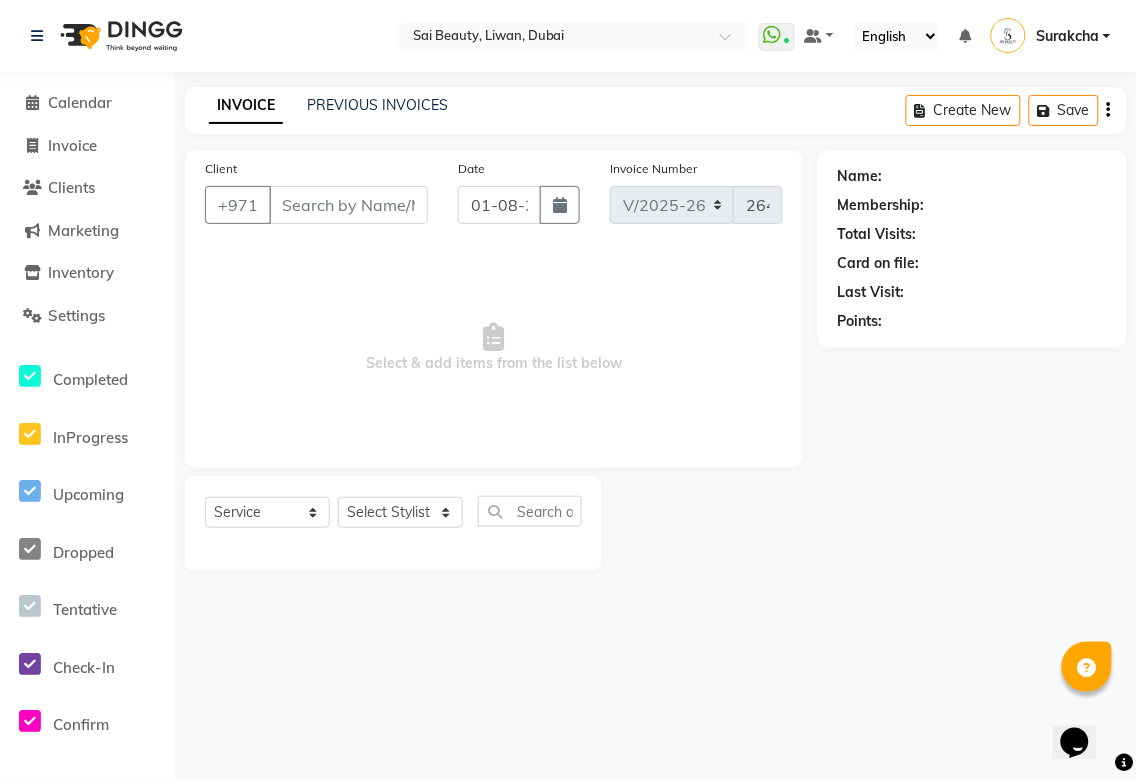 type on "[NUMBER]" 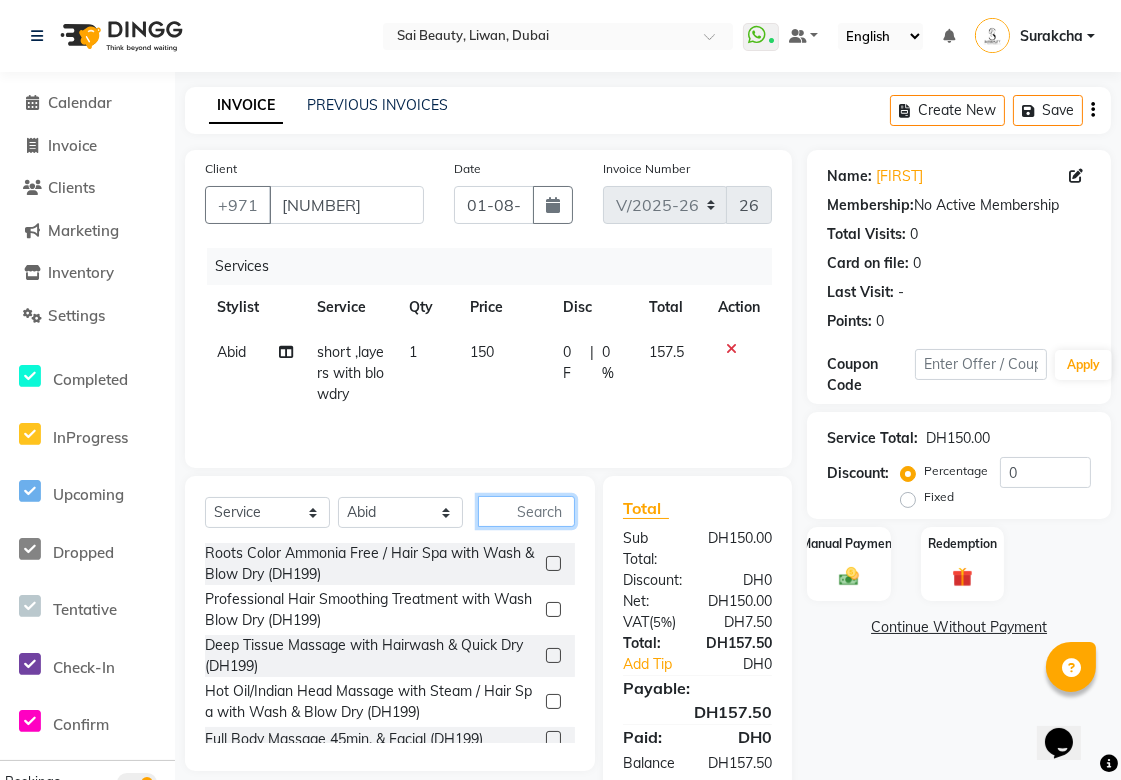 click 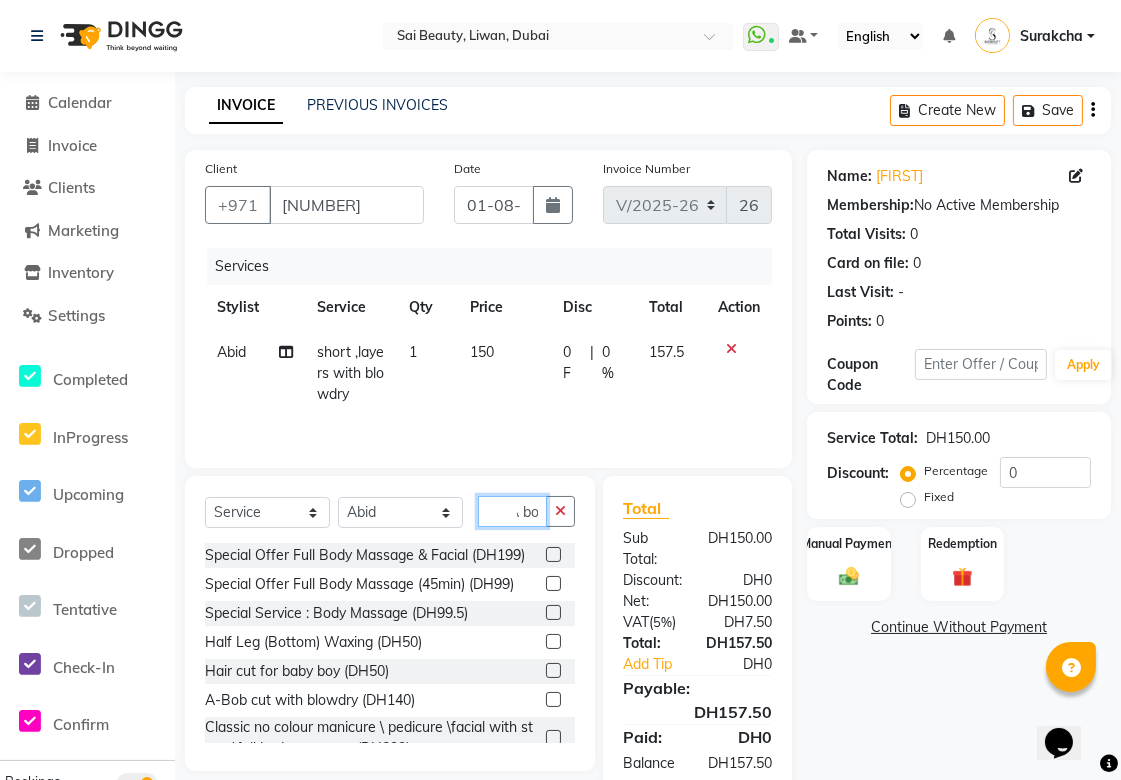 scroll, scrollTop: 0, scrollLeft: 17, axis: horizontal 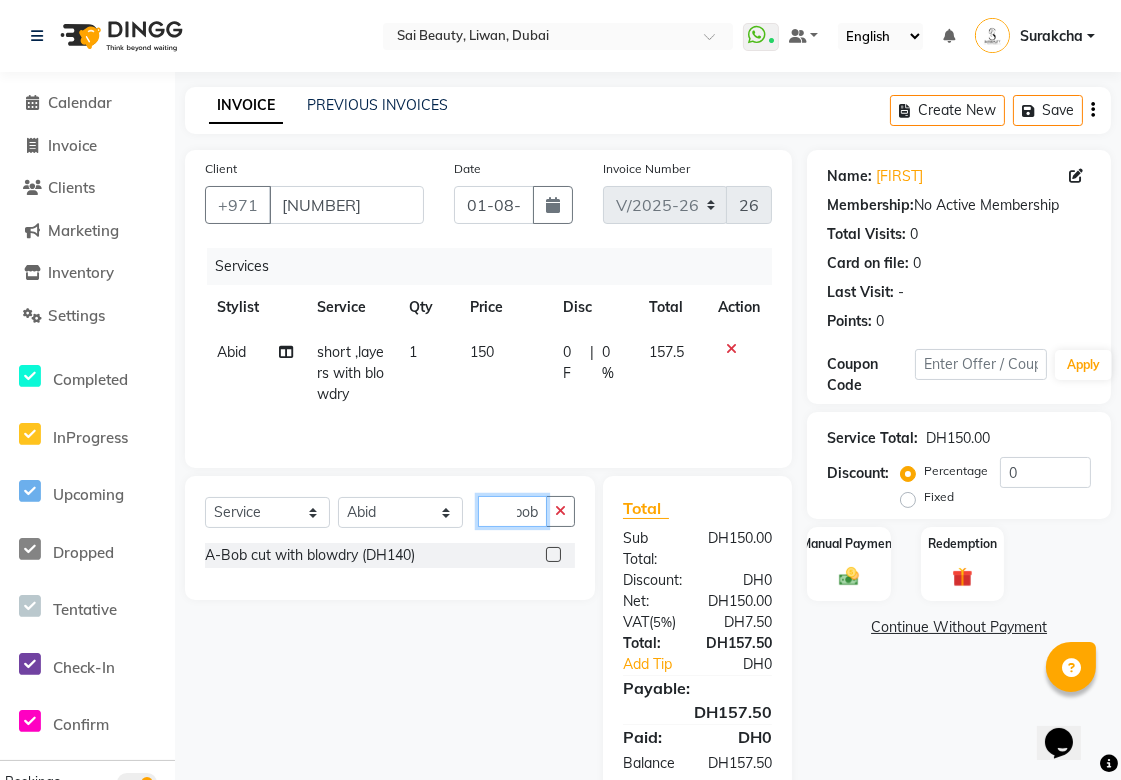 type on "A bob" 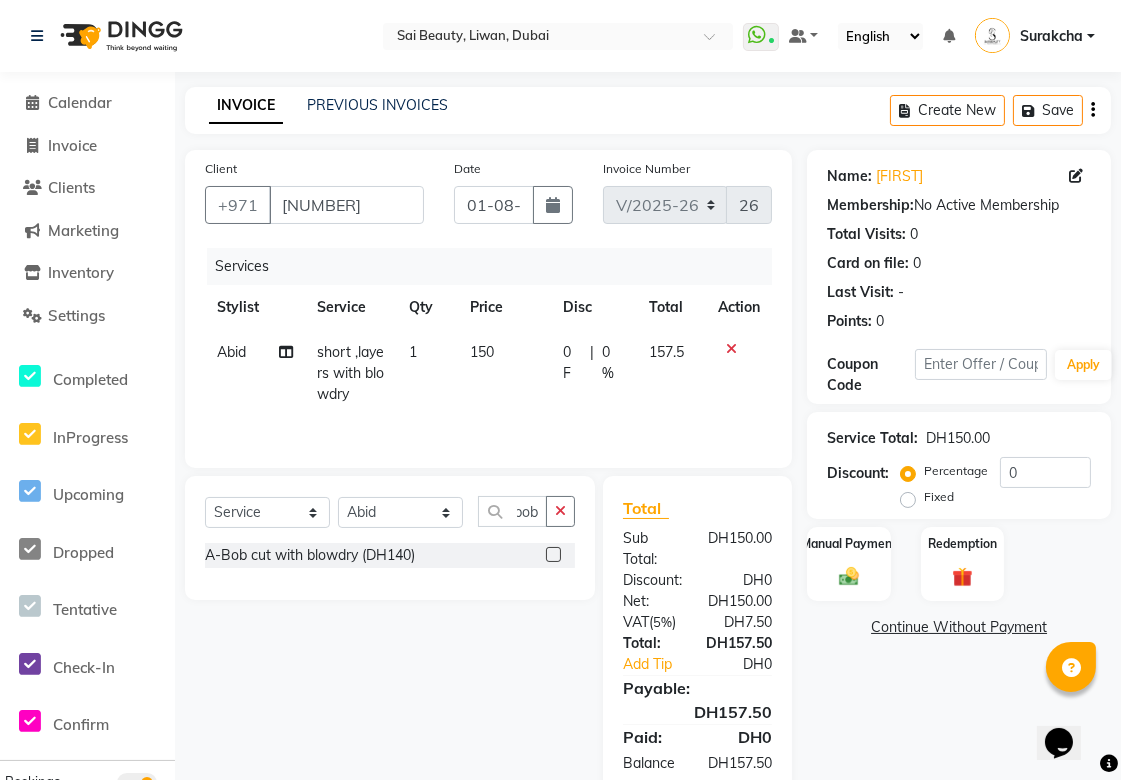 click 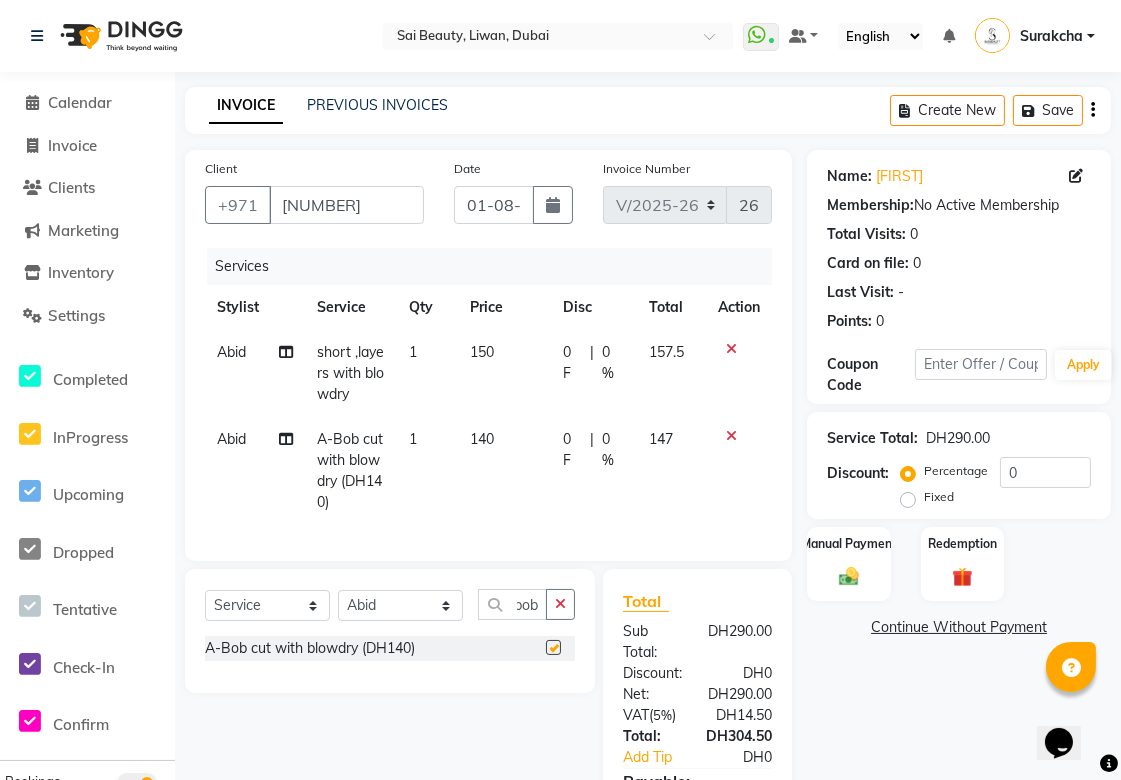 scroll, scrollTop: 0, scrollLeft: 0, axis: both 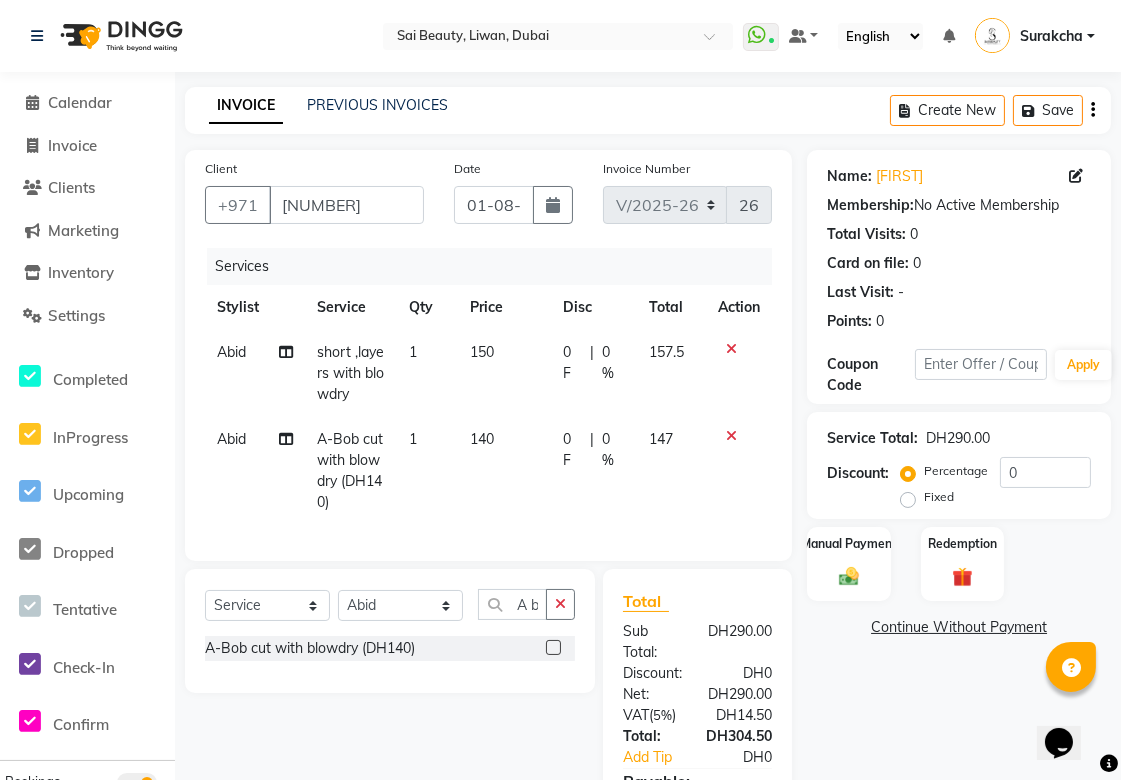 checkbox on "false" 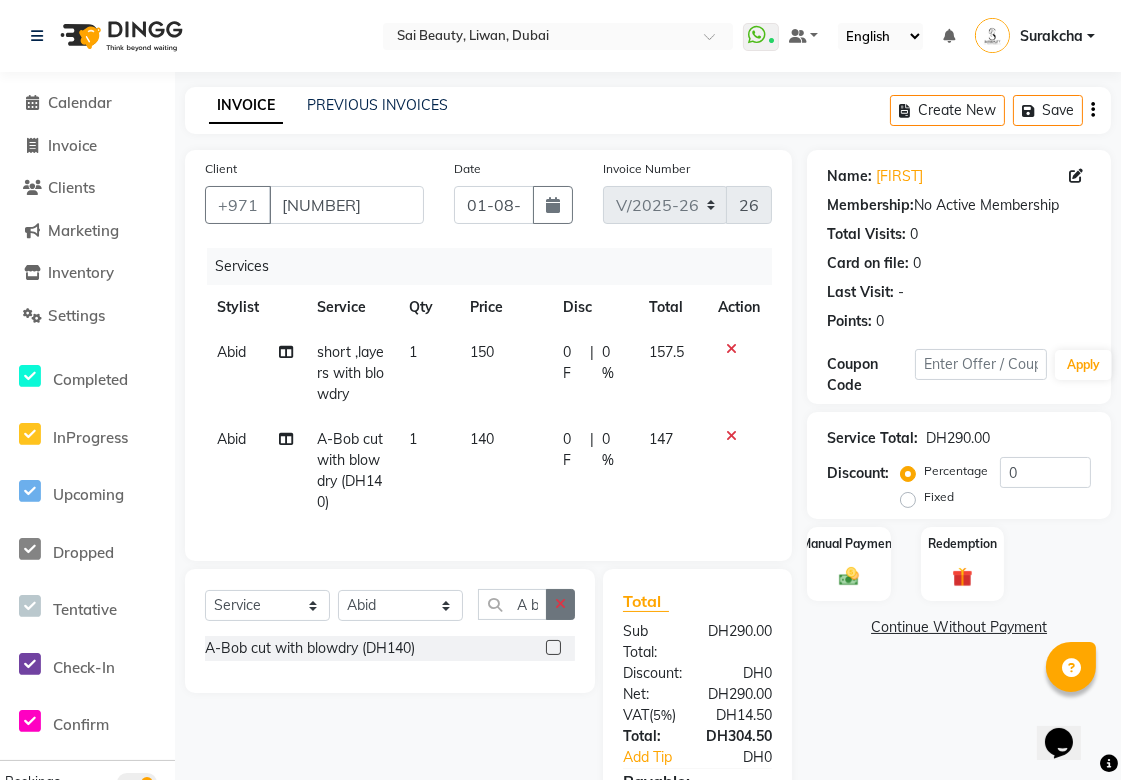 click 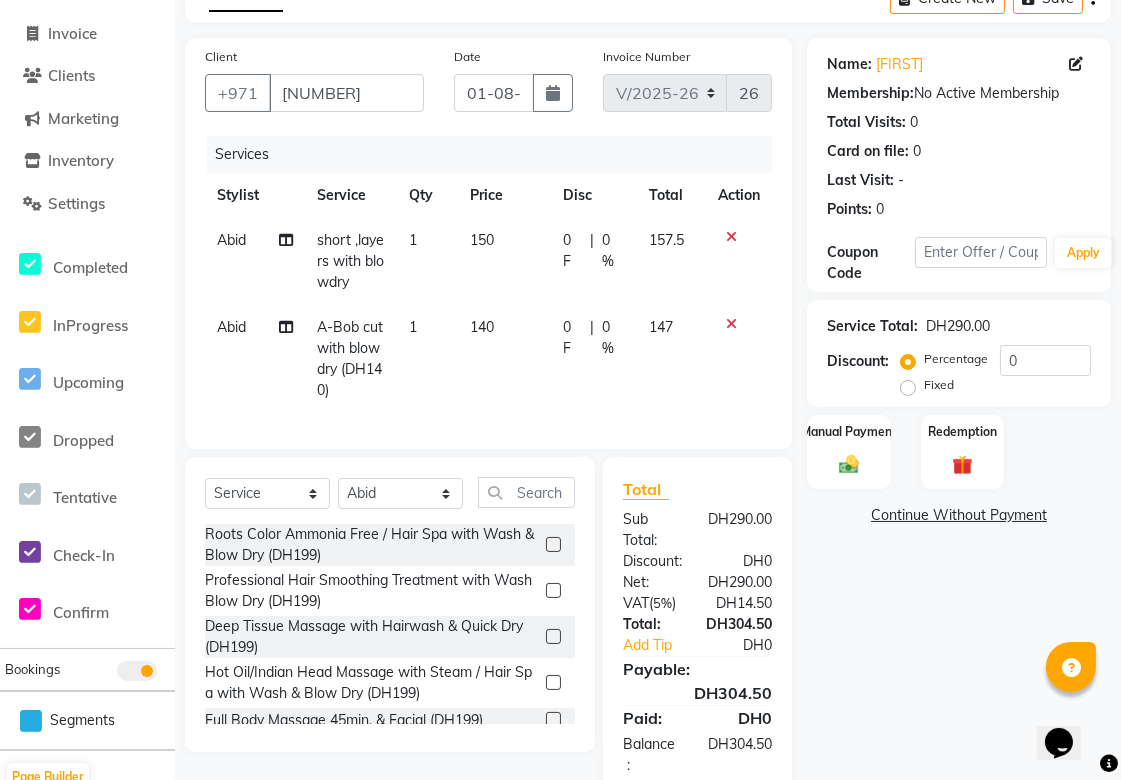 click 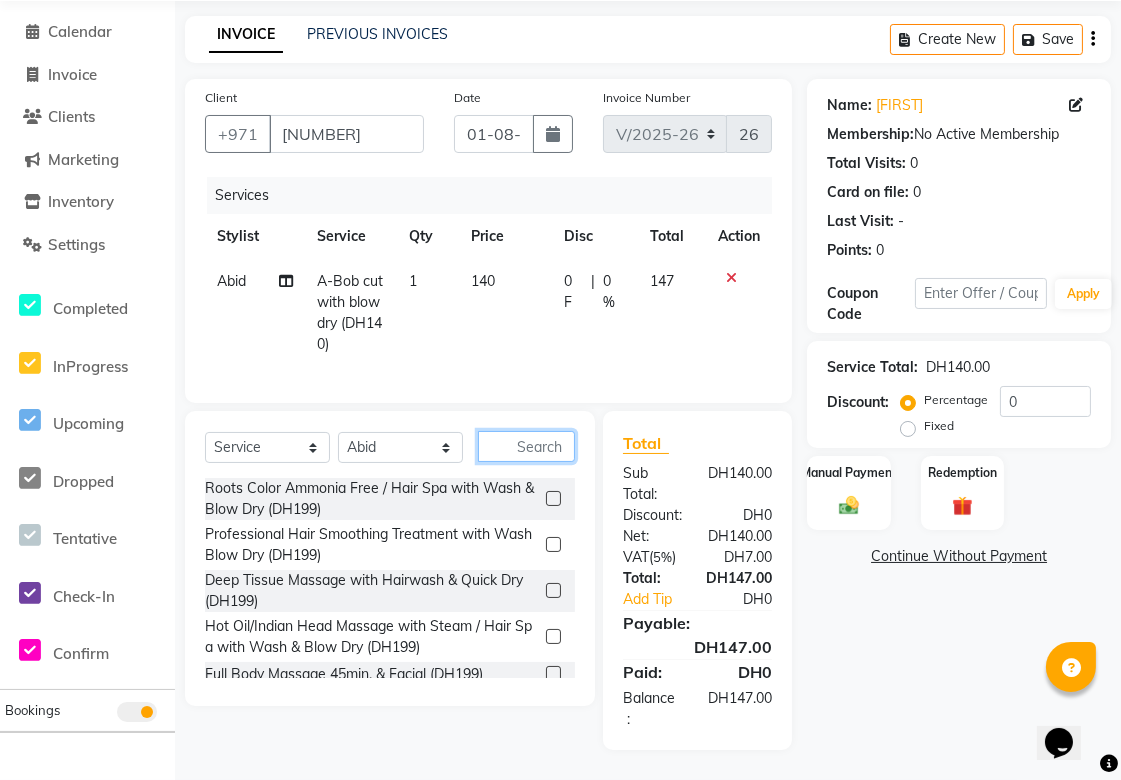 click 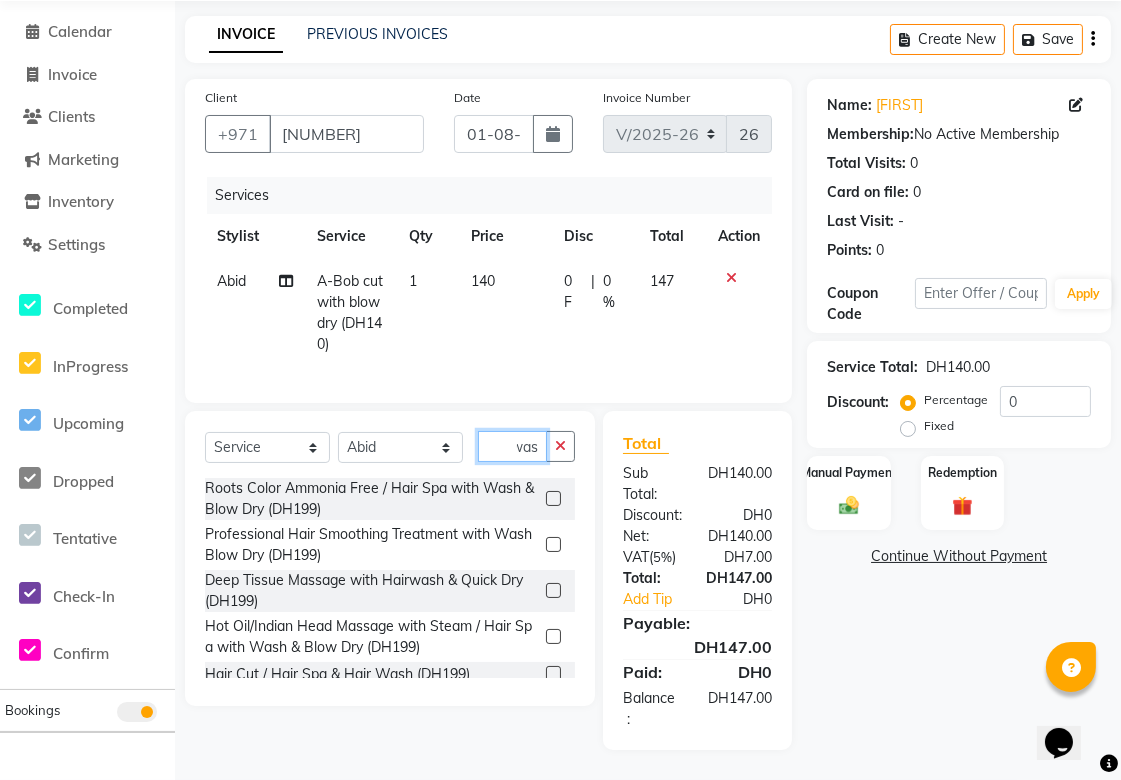 scroll, scrollTop: 0, scrollLeft: 14, axis: horizontal 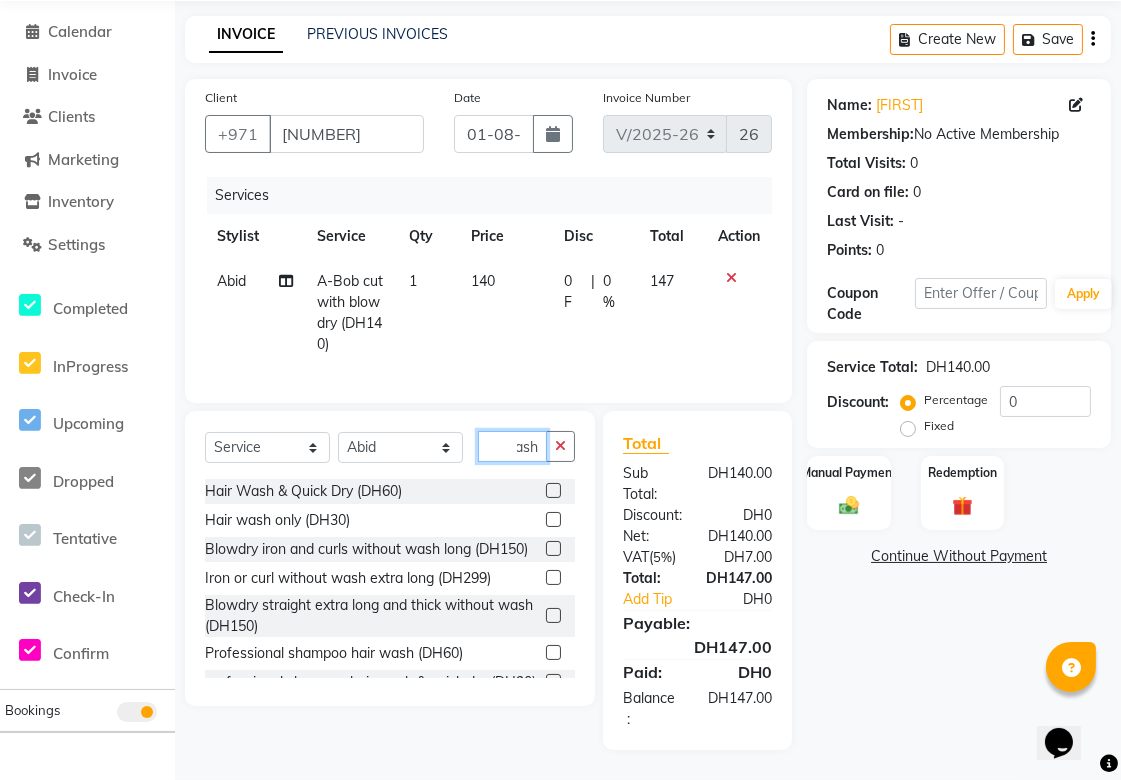 type on "wash" 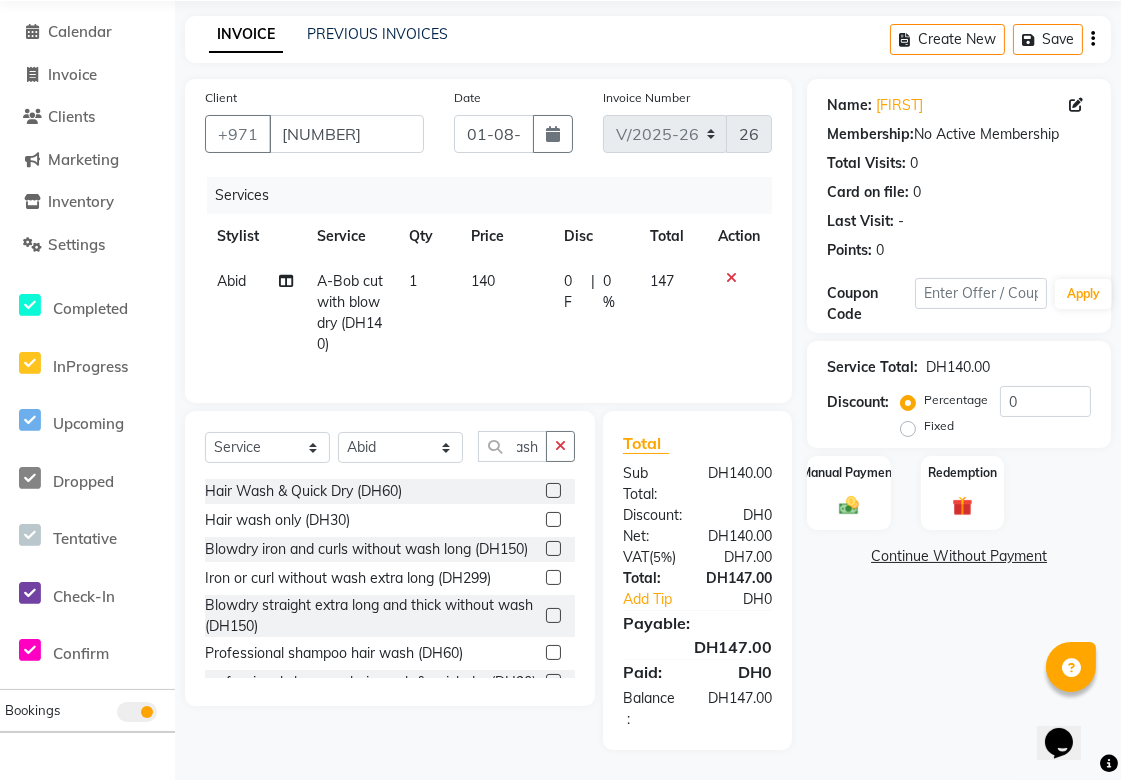 click 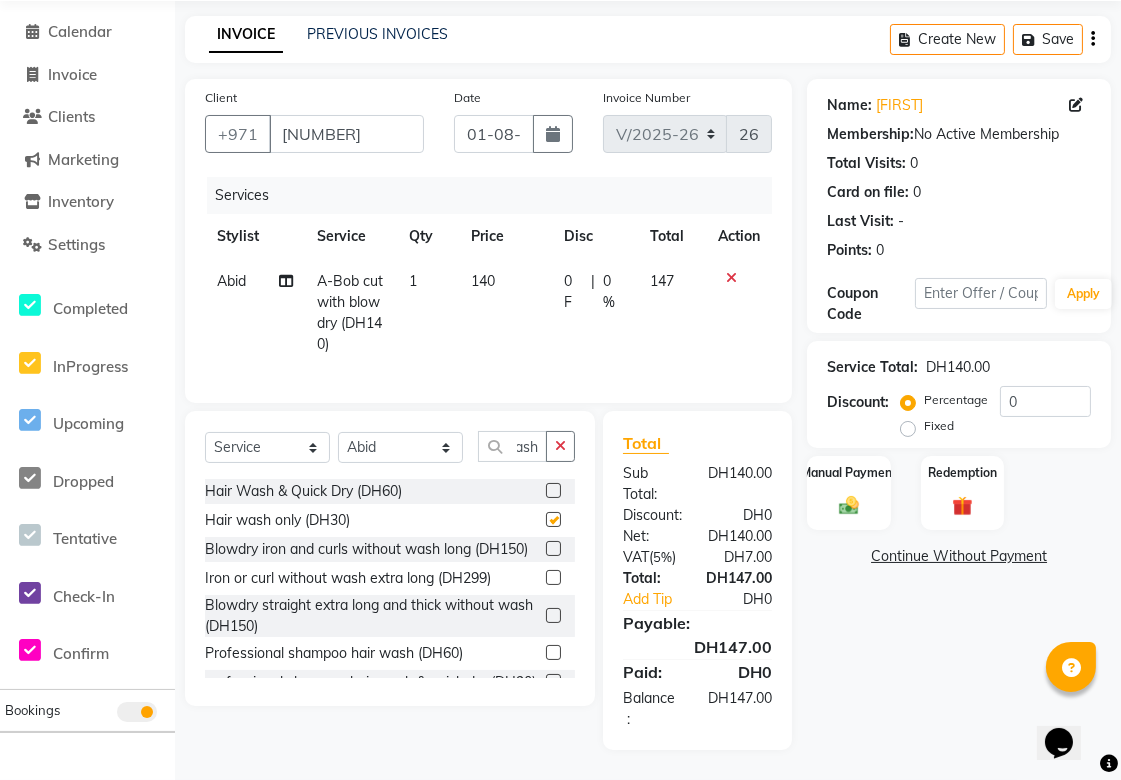 scroll, scrollTop: 0, scrollLeft: 0, axis: both 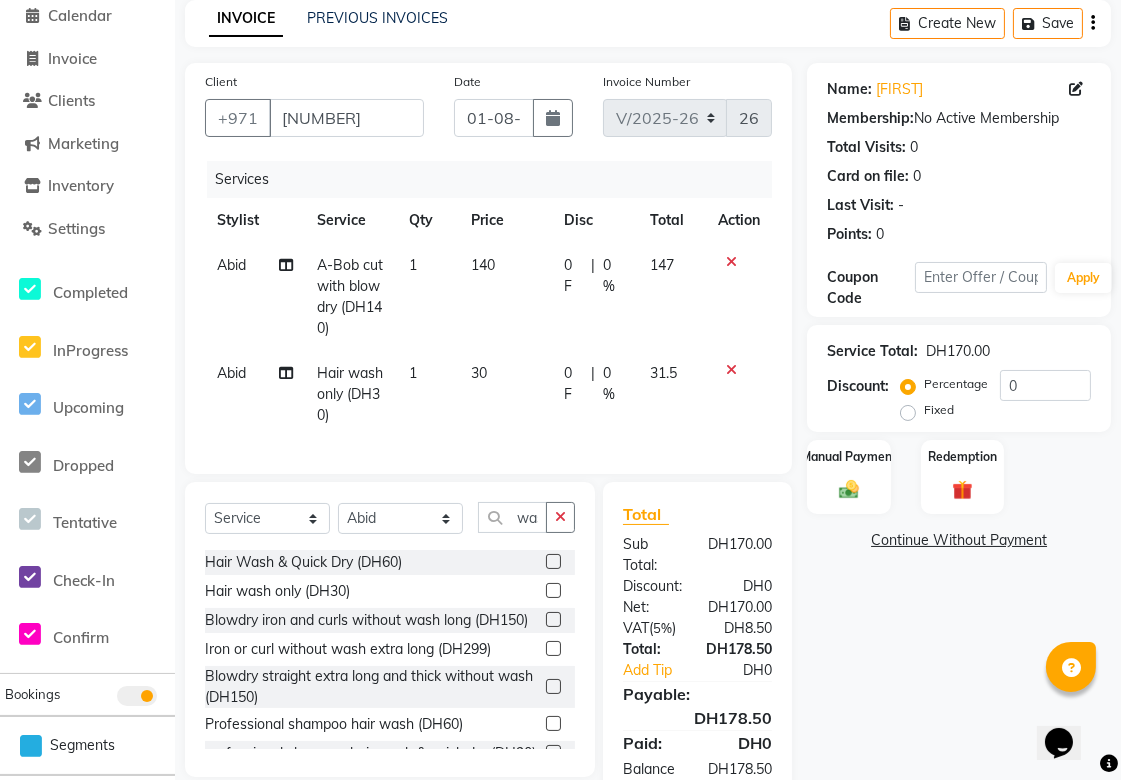 checkbox on "false" 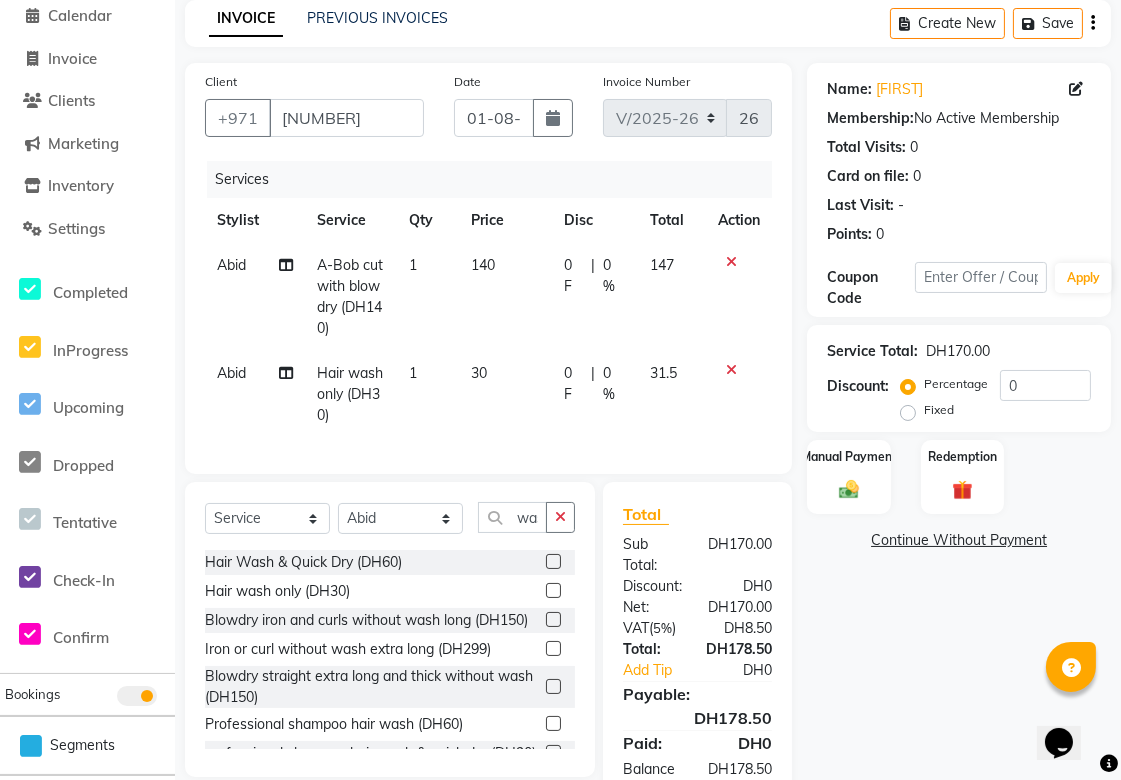 click on "0 F" 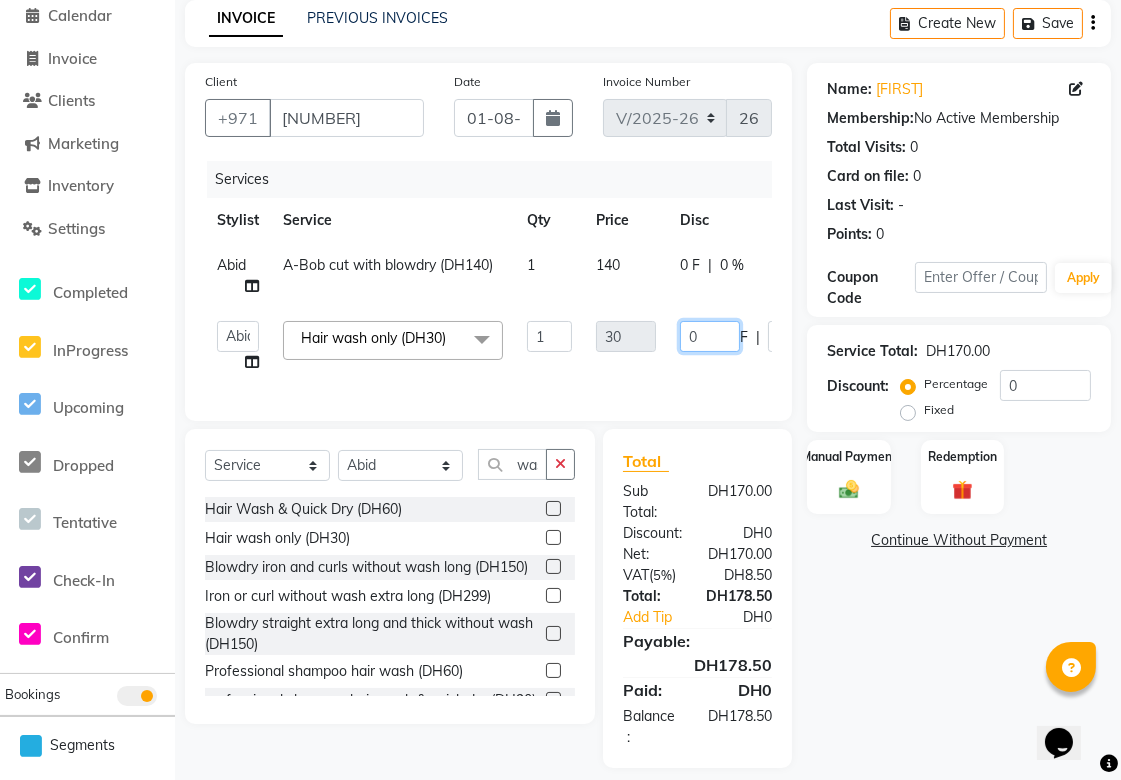 click on "0" 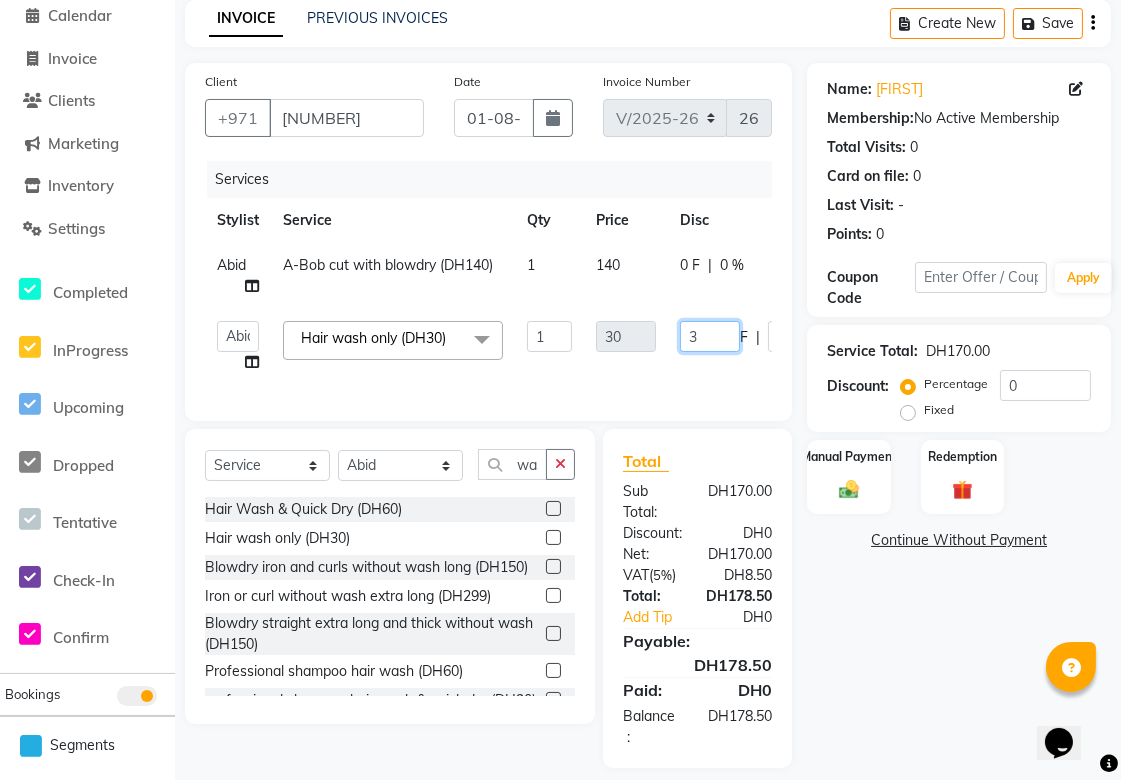 type on "30" 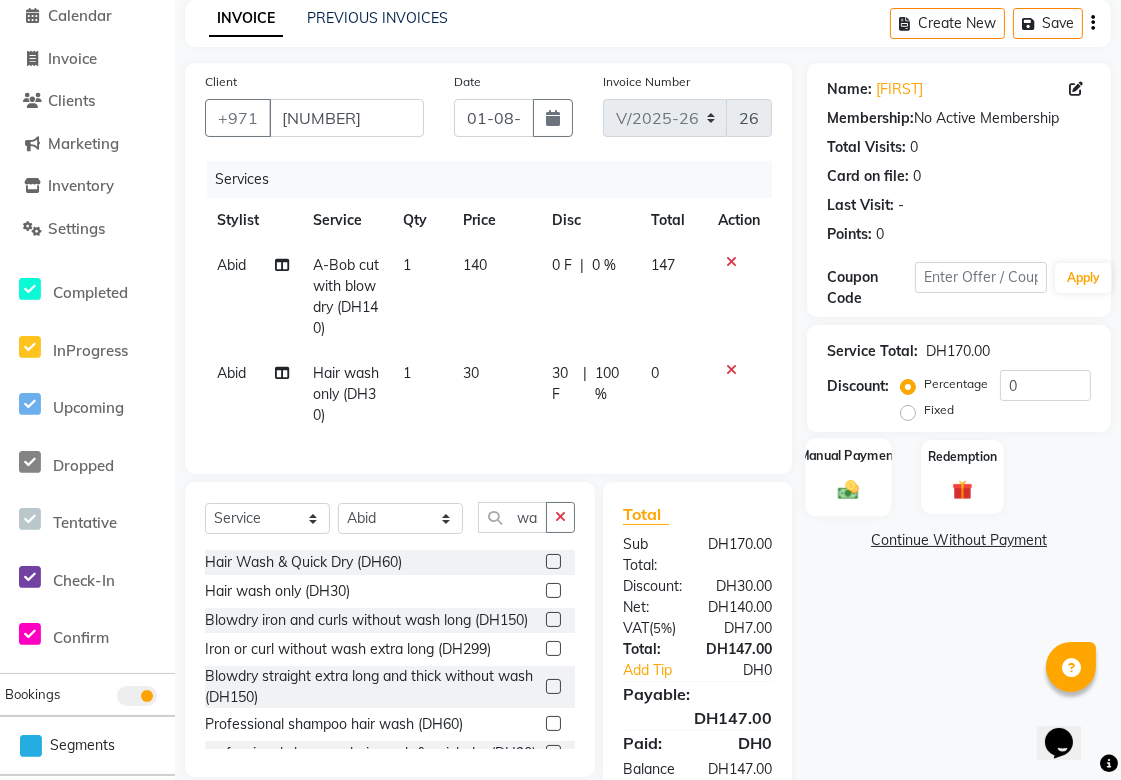 click on "Manual Payment" 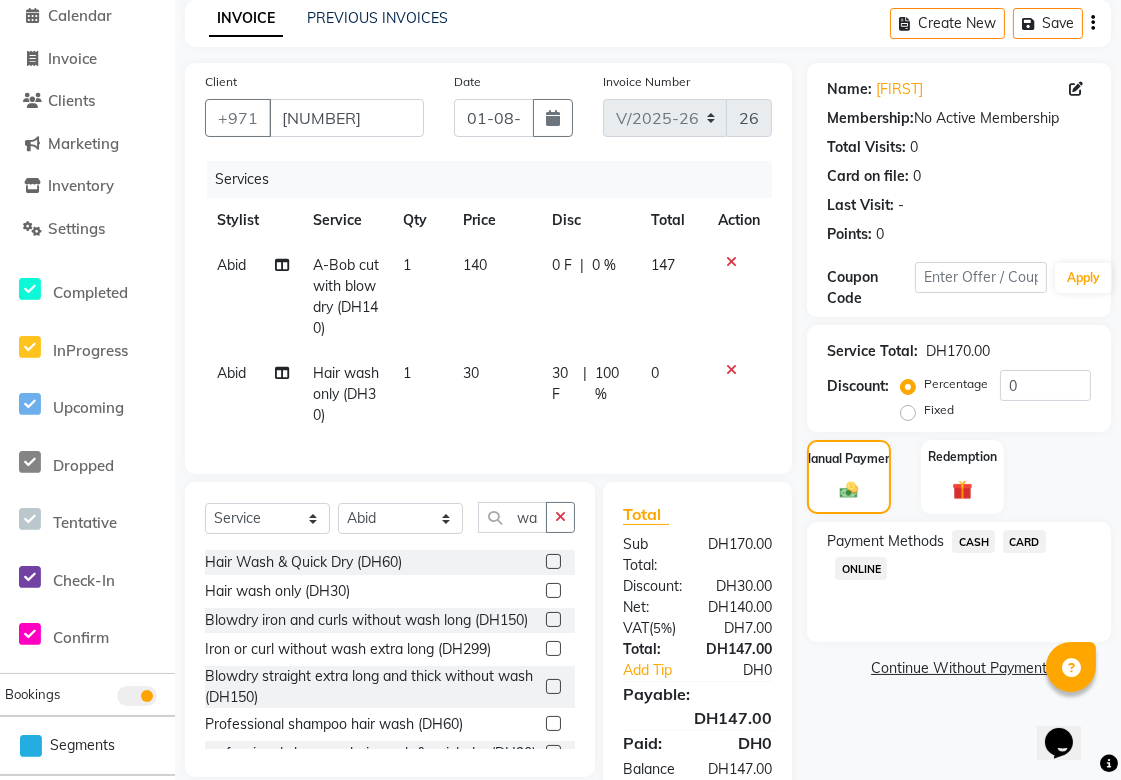 click on "CARD" 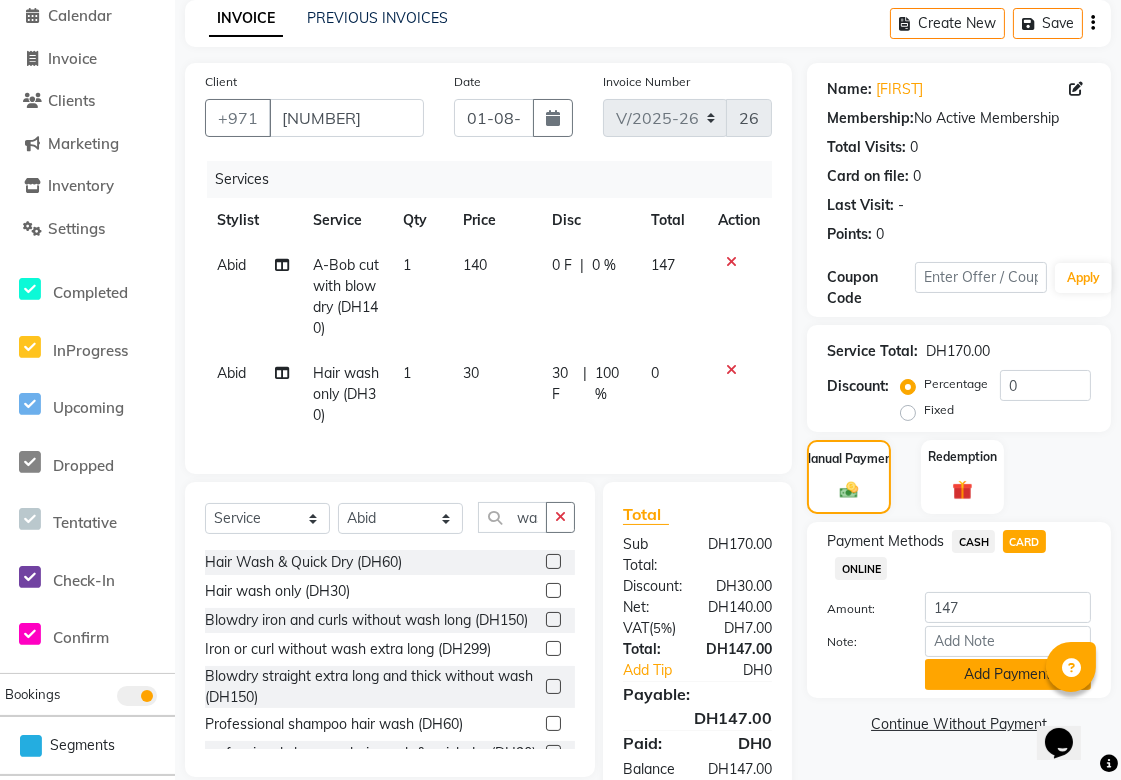 click on "Add Payment" 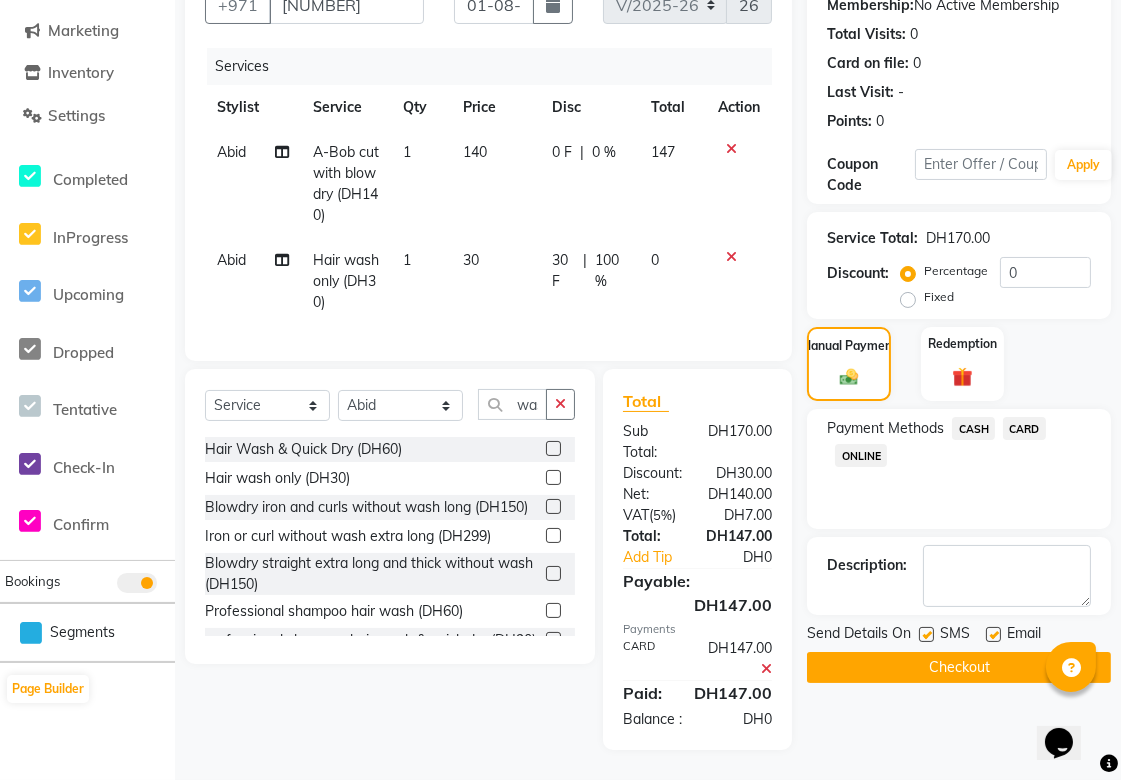 scroll, scrollTop: 237, scrollLeft: 0, axis: vertical 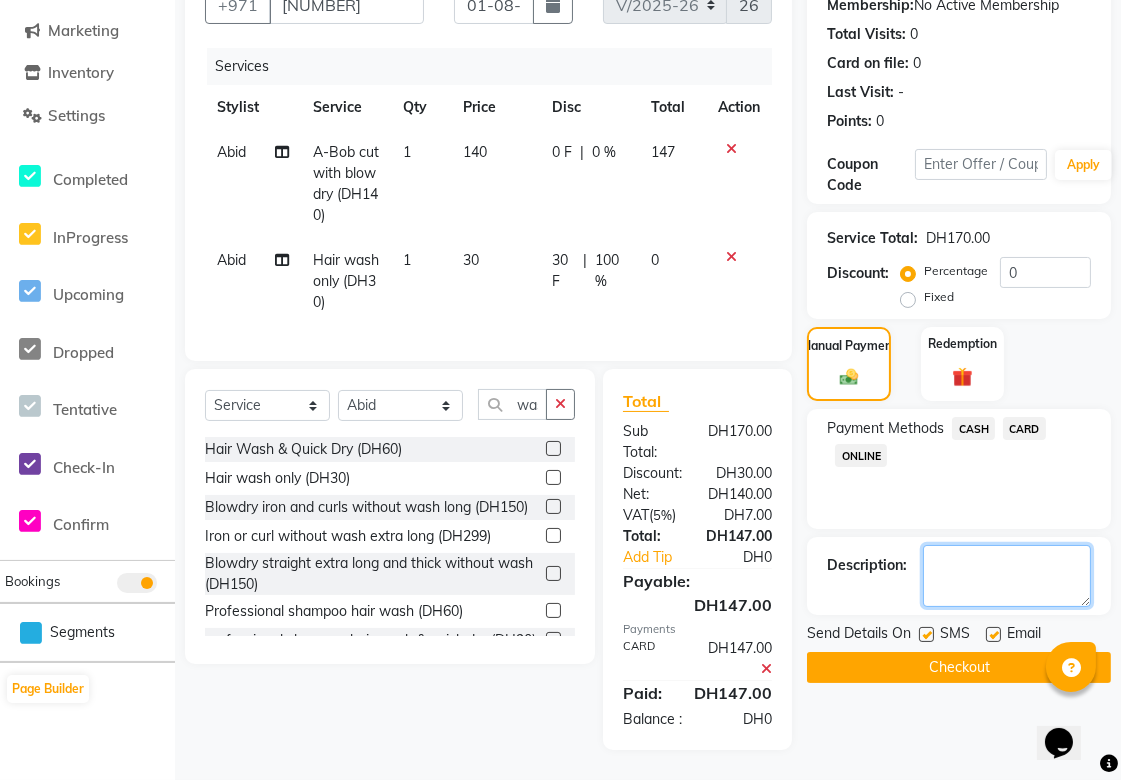 click 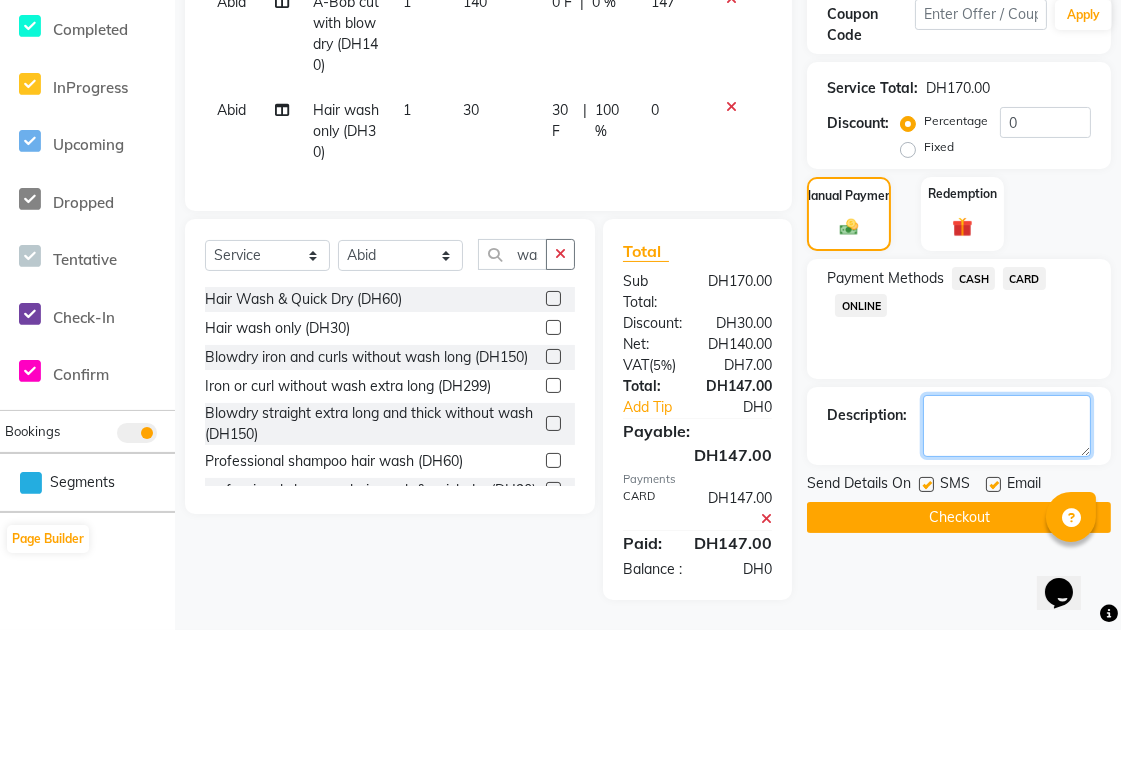 scroll, scrollTop: 237, scrollLeft: 0, axis: vertical 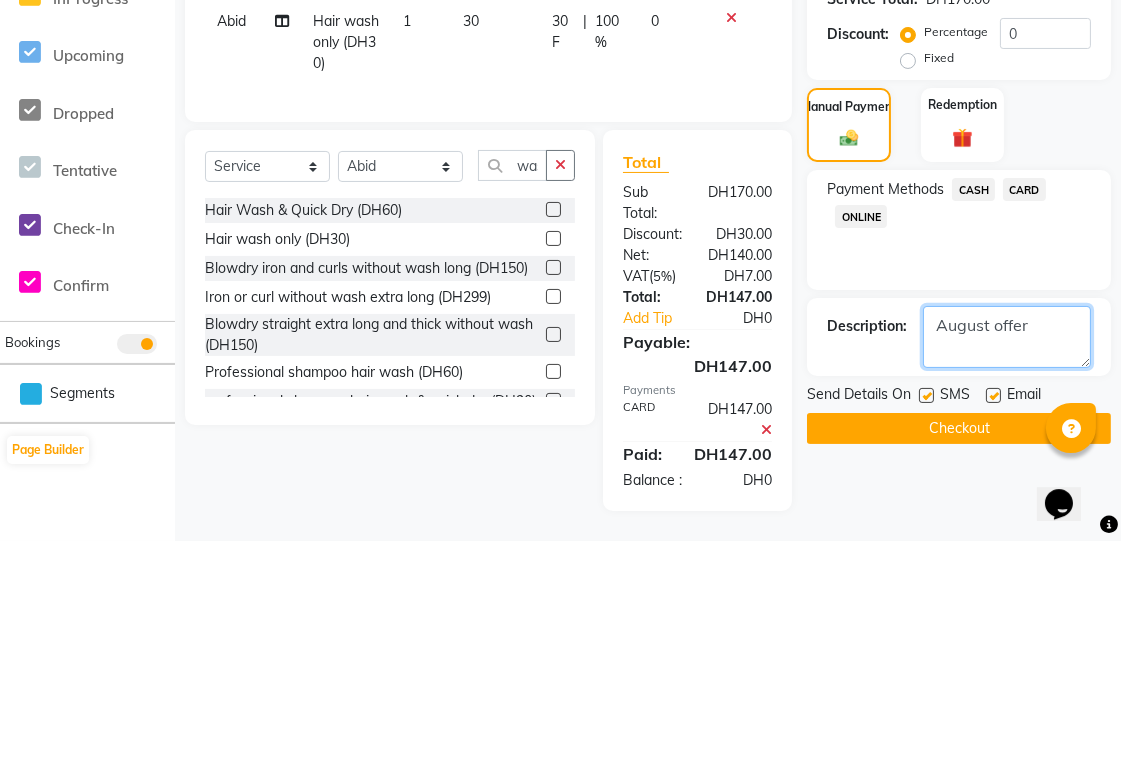 type on "August offer" 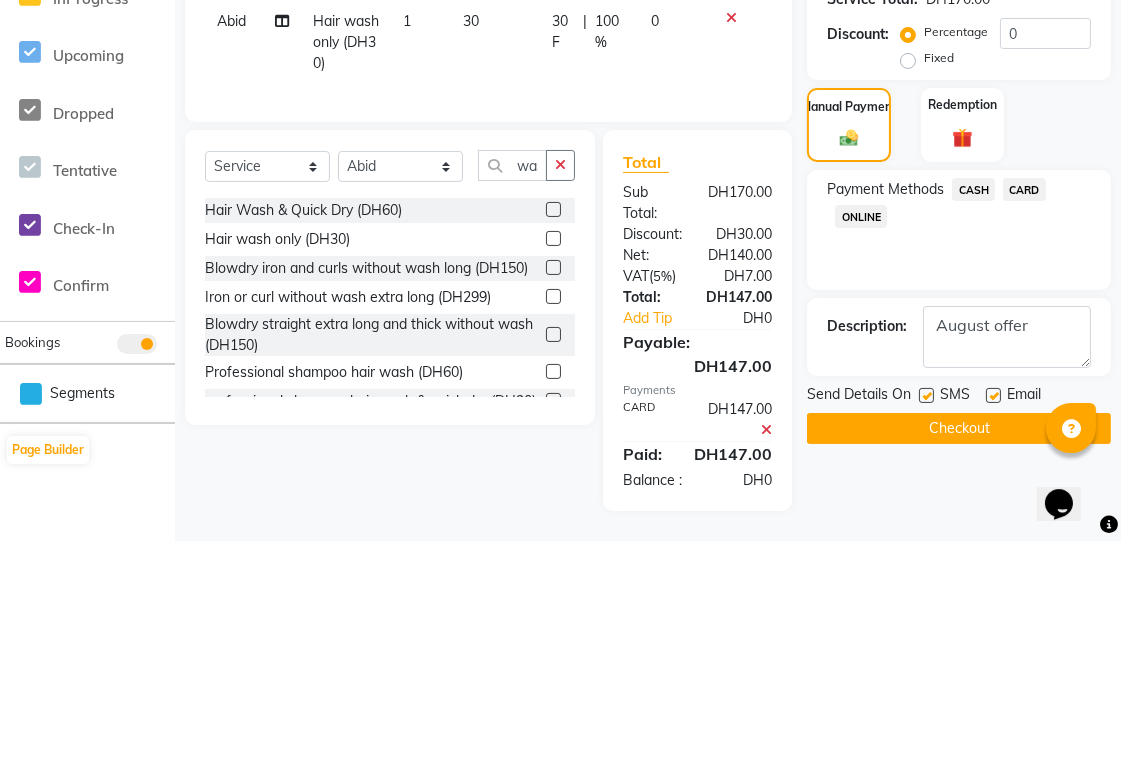click on "Checkout" 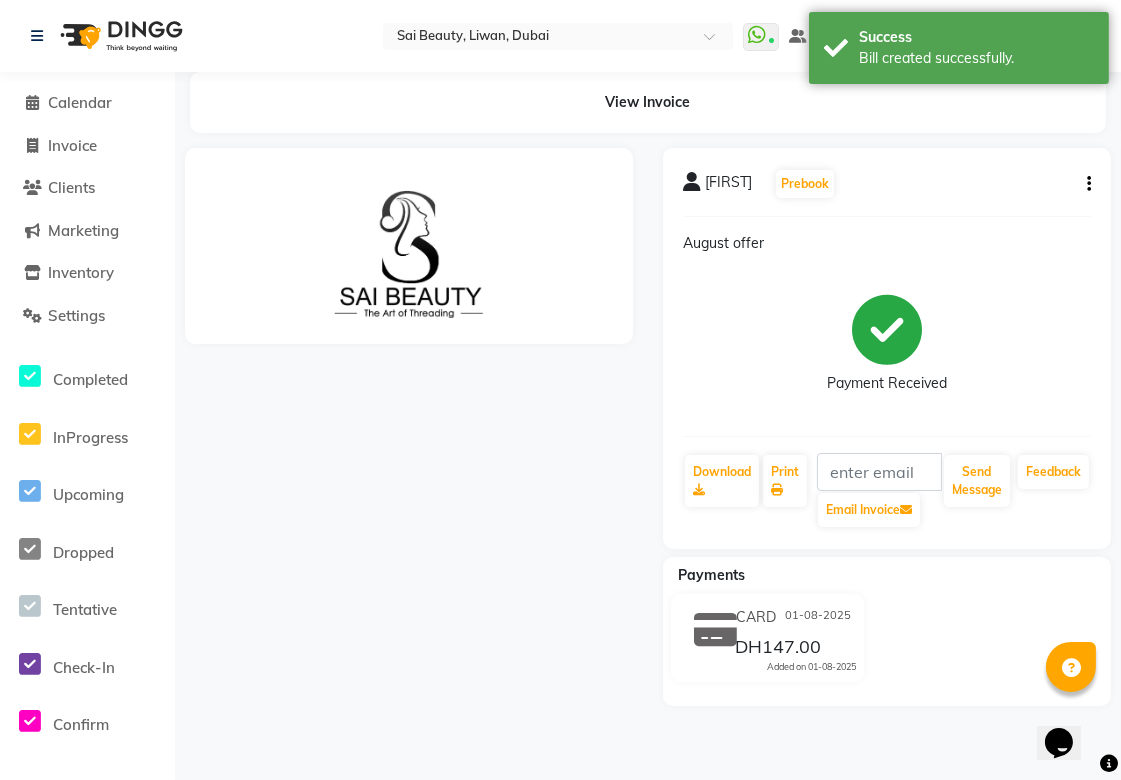 scroll, scrollTop: 0, scrollLeft: 0, axis: both 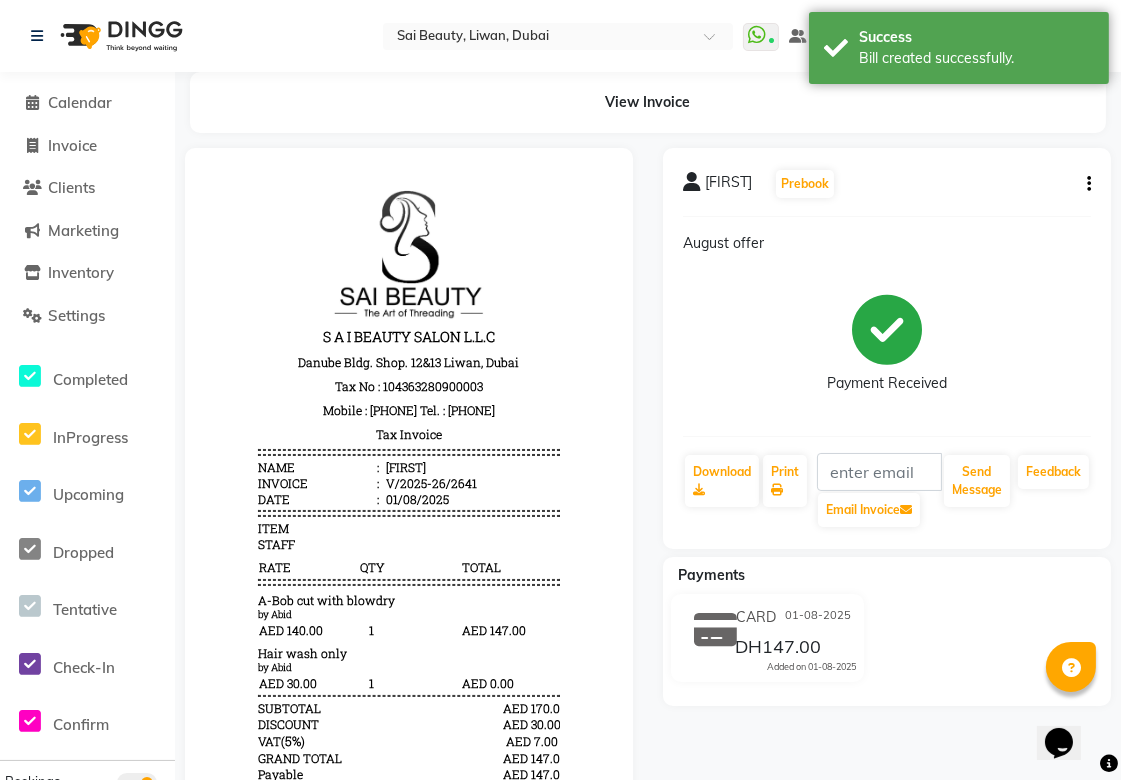 click on "Print" 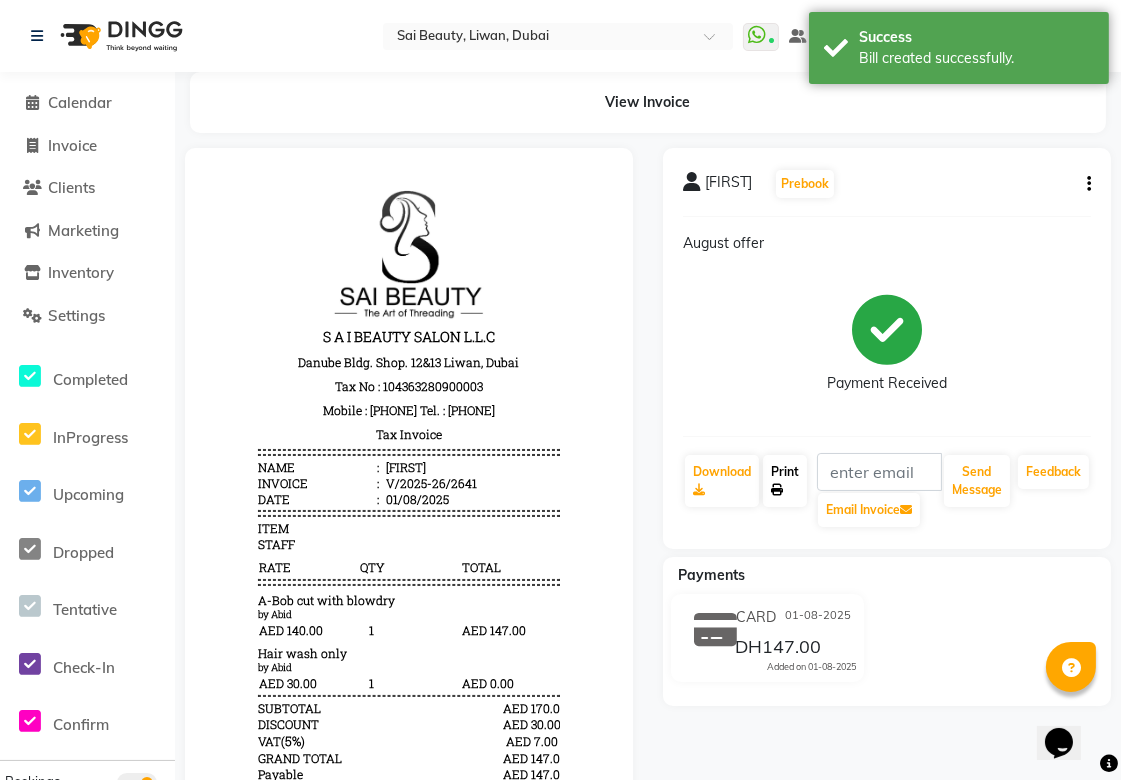 click on "Print" 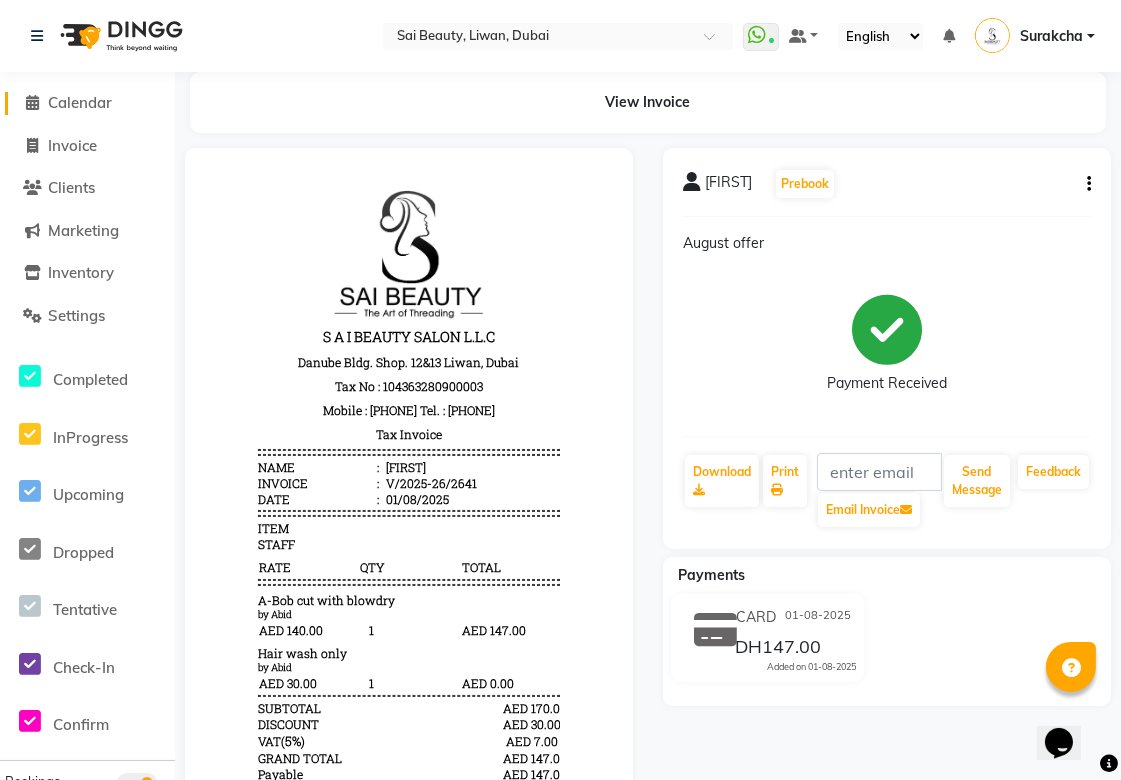 click on "Calendar" 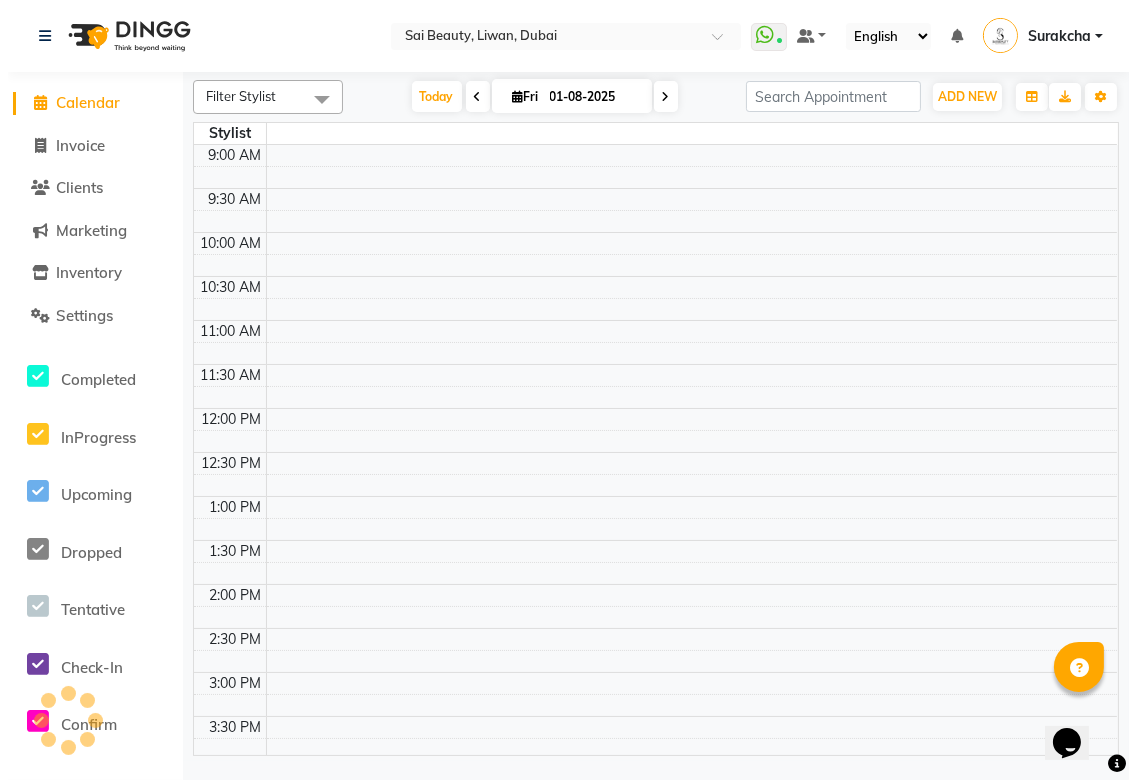 scroll, scrollTop: 707, scrollLeft: 0, axis: vertical 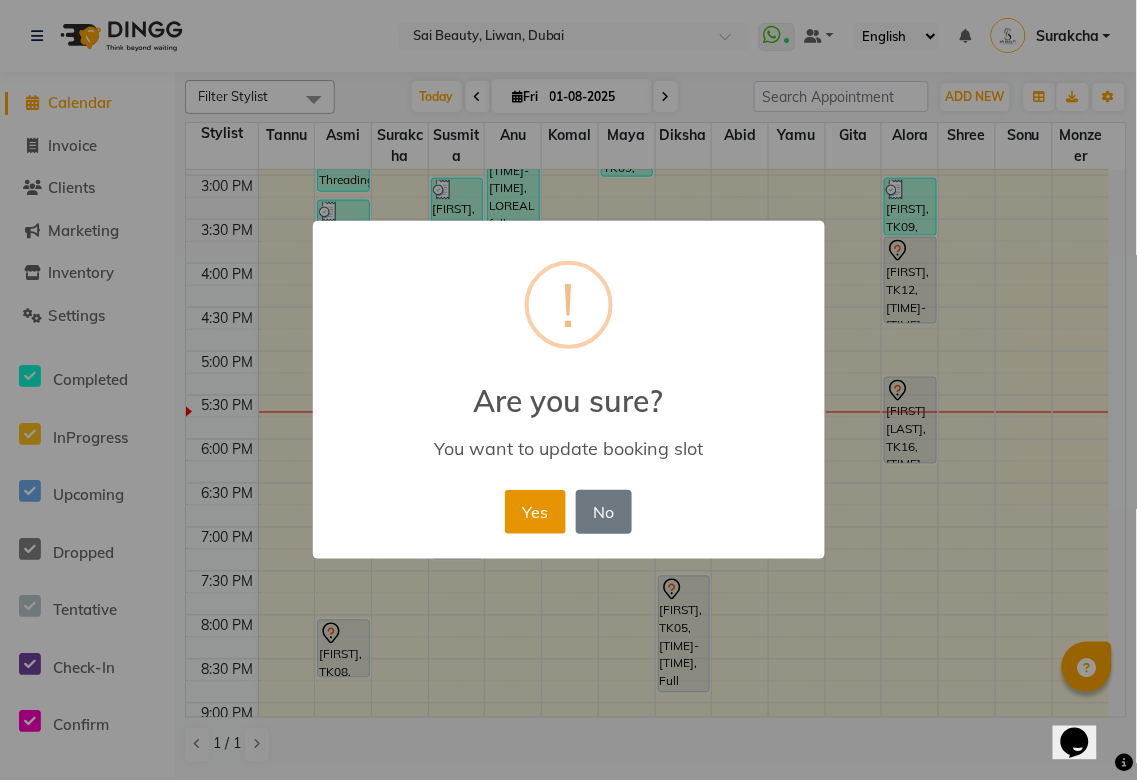 click on "Yes" at bounding box center (535, 512) 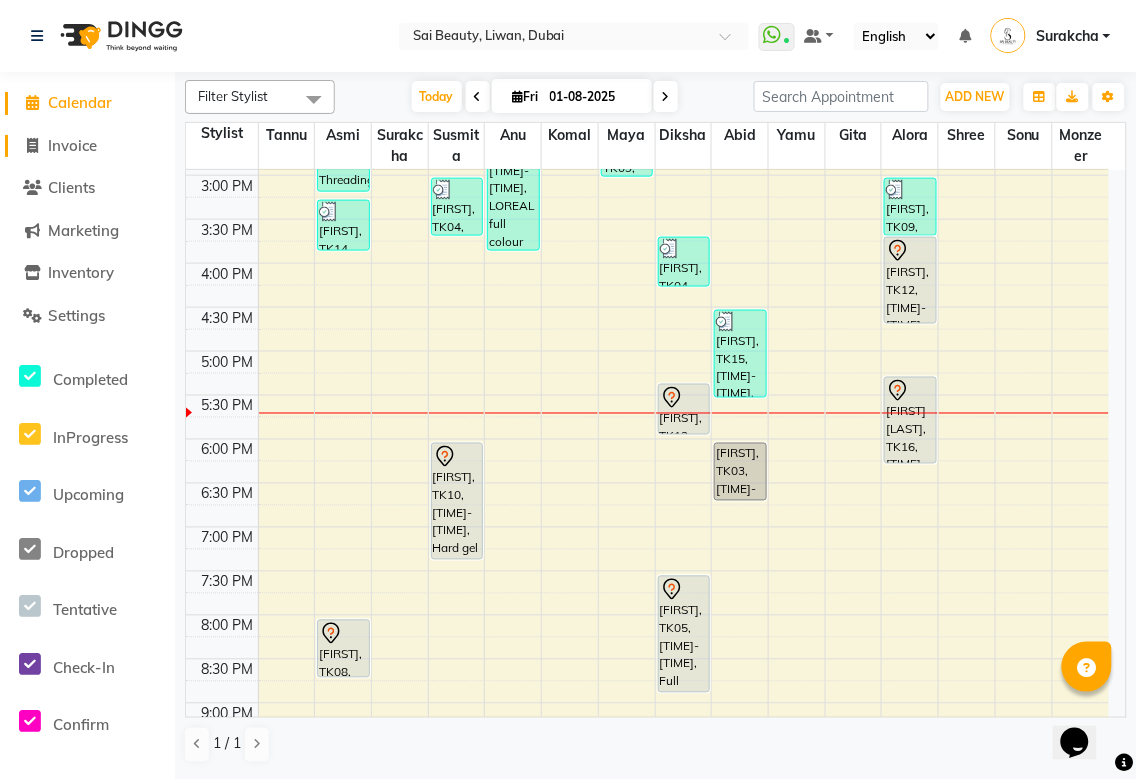 click on "Invoice" 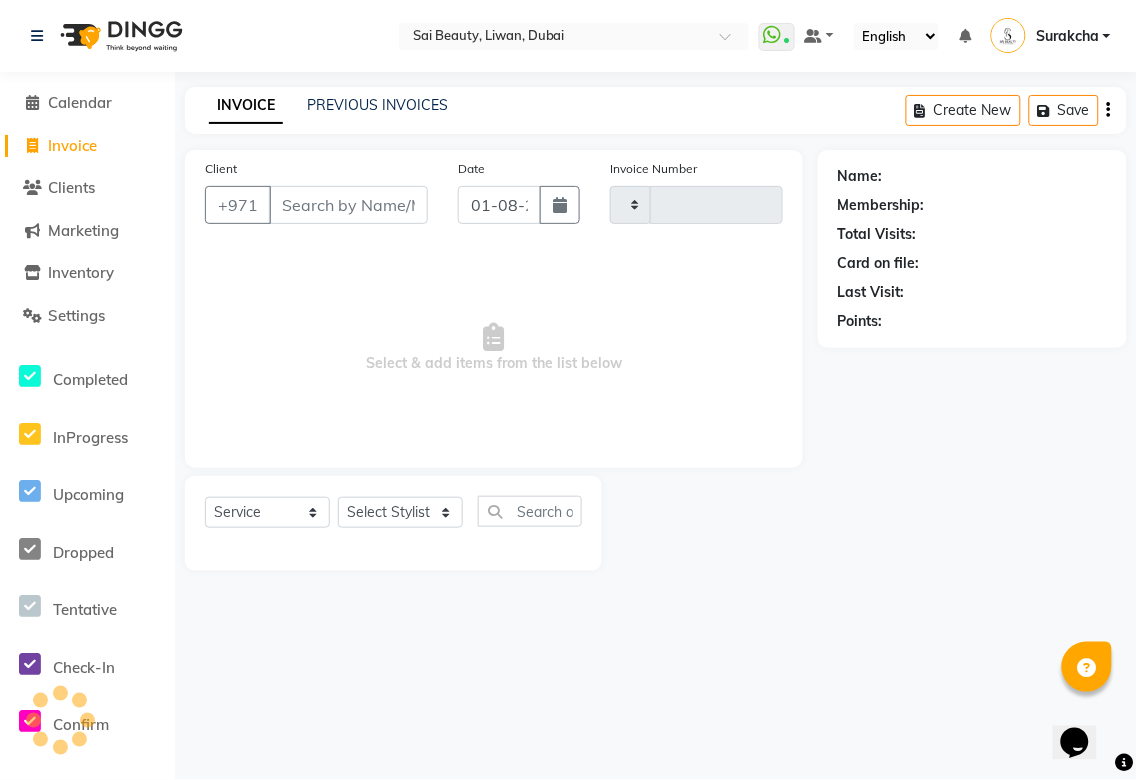 type on "2642" 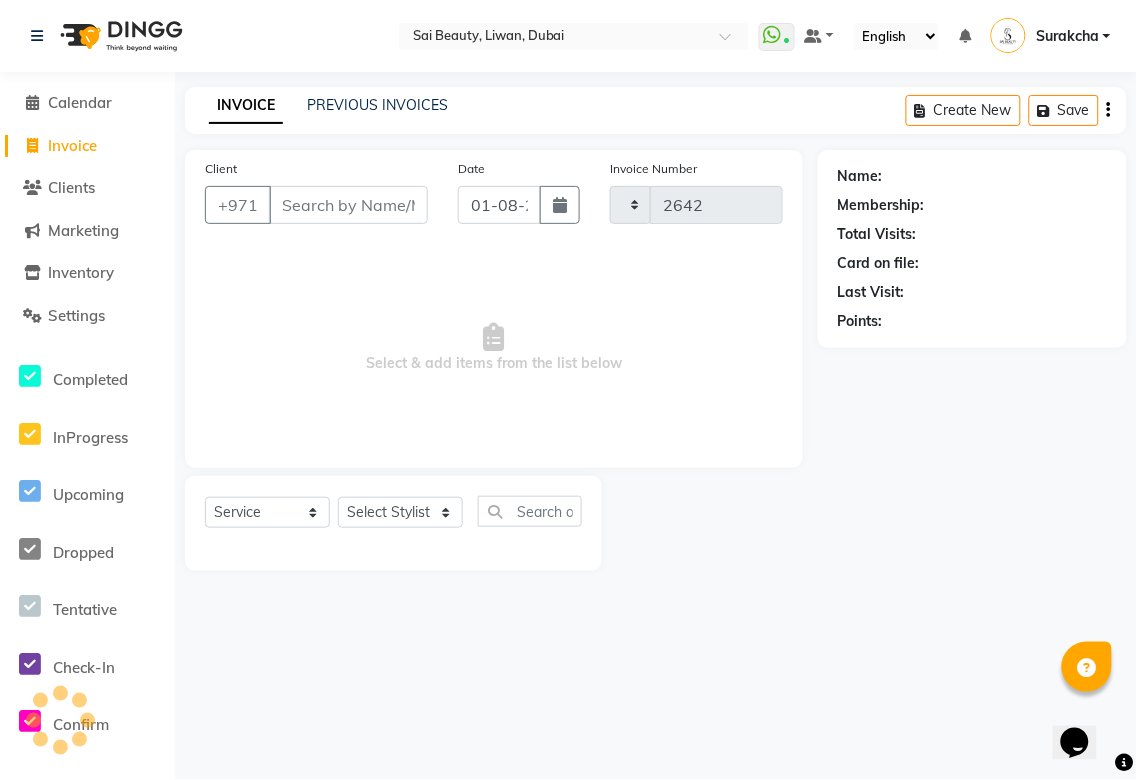 select on "5352" 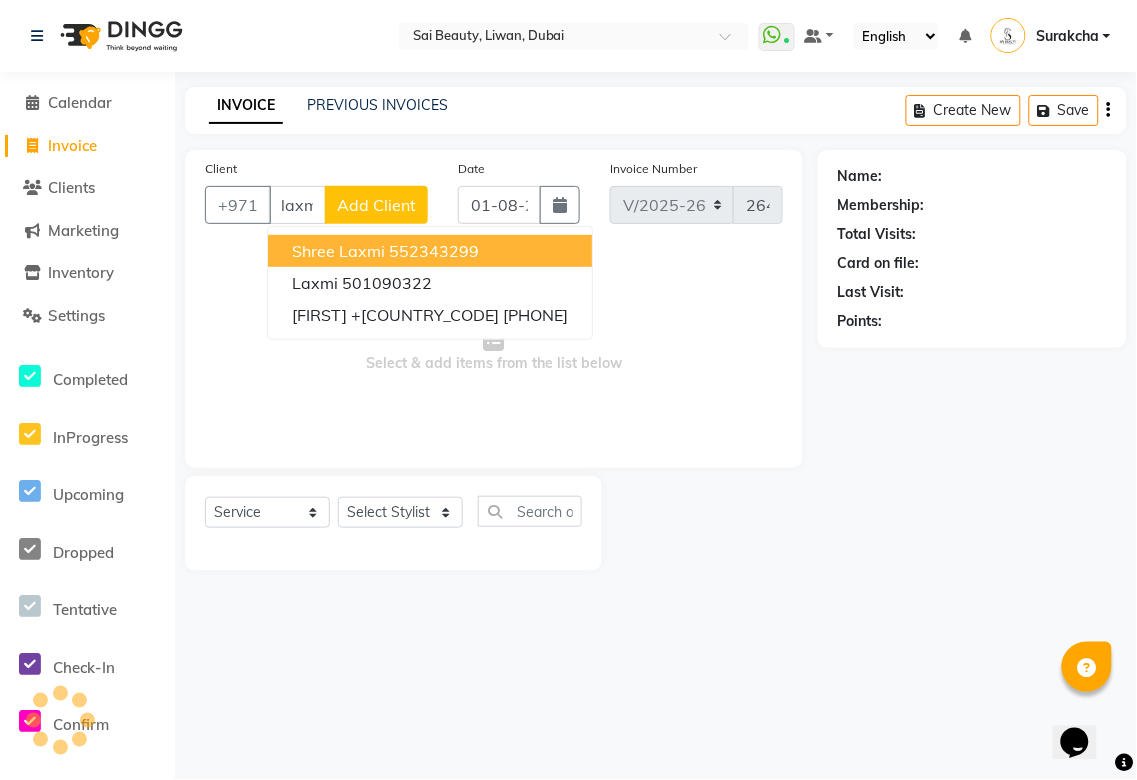 scroll, scrollTop: 0, scrollLeft: 4, axis: horizontal 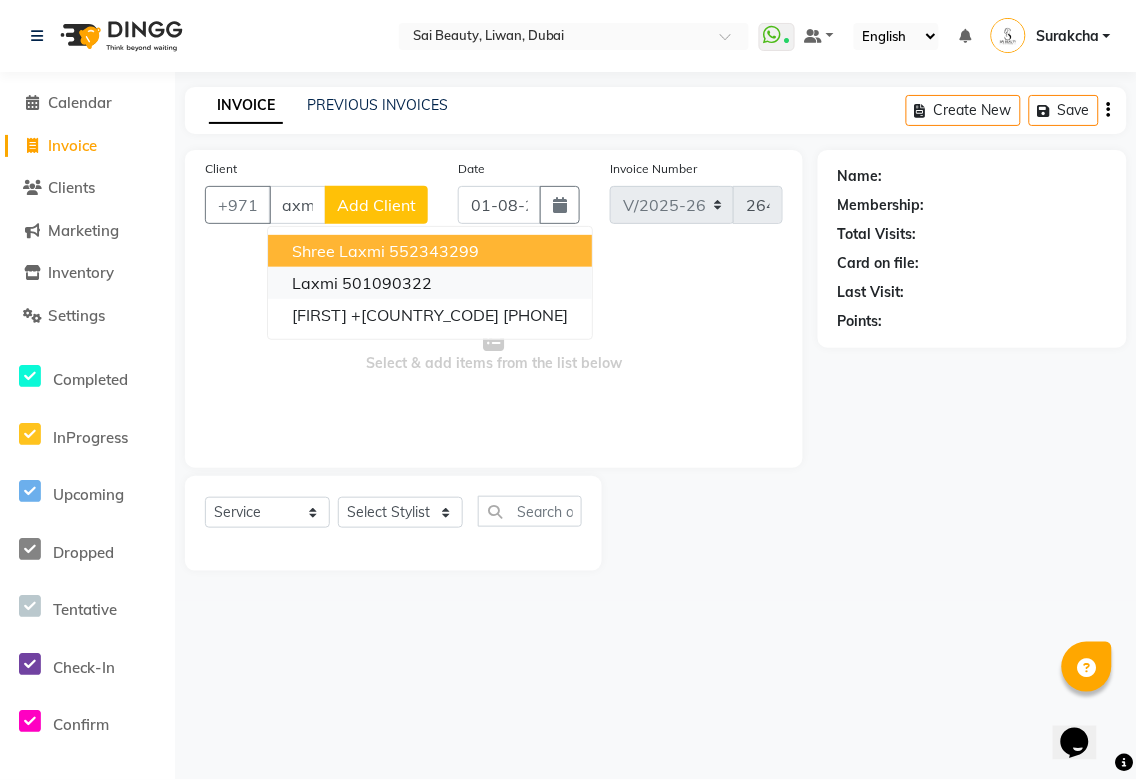 click on "501090322" at bounding box center (387, 283) 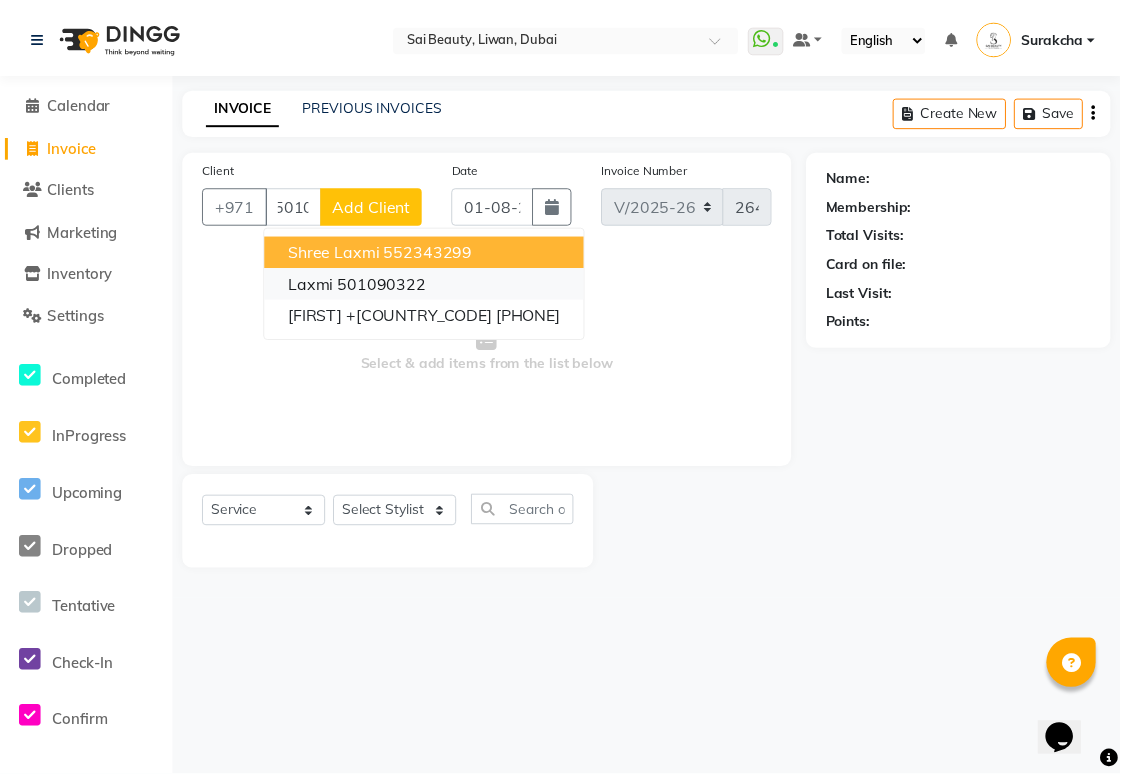 scroll, scrollTop: 0, scrollLeft: 0, axis: both 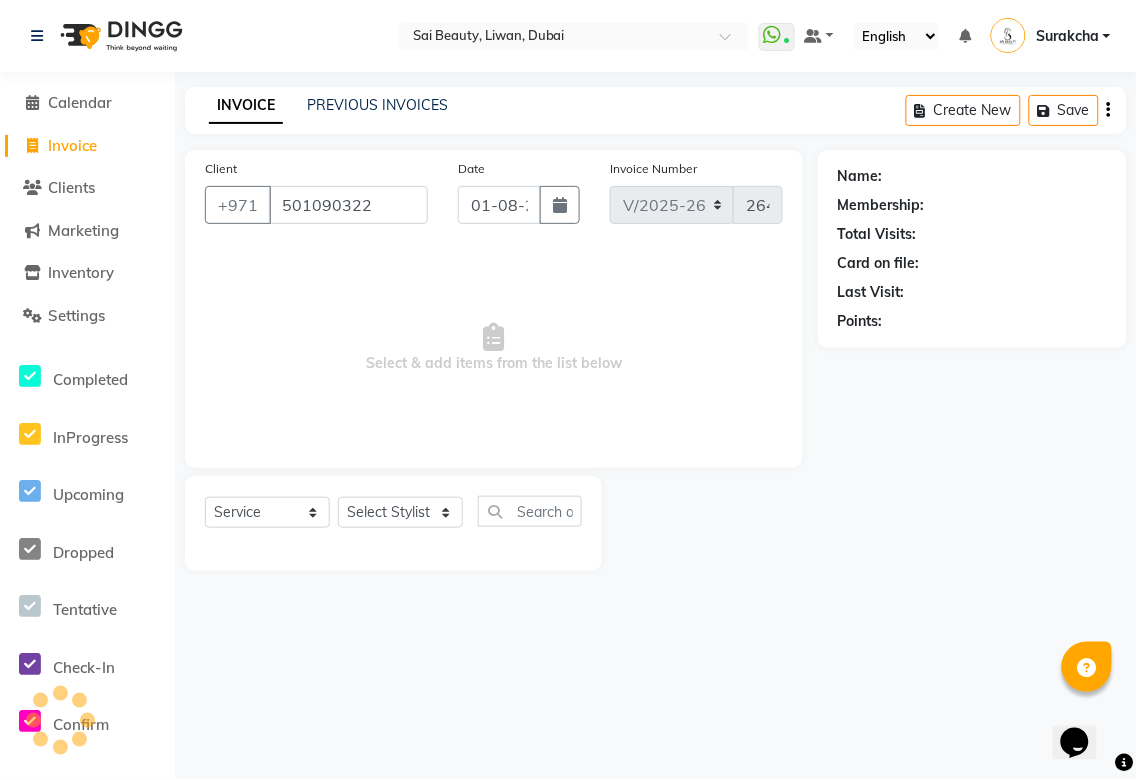type on "501090322" 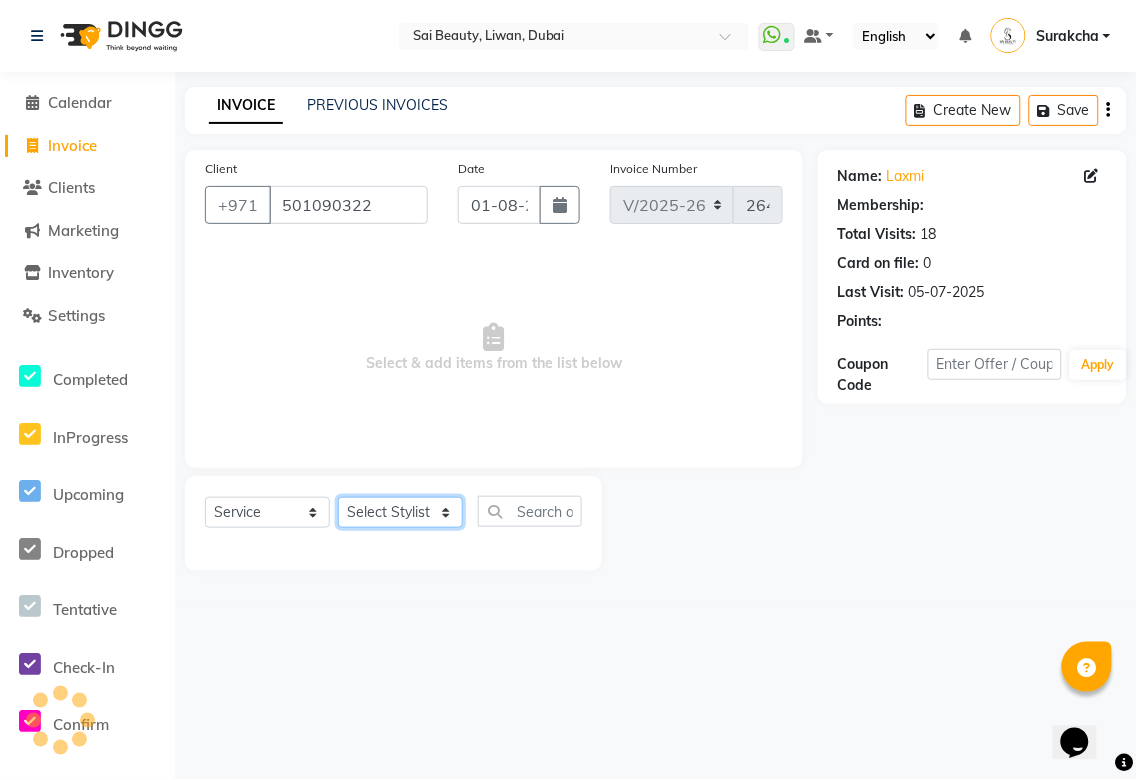 click on "Select Stylist Abid Alora Anu Asmi Ausha Diksha Gita Komal maya Monzeer shree sonu Srijana Surakcha Susmita Tannu Yamu" 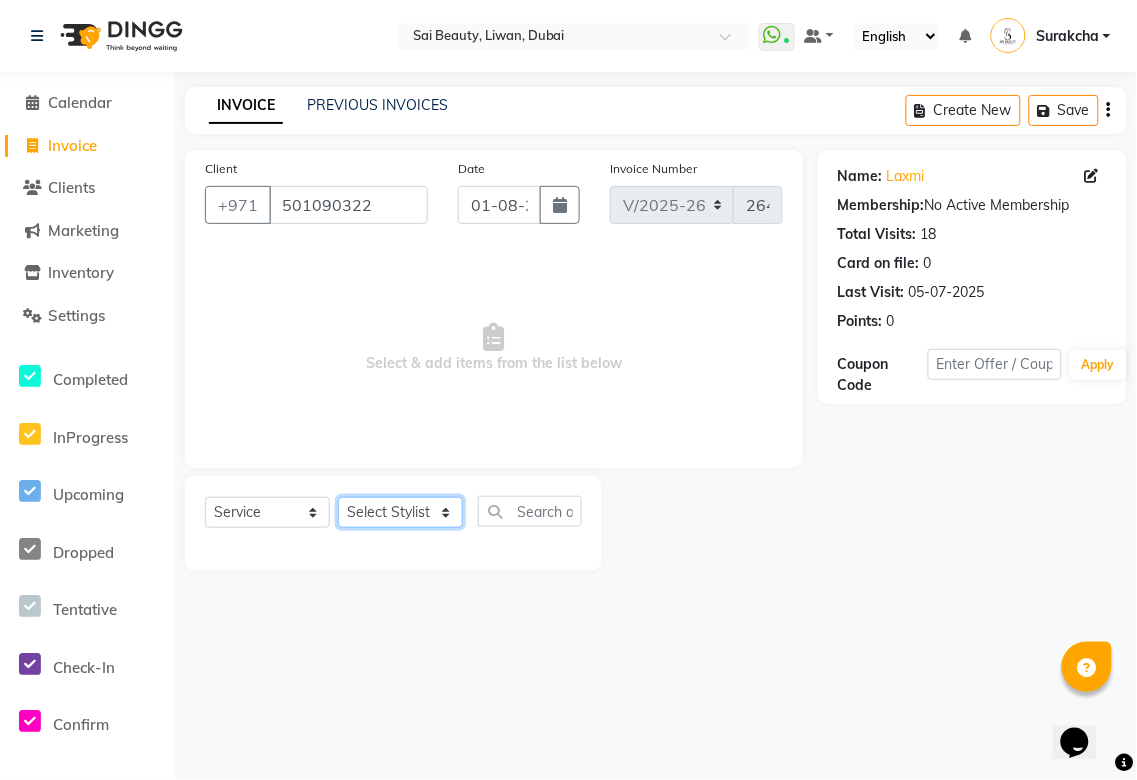 select on "40288" 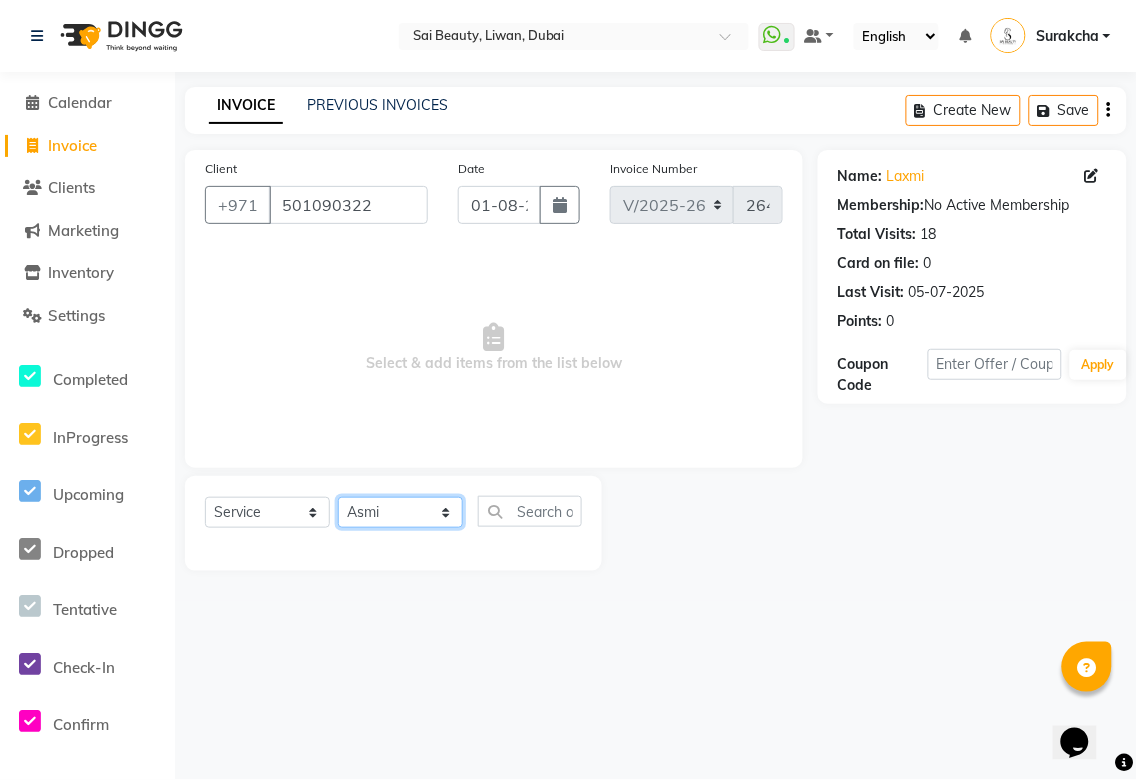 click on "Select Stylist Abid Alora Anu Asmi Ausha Diksha Gita Komal maya Monzeer shree sonu Srijana Surakcha Susmita Tannu Yamu" 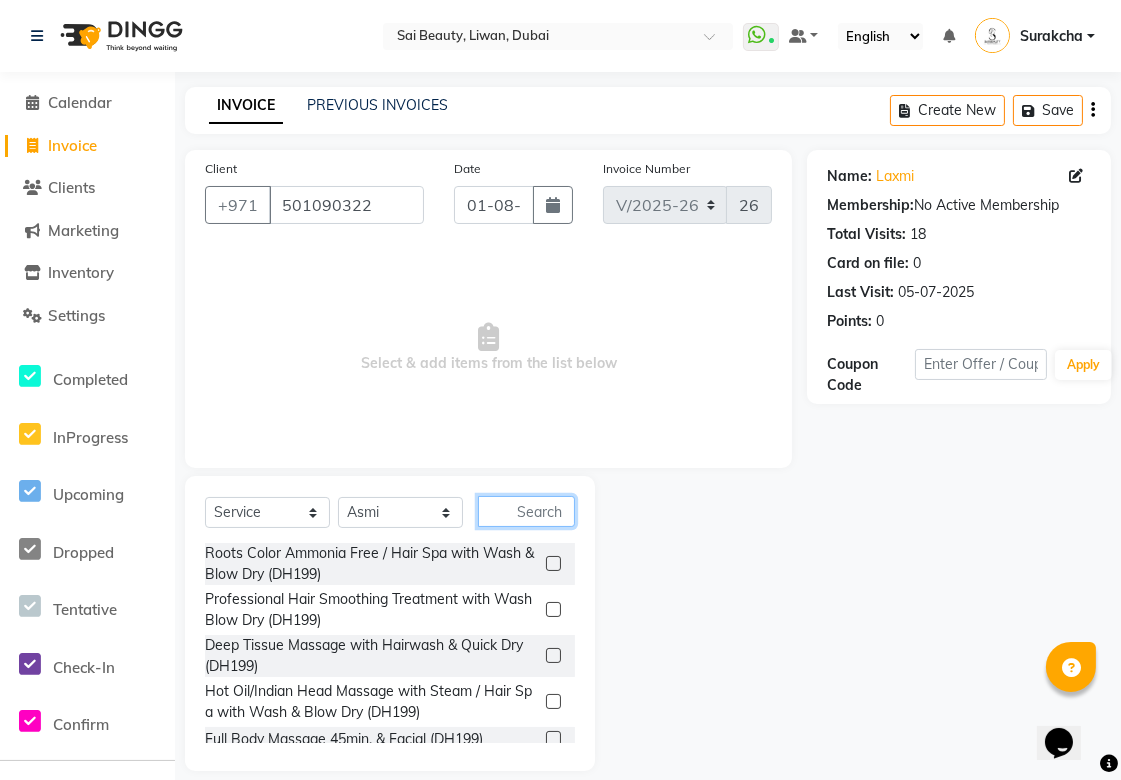 click 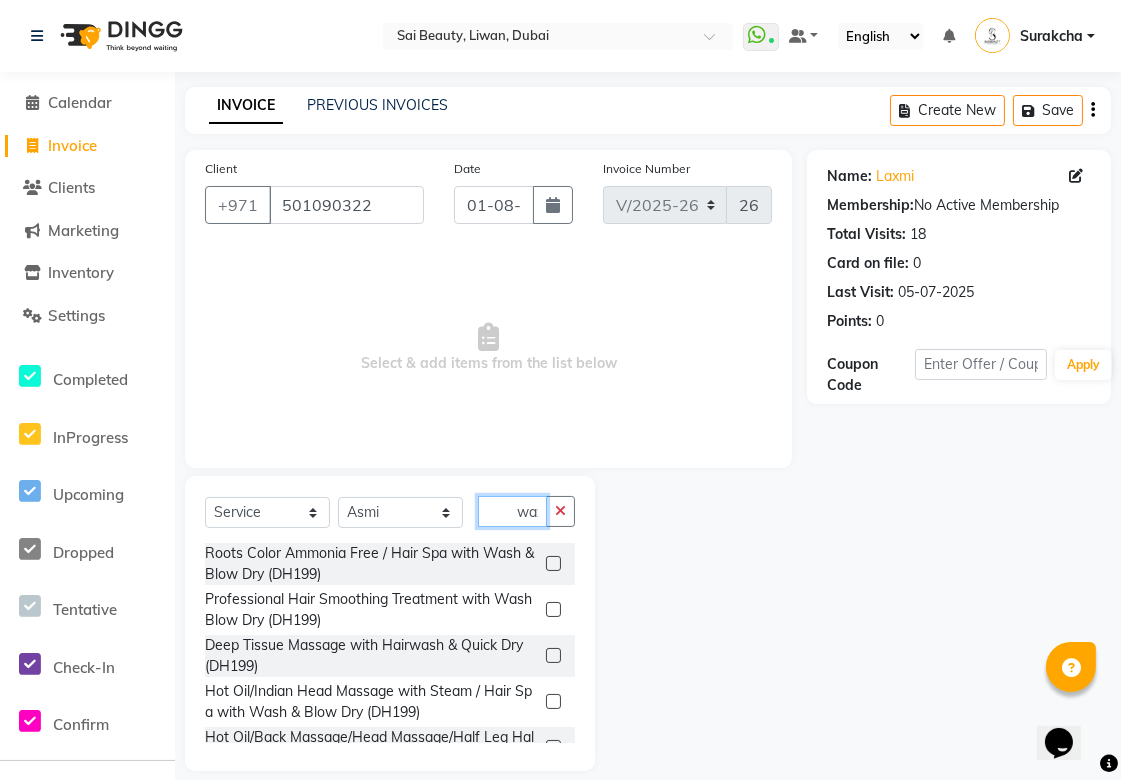 scroll, scrollTop: 0, scrollLeft: 6, axis: horizontal 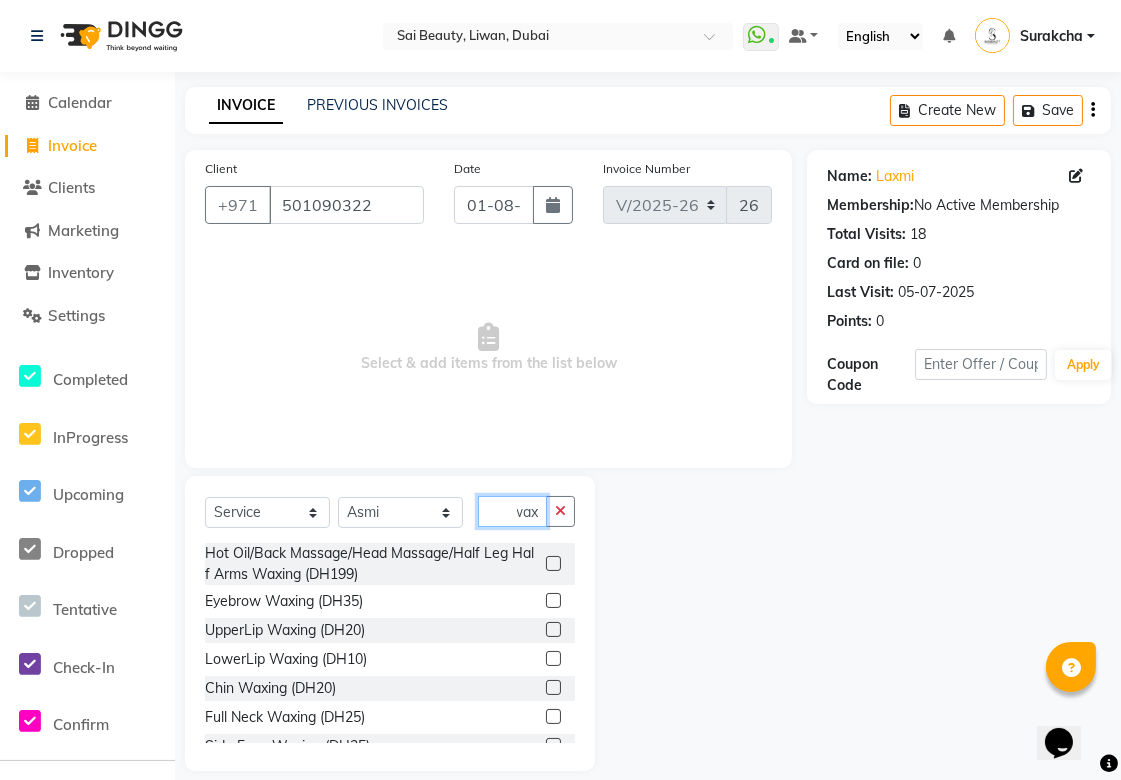type on "wax" 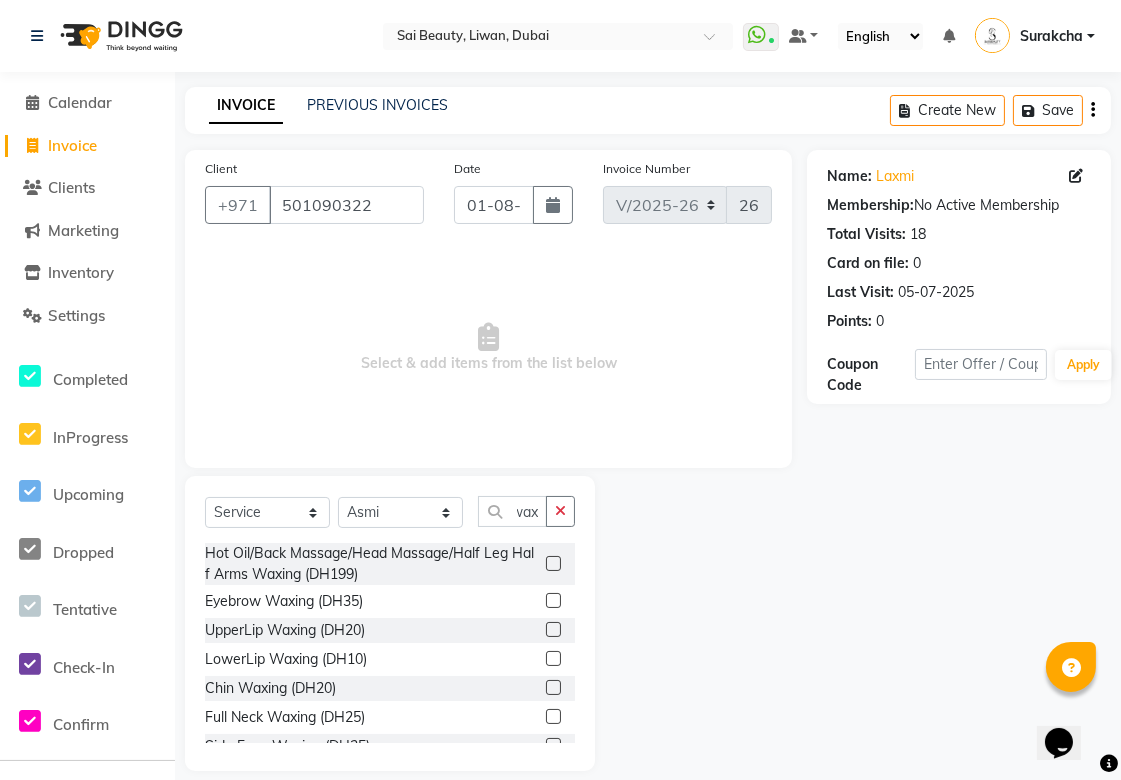 click 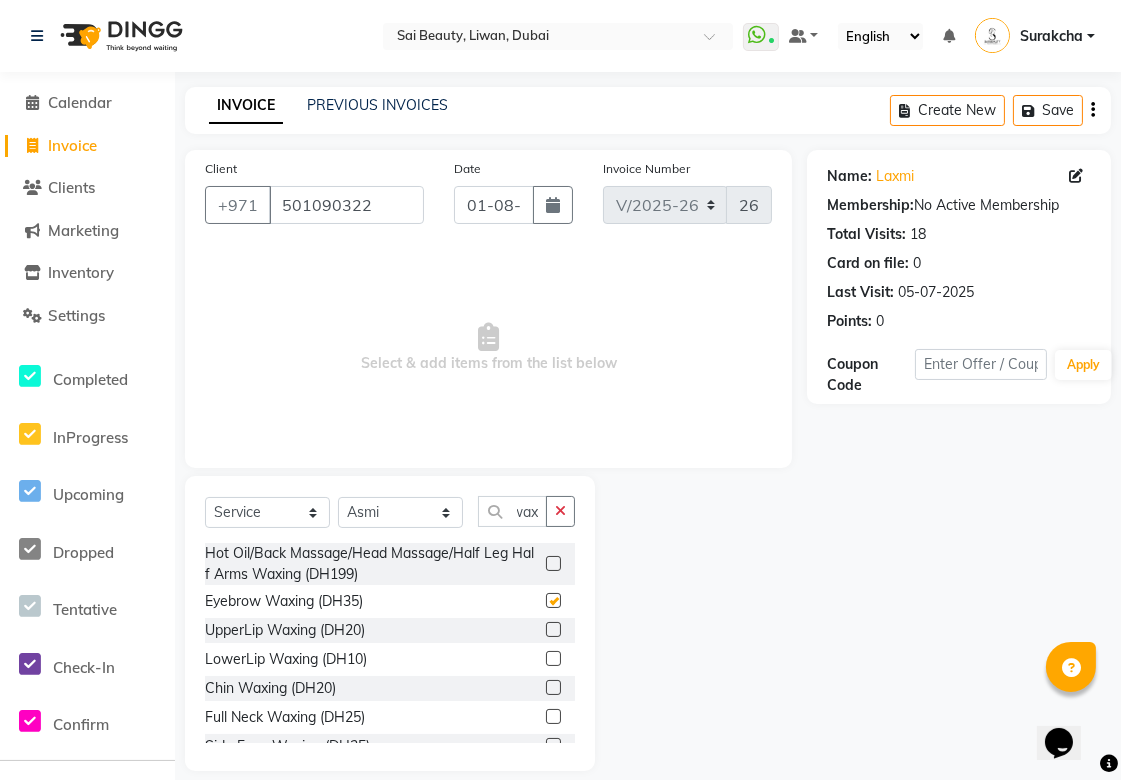 scroll, scrollTop: 0, scrollLeft: 0, axis: both 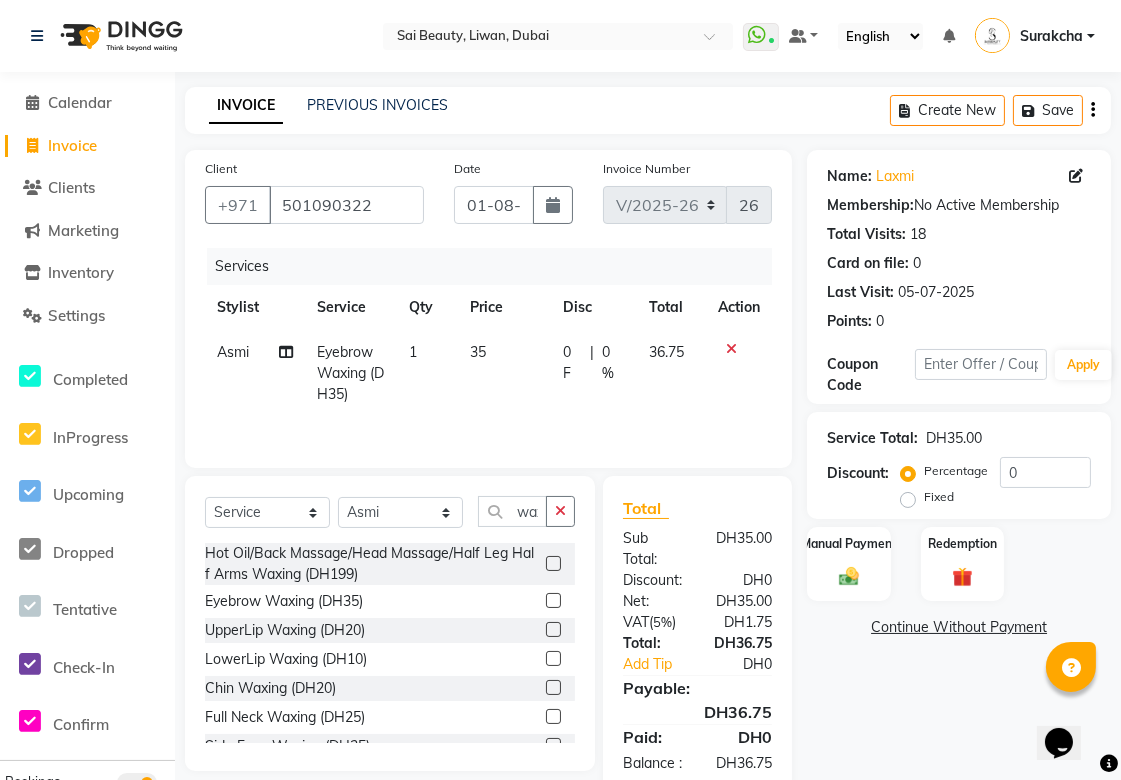 checkbox on "false" 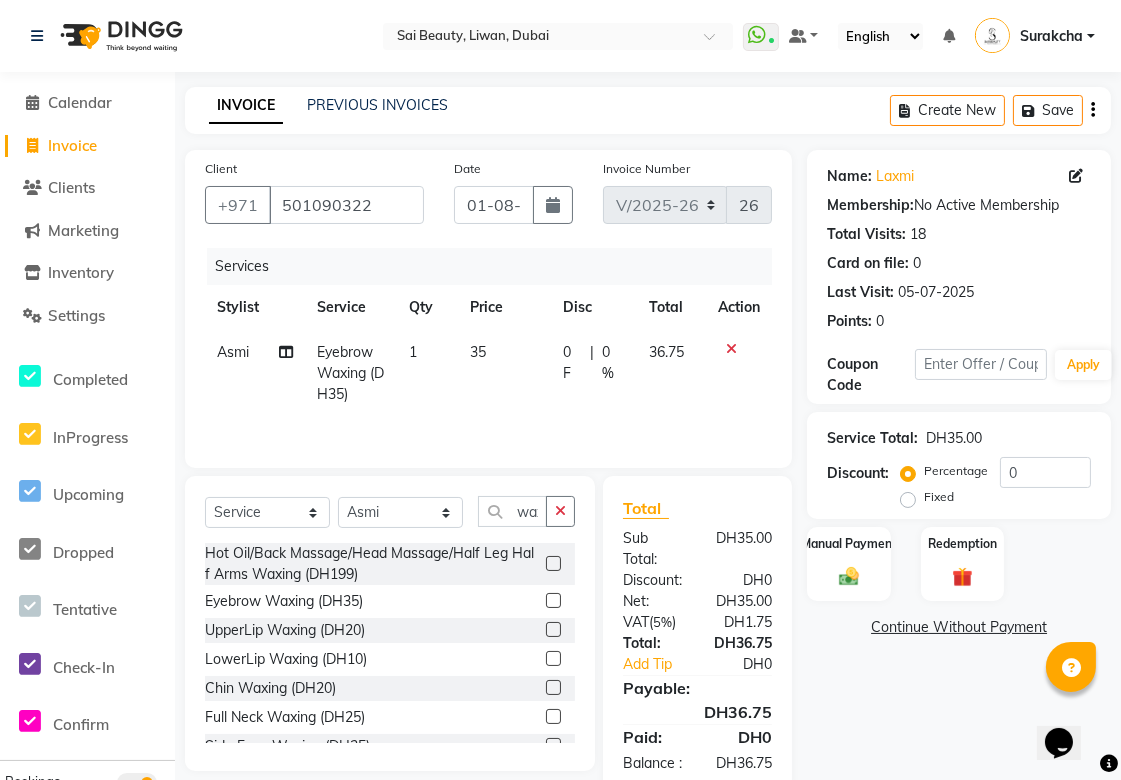 click 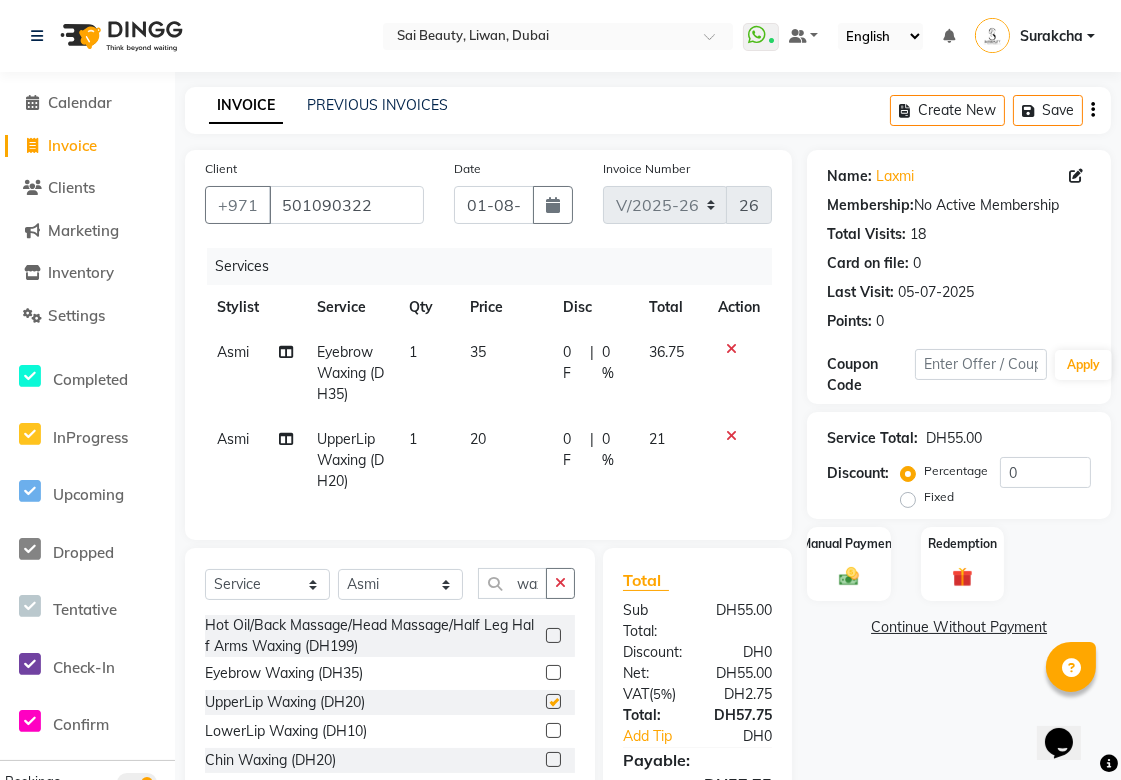 checkbox on "false" 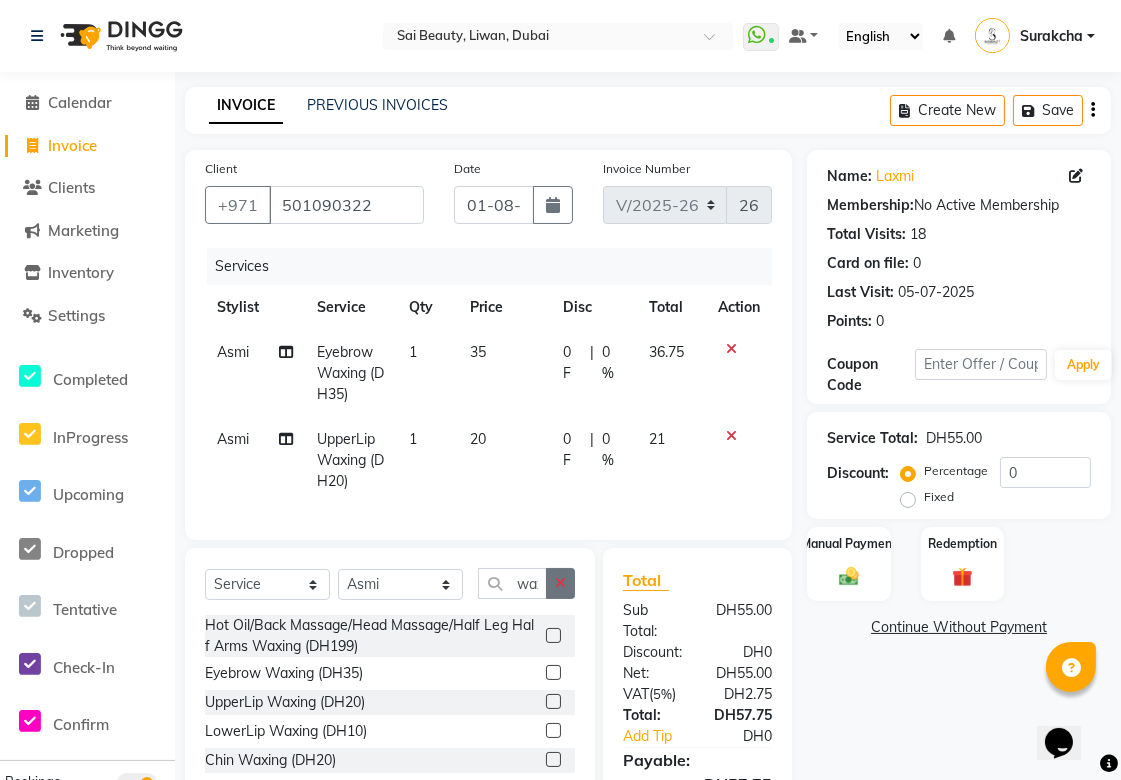click 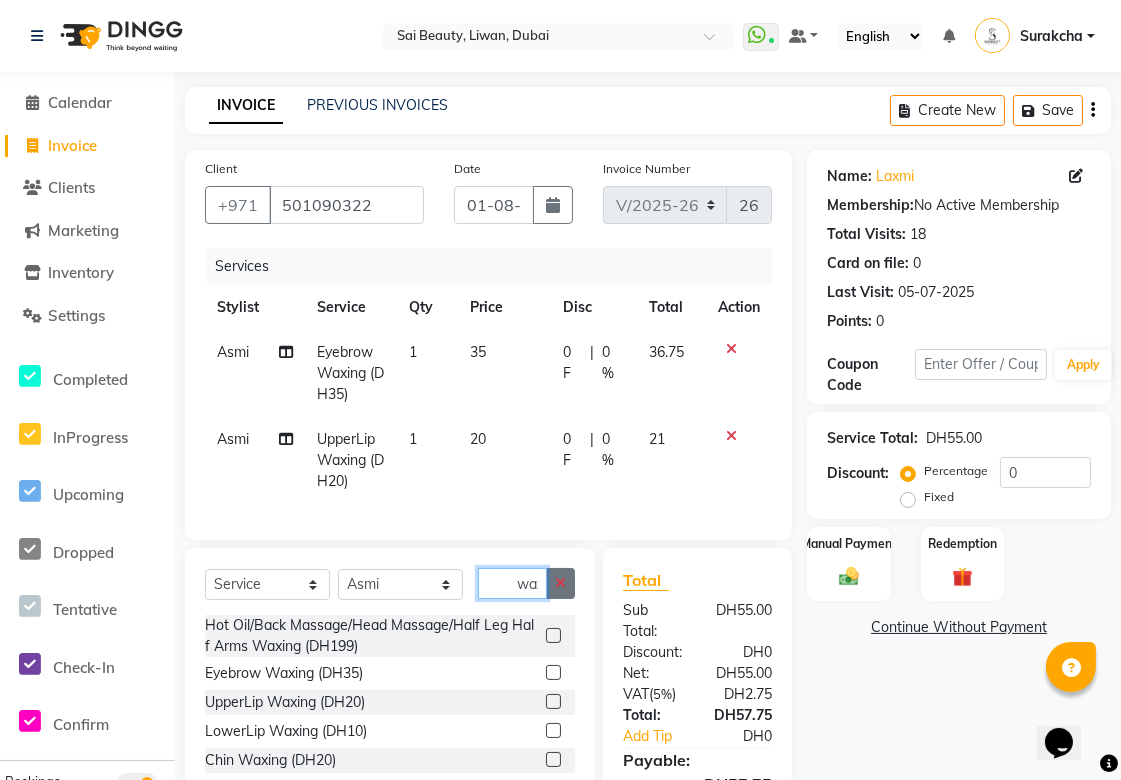 type 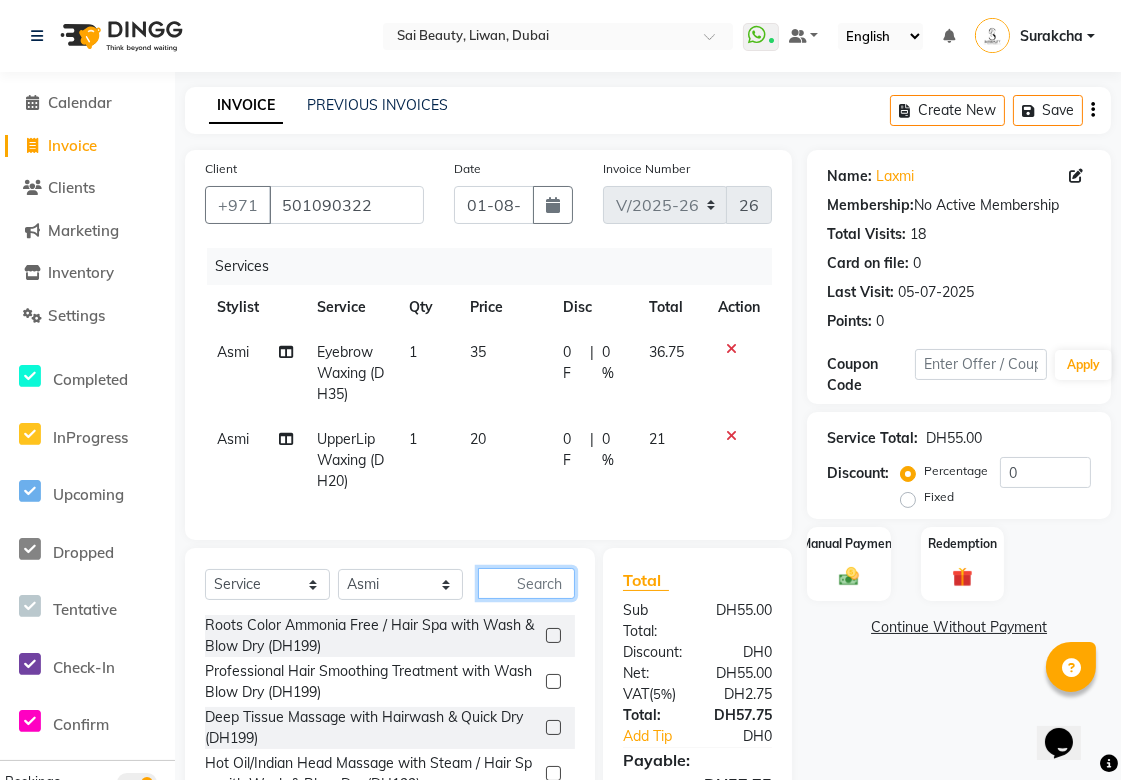 scroll, scrollTop: 154, scrollLeft: 0, axis: vertical 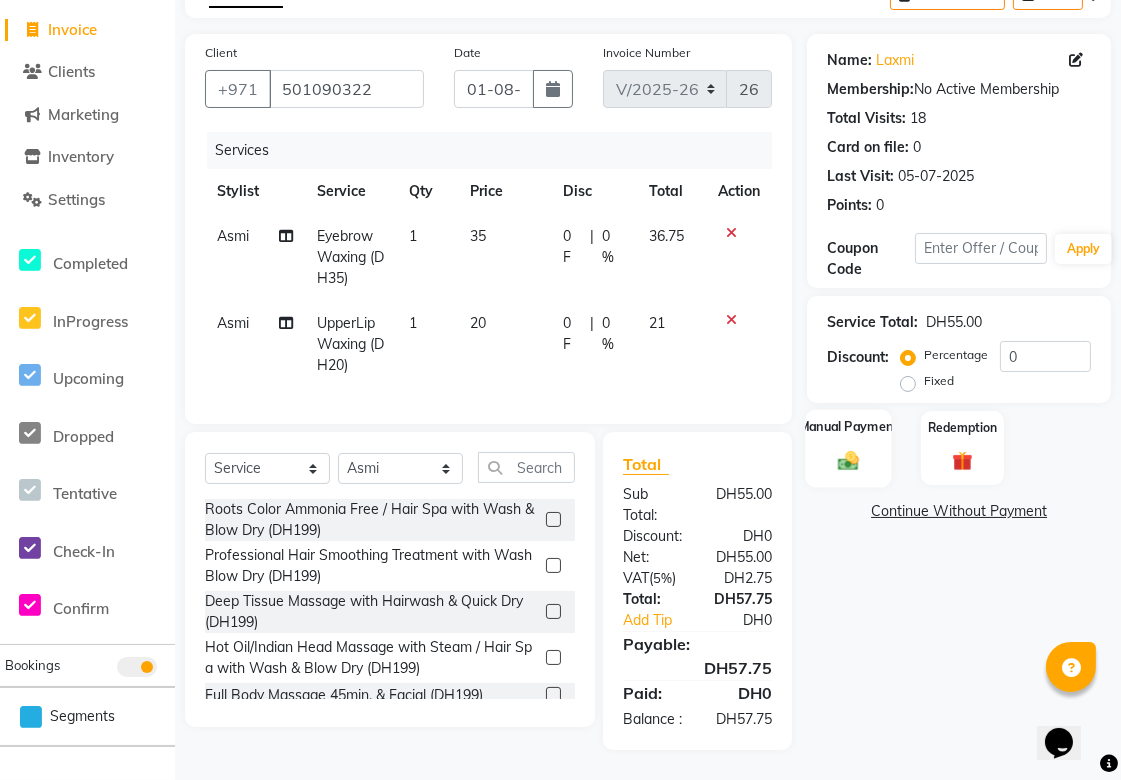 click 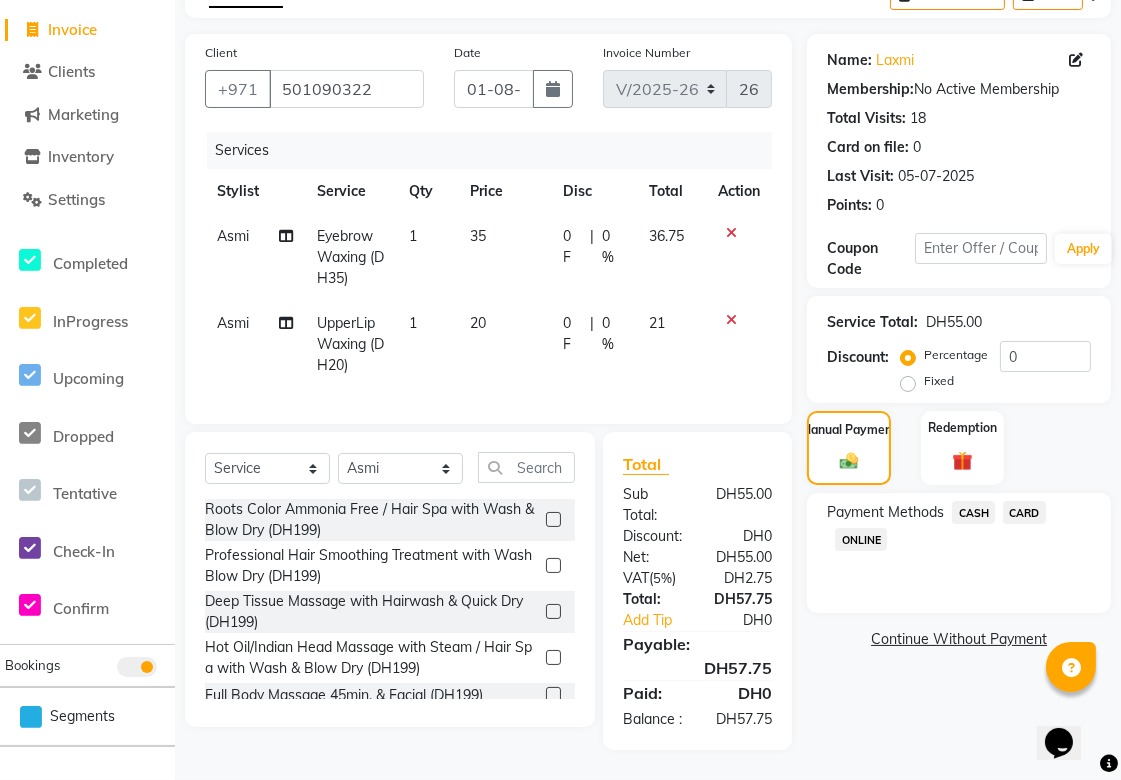 click on "CARD" 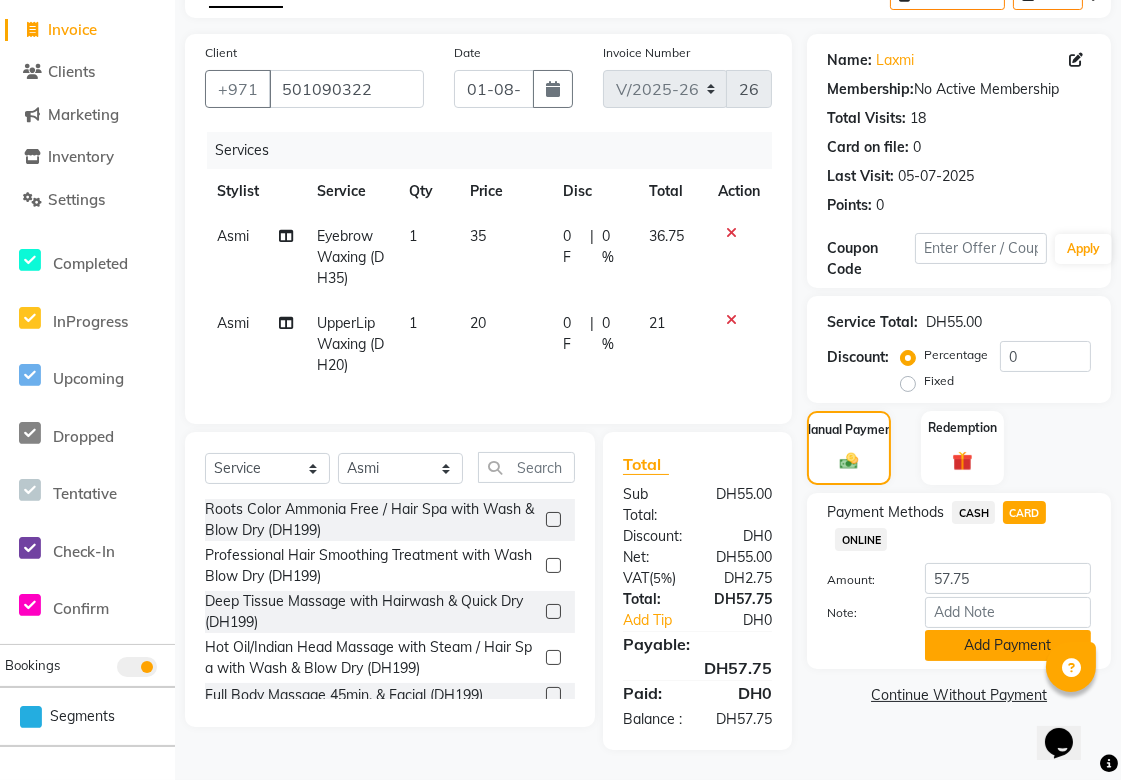 click on "Add Payment" 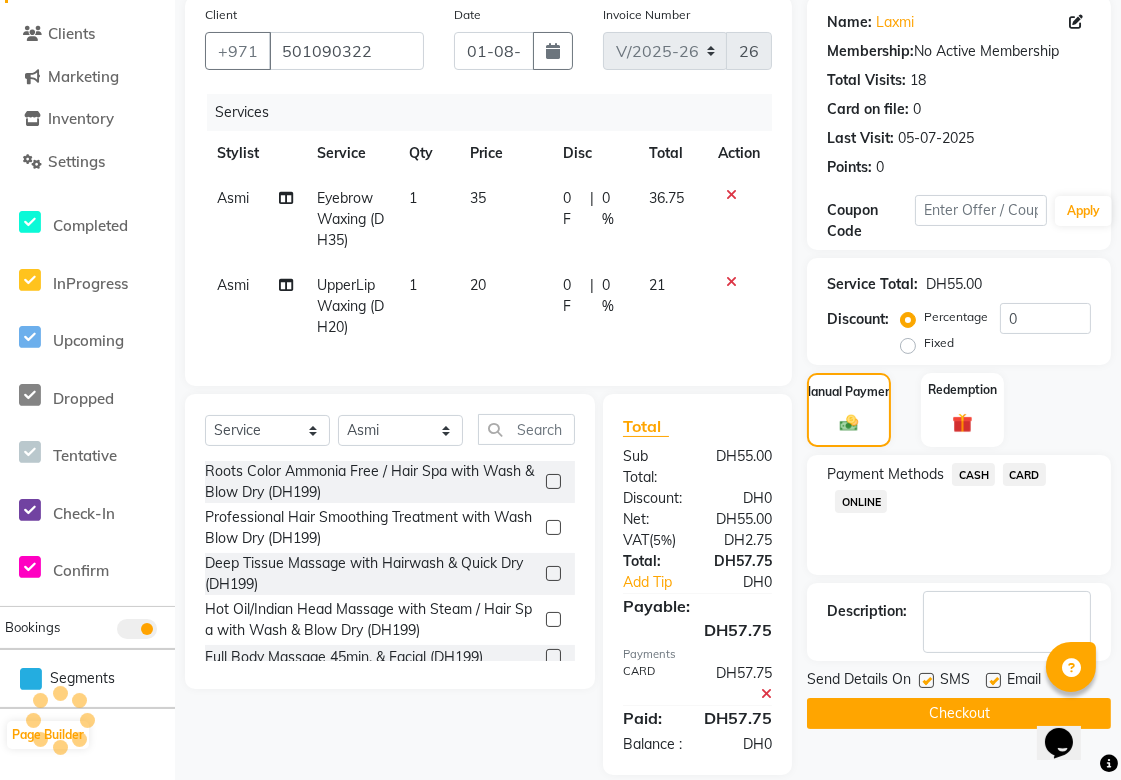 scroll, scrollTop: 216, scrollLeft: 0, axis: vertical 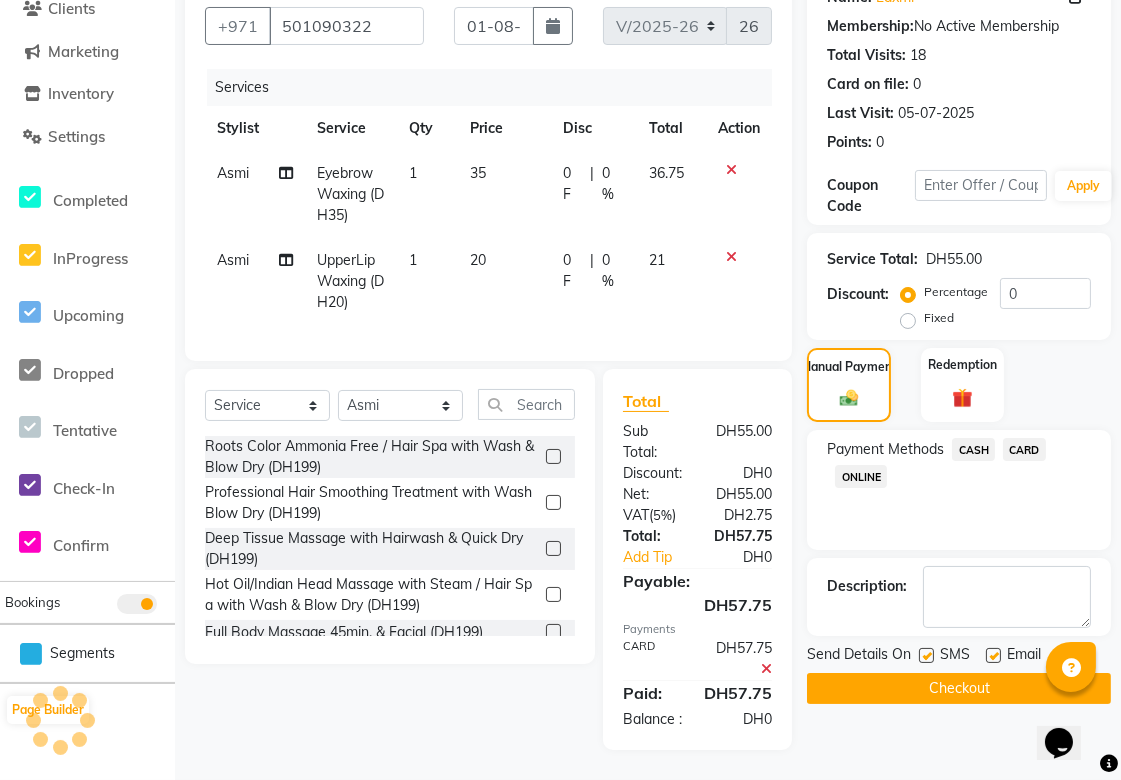 click on "Checkout" 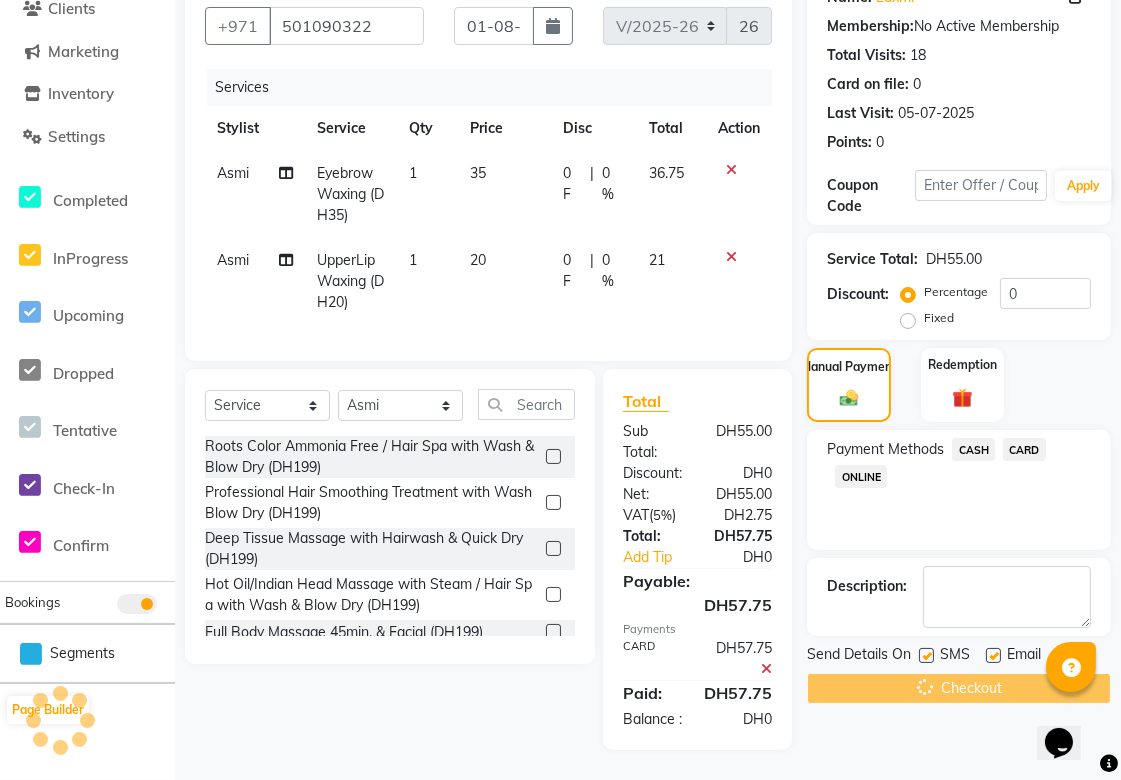 scroll, scrollTop: 0, scrollLeft: 0, axis: both 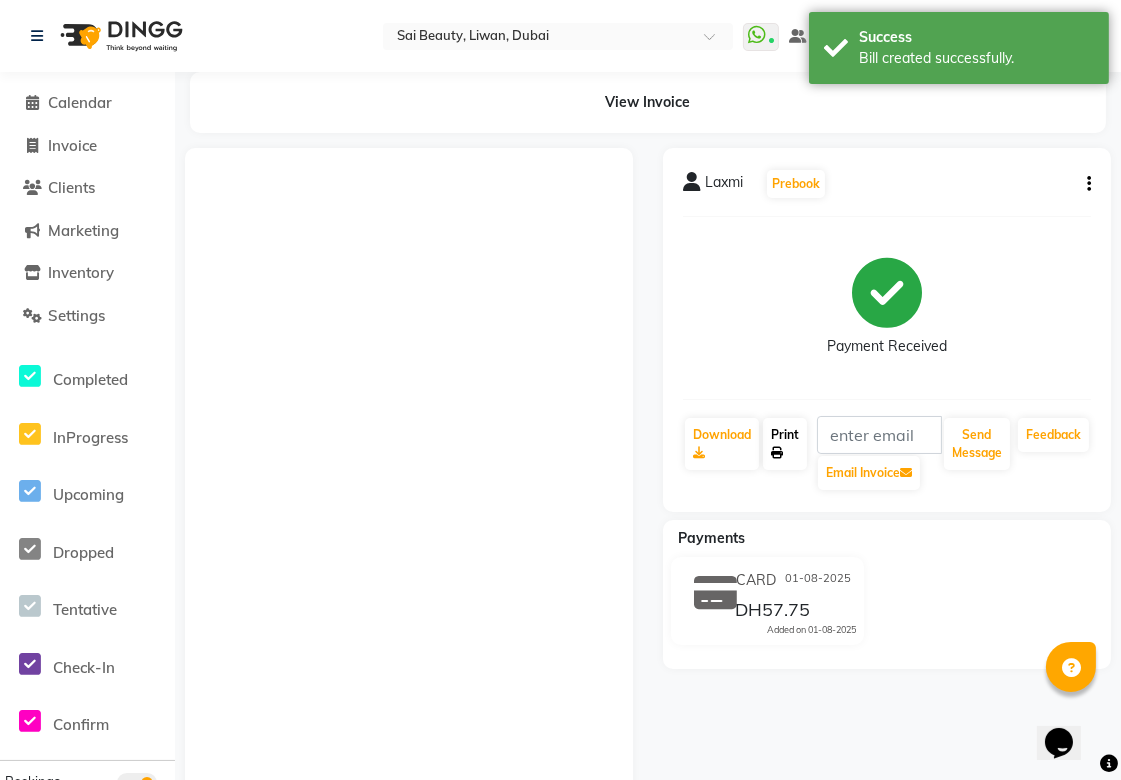 click on "Print" 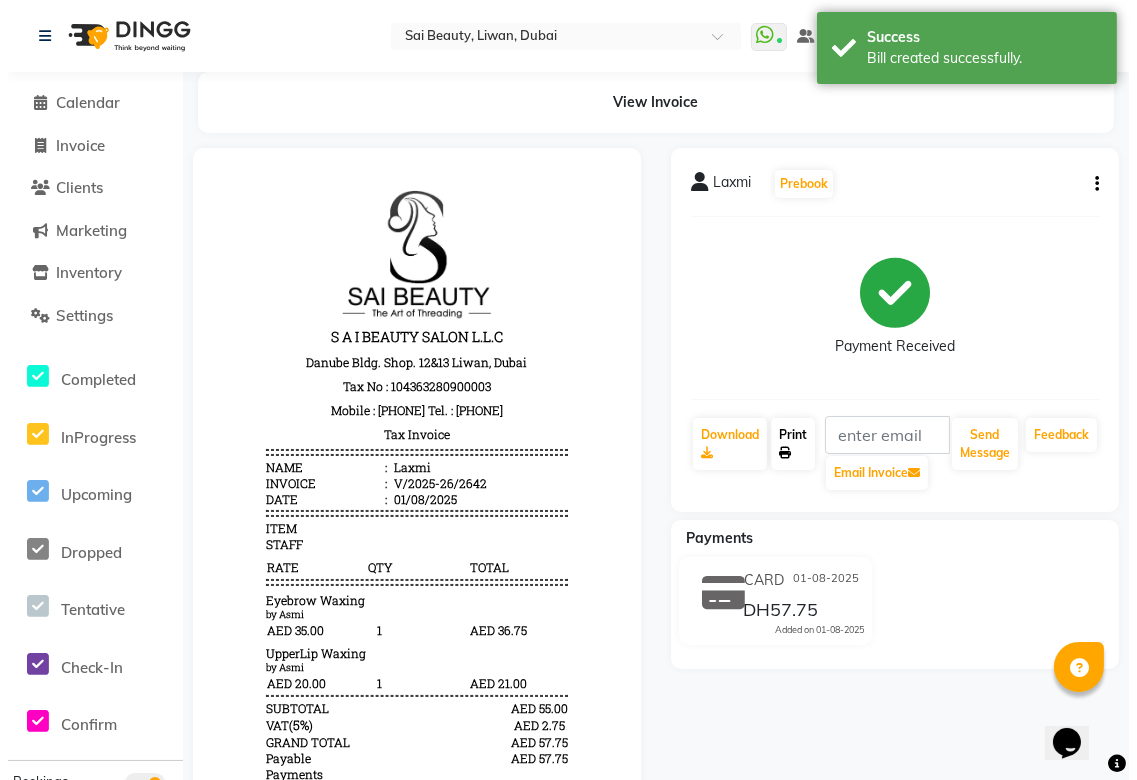 scroll, scrollTop: 0, scrollLeft: 0, axis: both 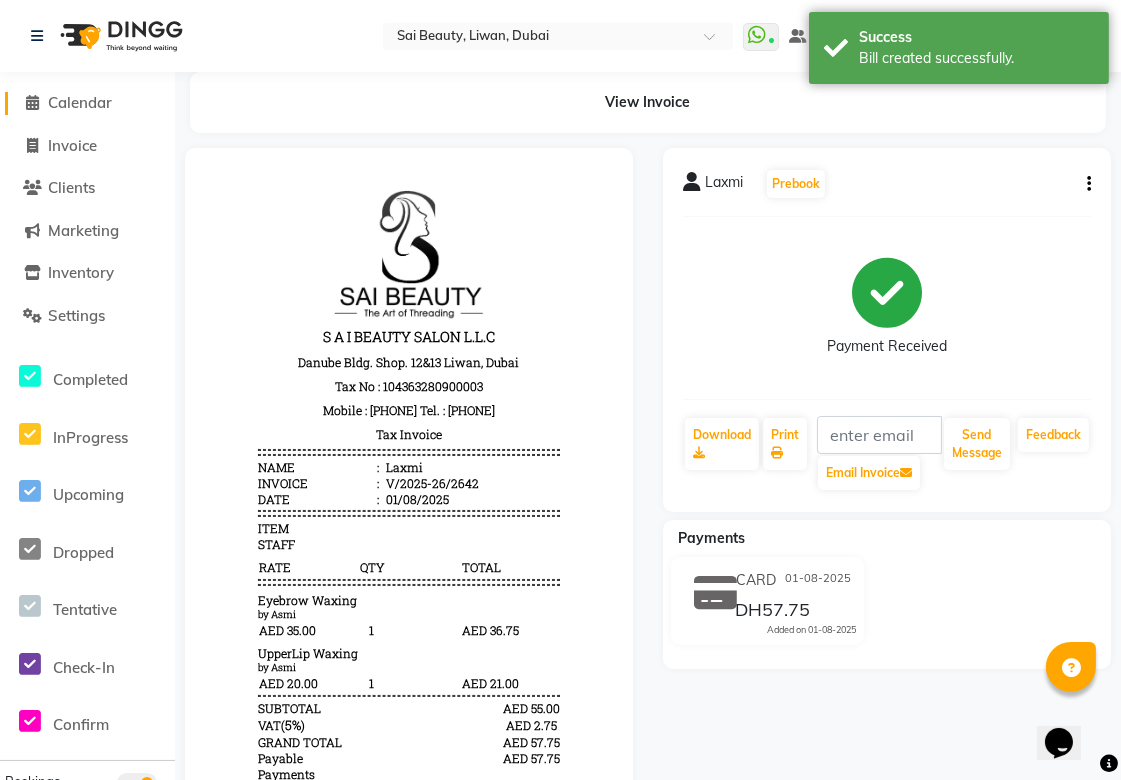 click on "Calendar" 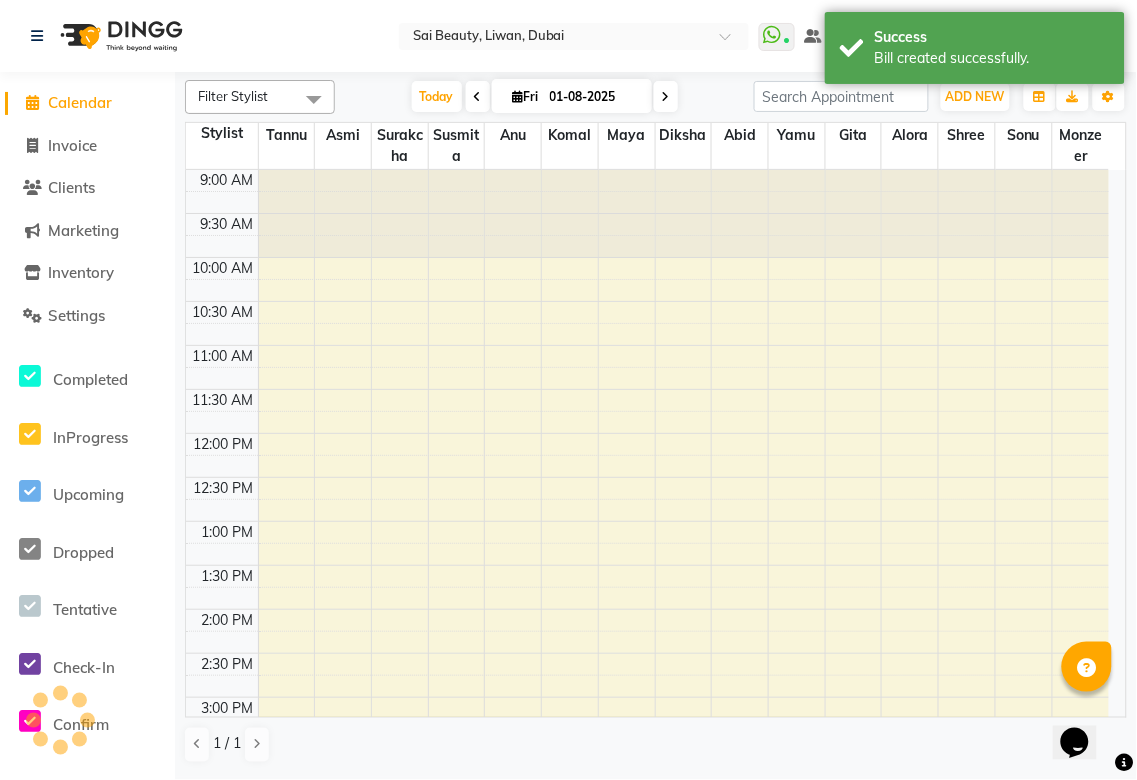 scroll, scrollTop: 0, scrollLeft: 0, axis: both 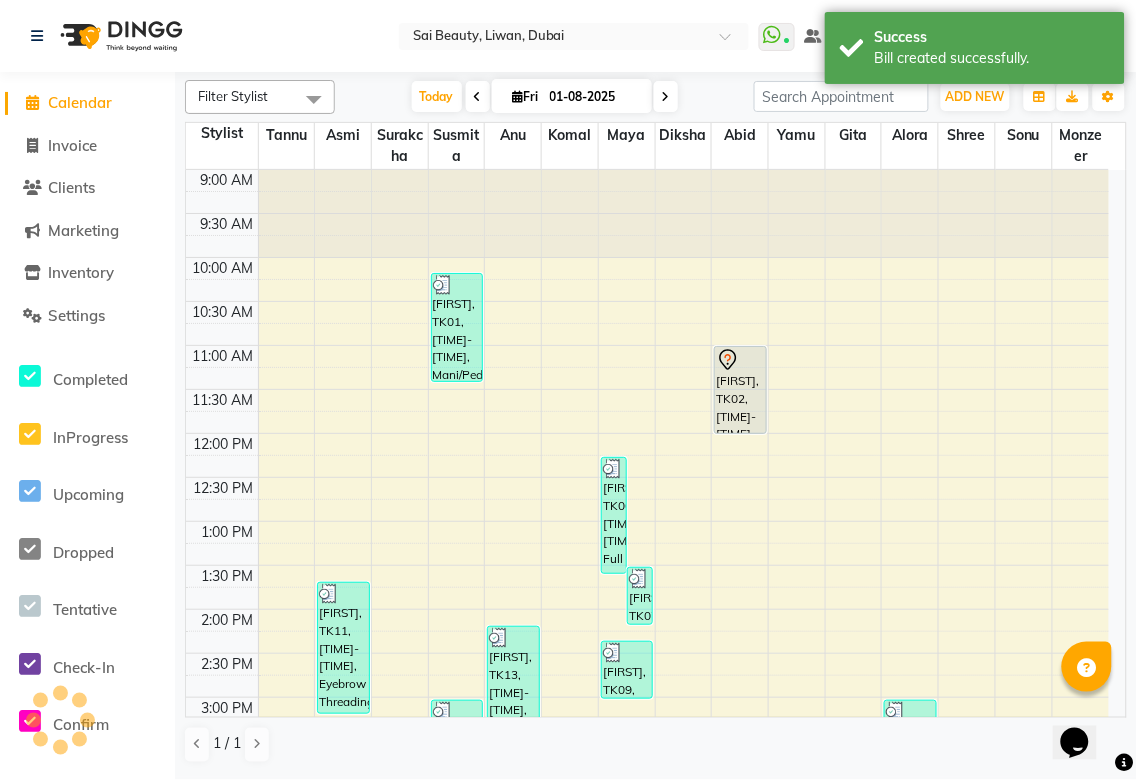 click at bounding box center (666, 97) 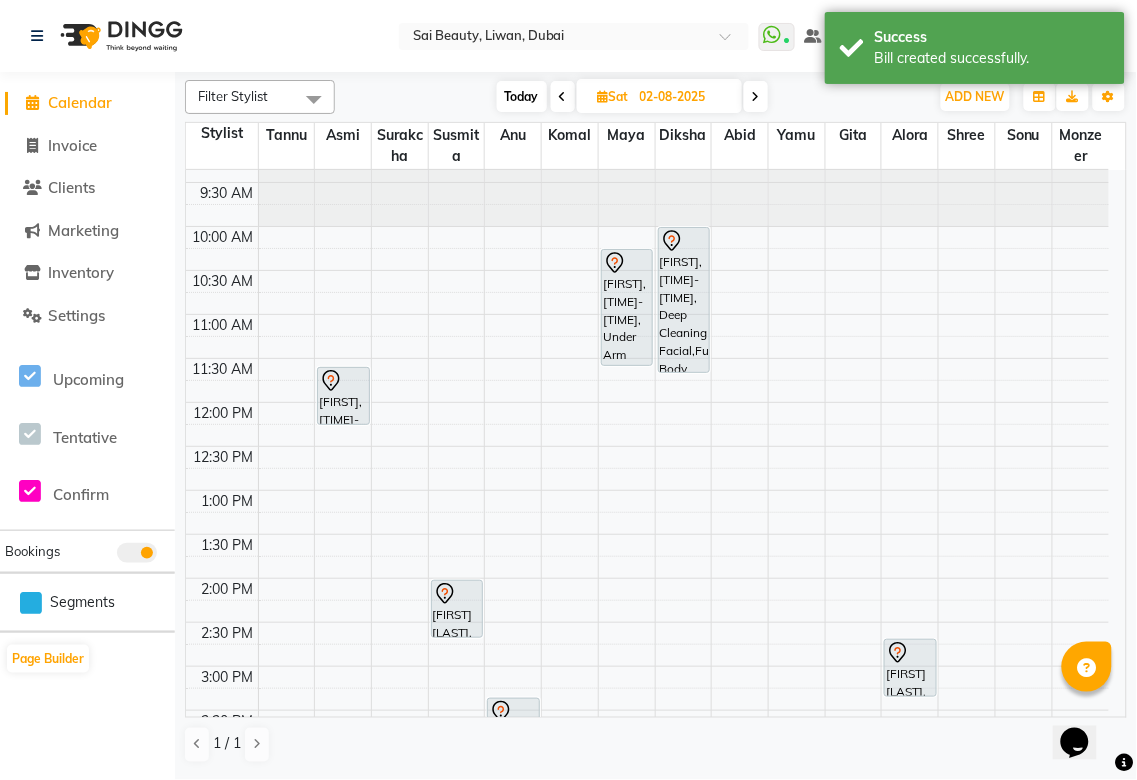 scroll, scrollTop: 0, scrollLeft: 0, axis: both 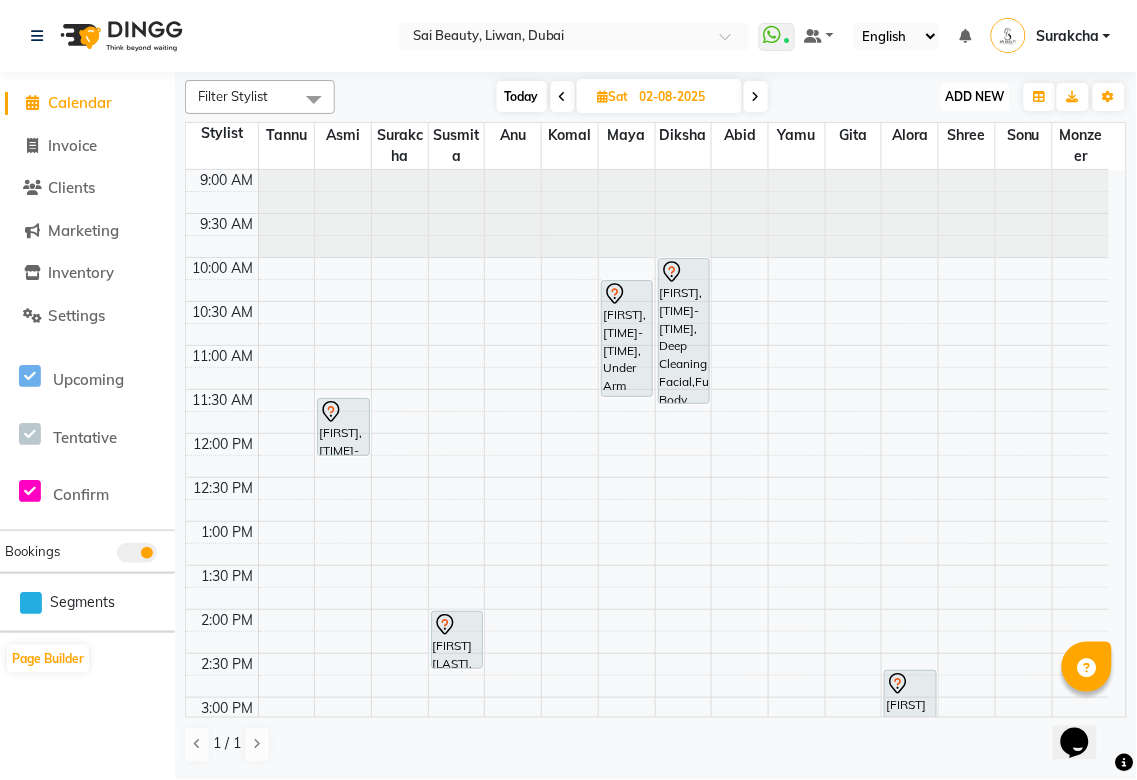 click on "ADD NEW" at bounding box center (975, 96) 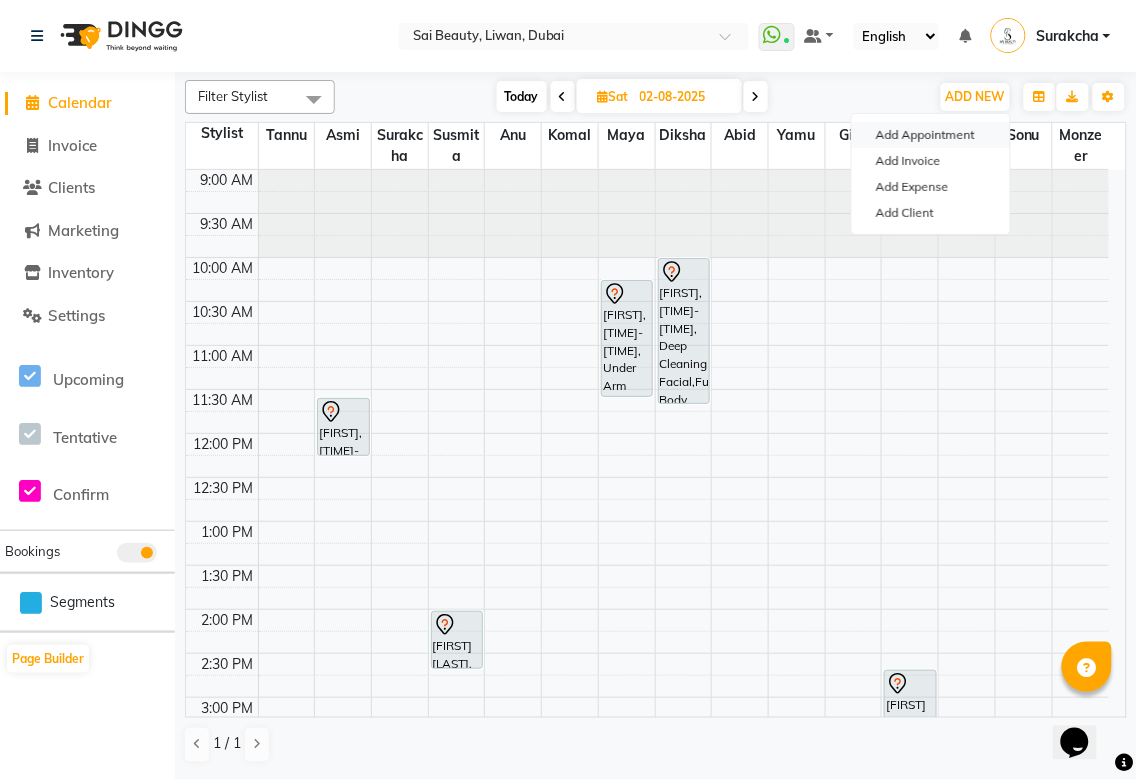 click on "Add Appointment" at bounding box center [931, 135] 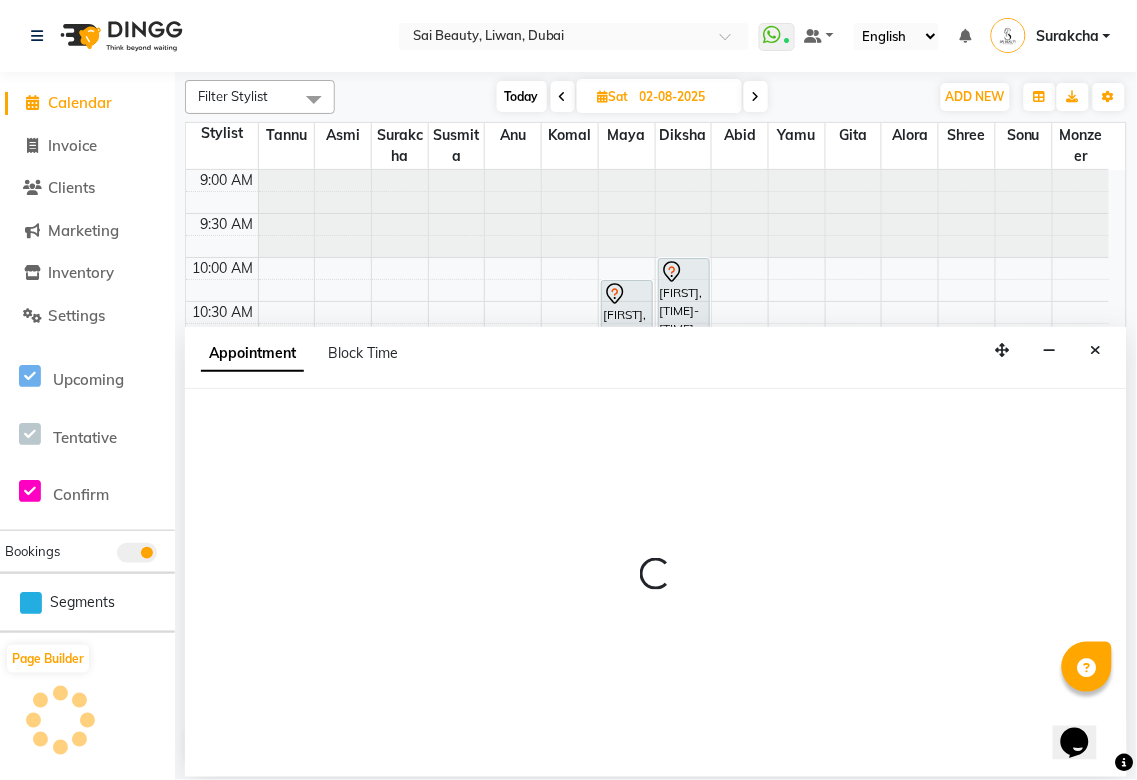 select on "600" 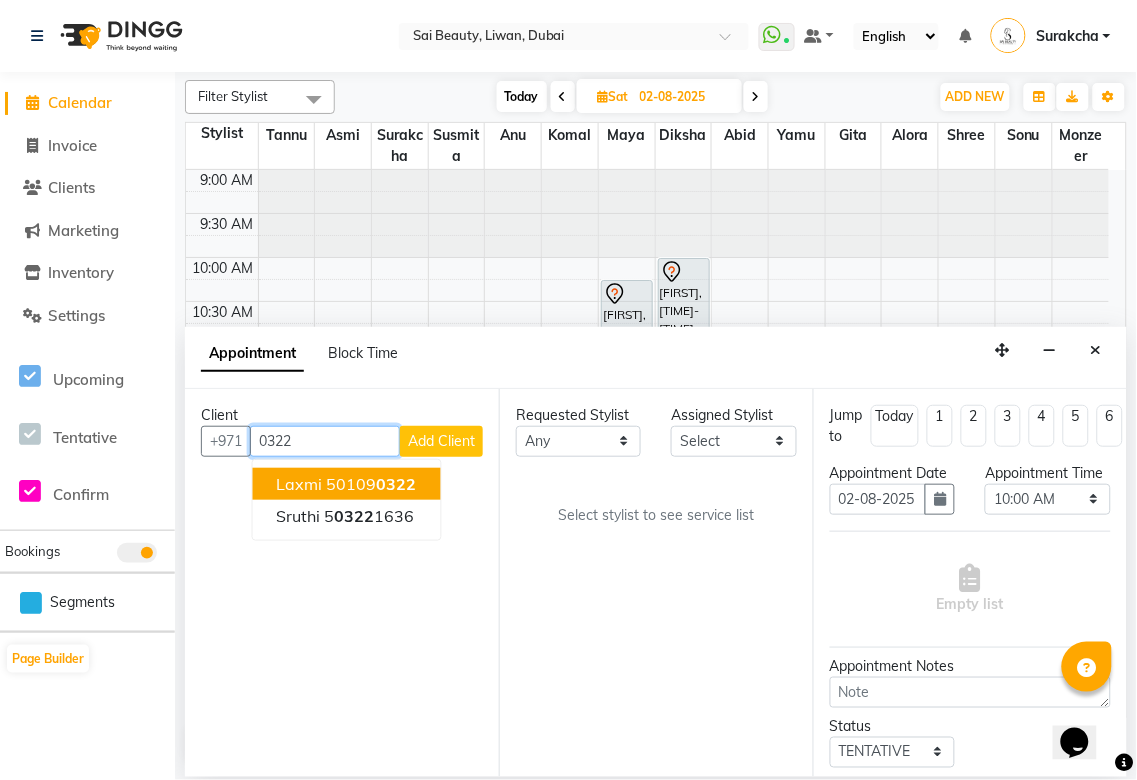 click on "0322" at bounding box center [397, 484] 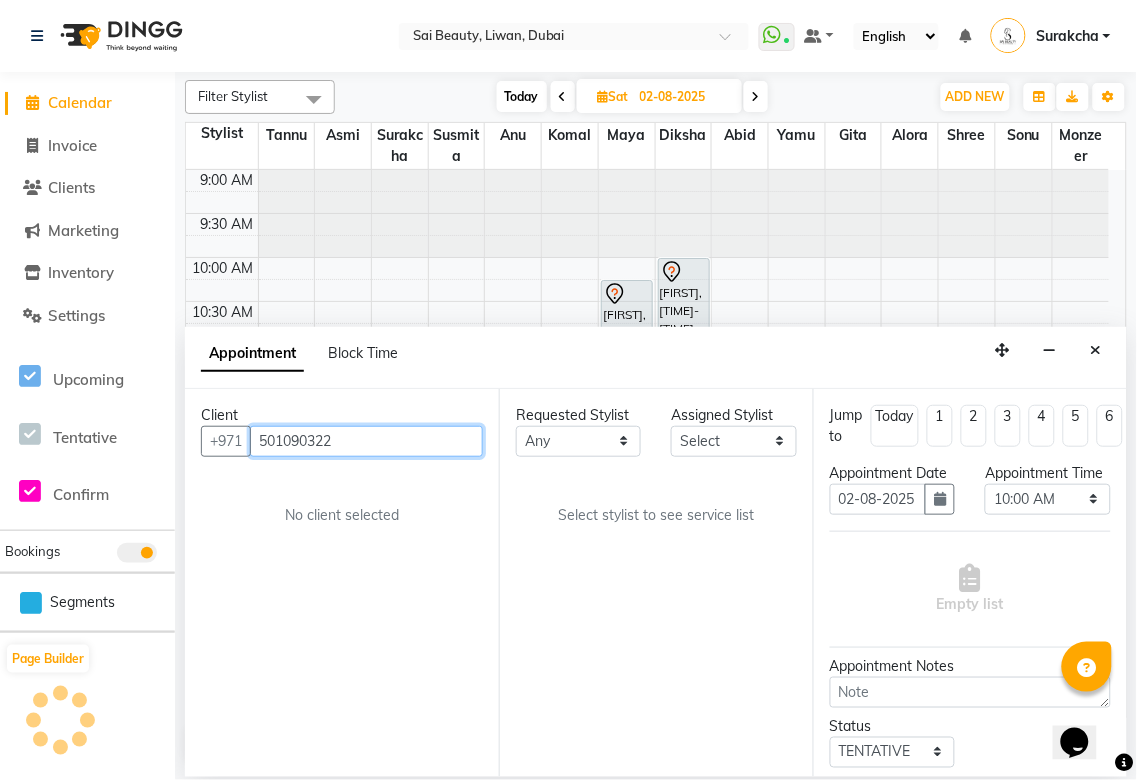 type on "501090322" 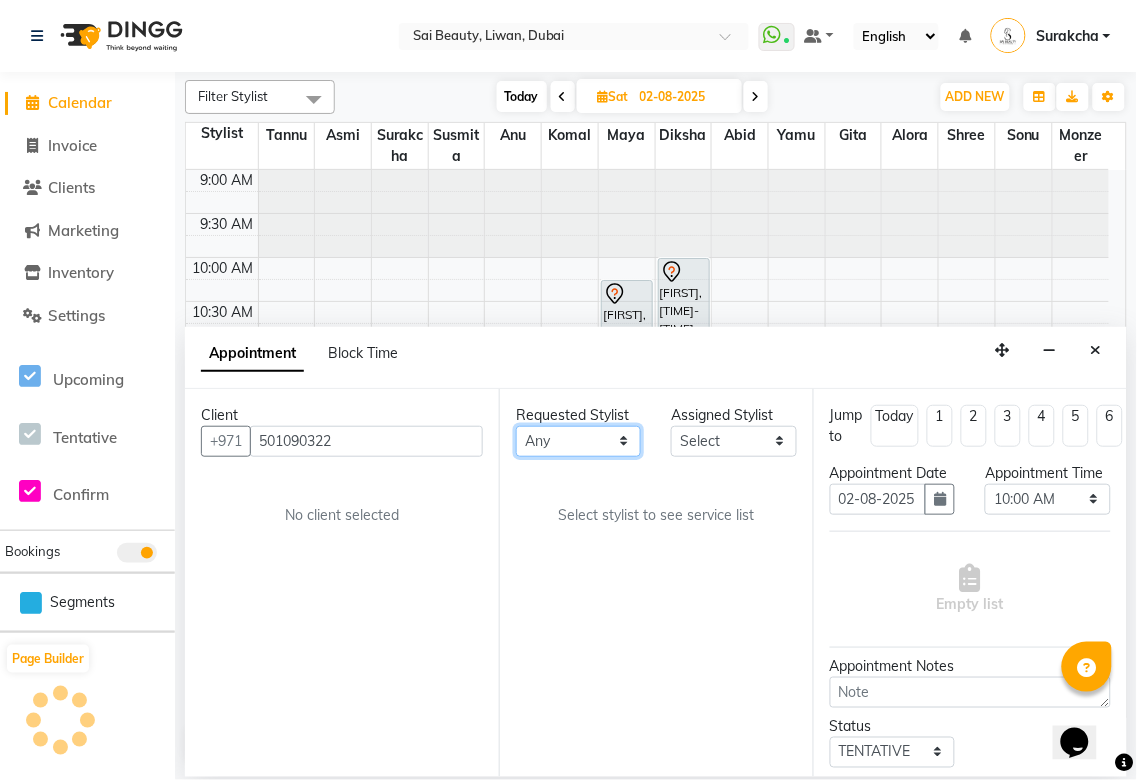 click on "Any Abid Alora Anu Asmi Diksha Gita Komal maya Monzeer shree sonu Surakcha Susmita Tannu Yamu" at bounding box center (578, 441) 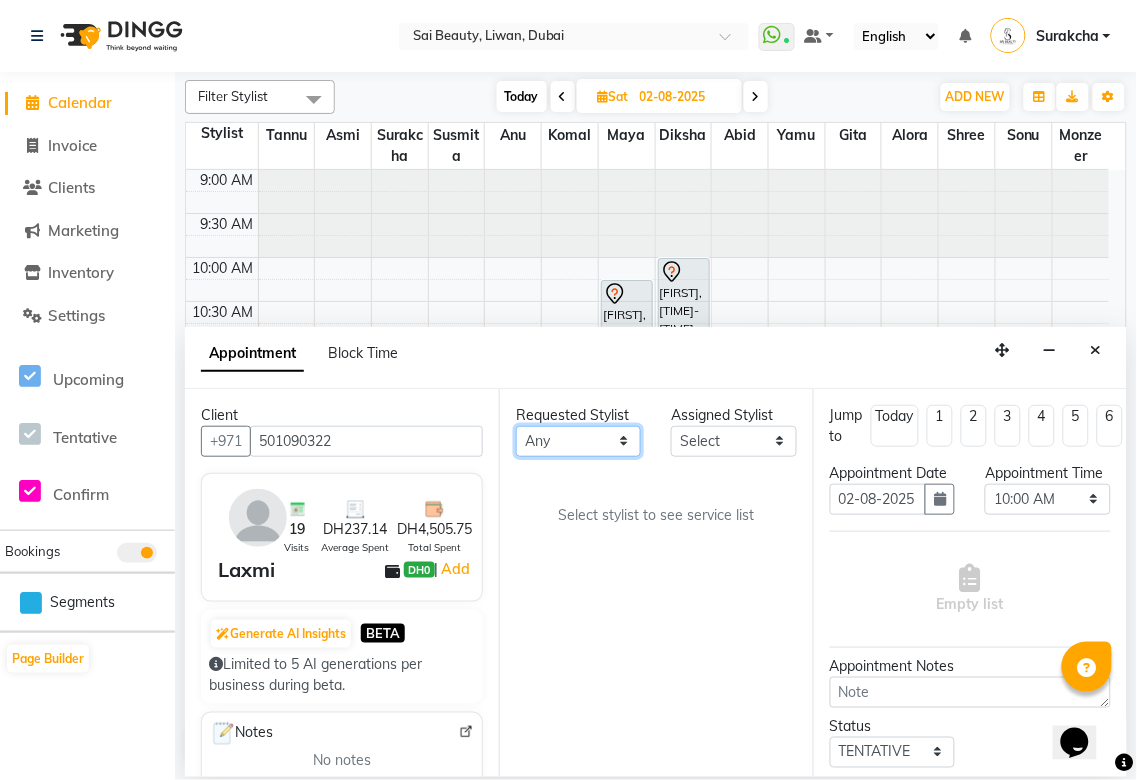 select on "59146" 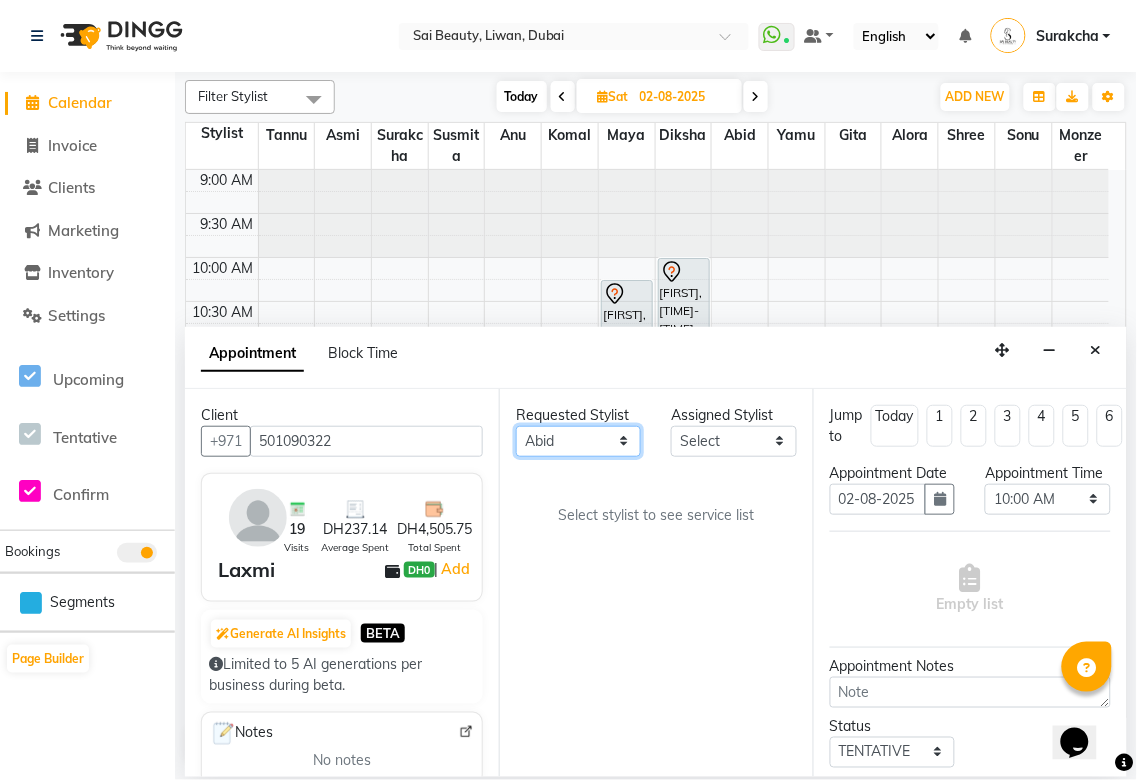 click on "Any Abid Alora Anu Asmi Diksha Gita Komal maya Monzeer shree sonu Surakcha Susmita Tannu Yamu" at bounding box center (578, 441) 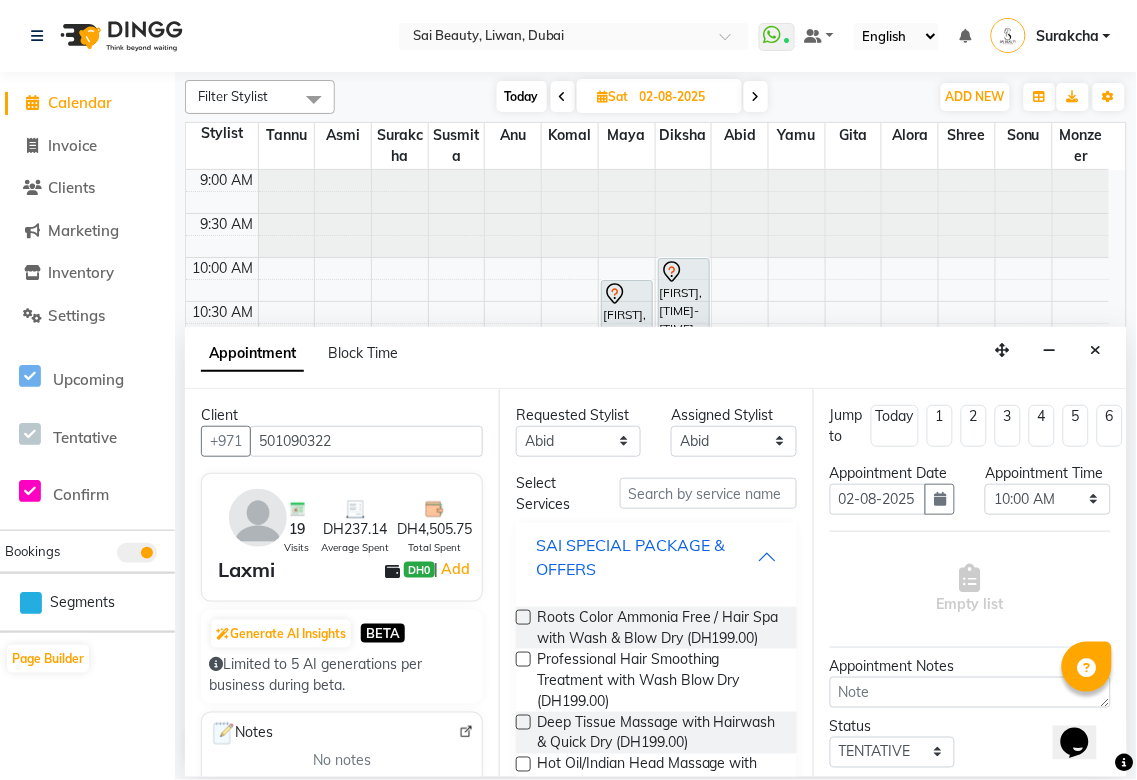 click on "SAI SPECIAL PACKAGE & OFFERS" at bounding box center (646, 557) 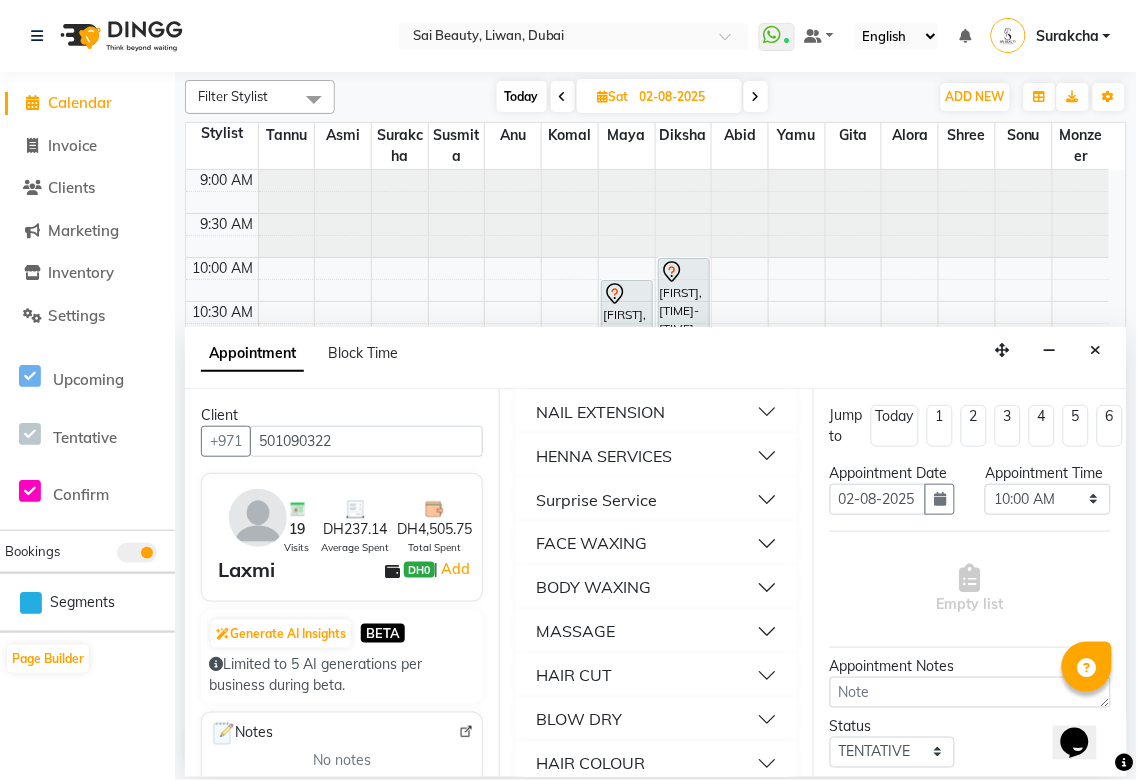 scroll, scrollTop: 606, scrollLeft: 0, axis: vertical 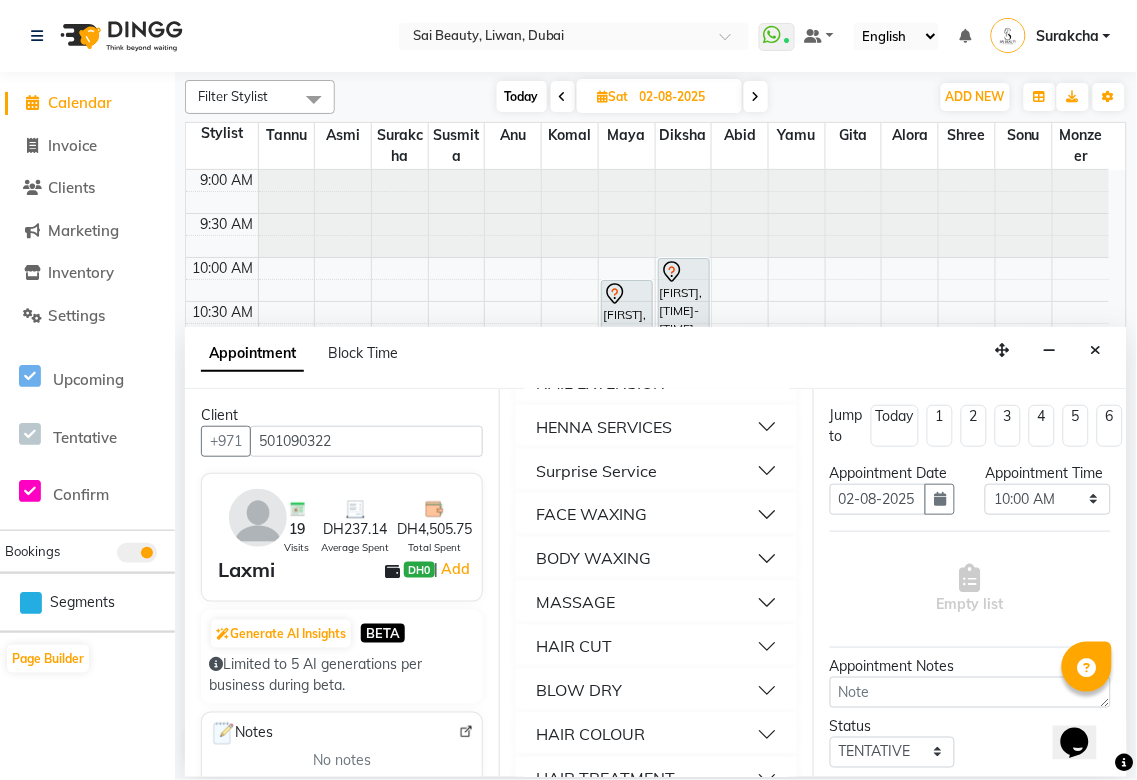 click on "BLOW DRY" at bounding box center [656, 691] 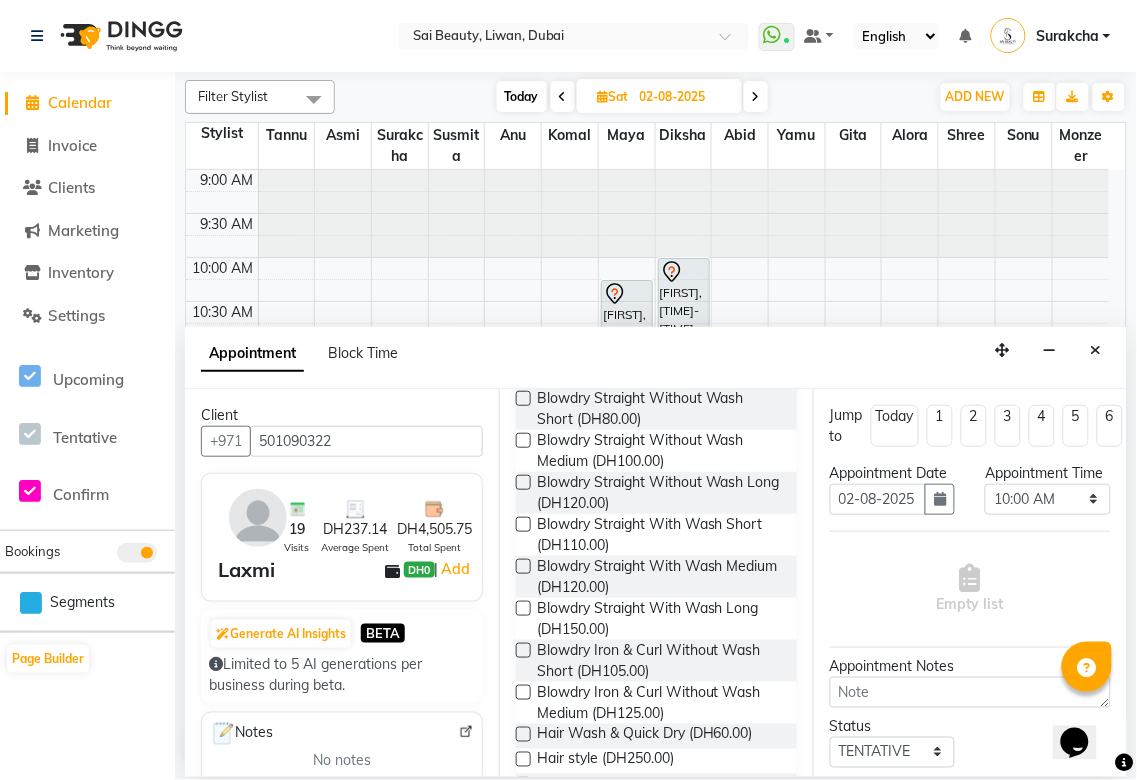 scroll, scrollTop: 967, scrollLeft: 0, axis: vertical 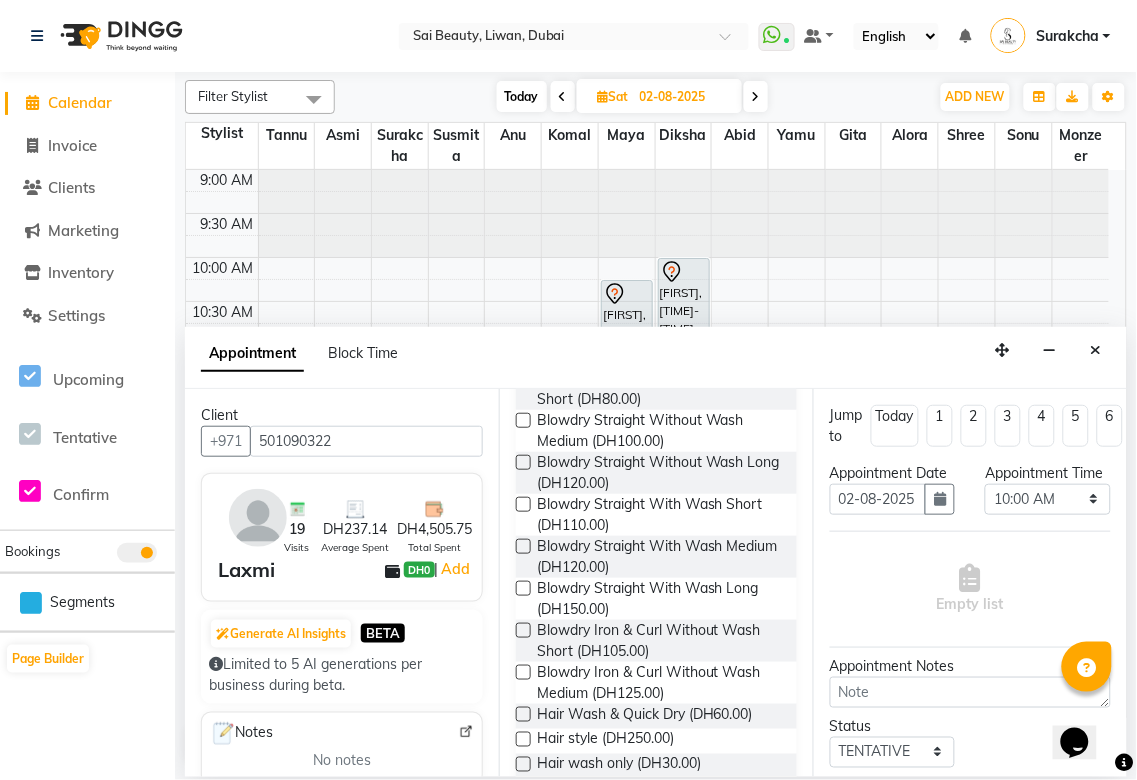 click at bounding box center (523, 546) 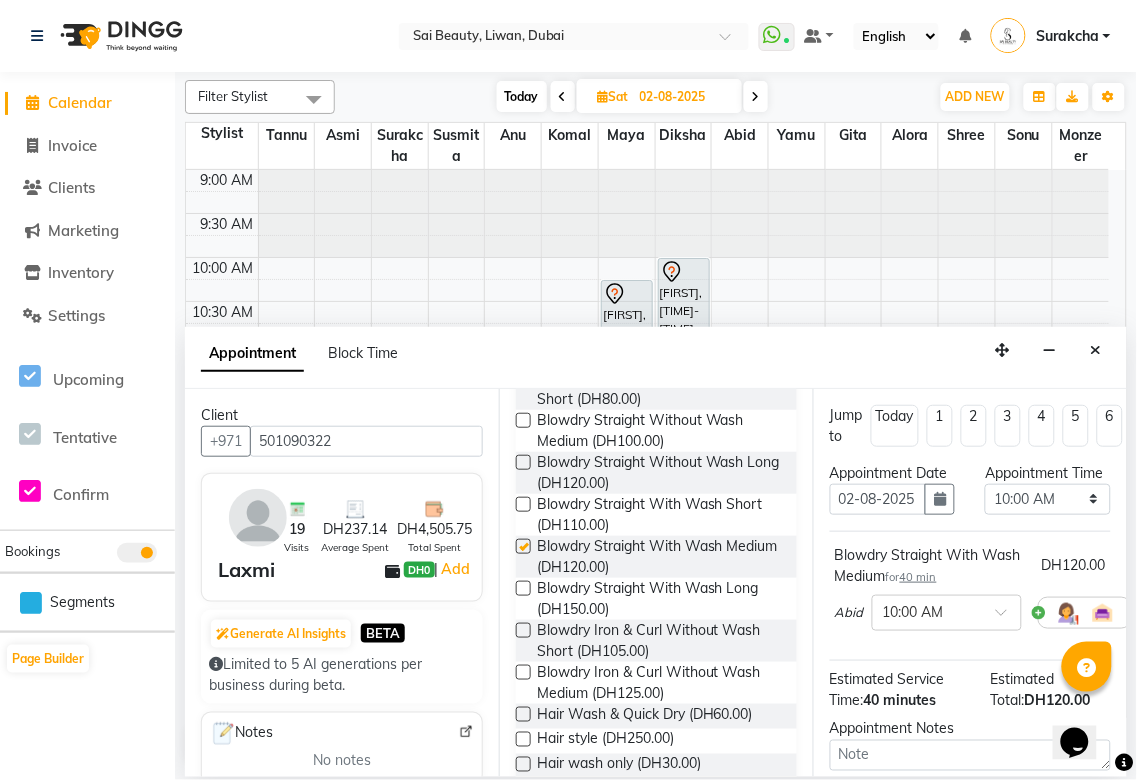 checkbox on "false" 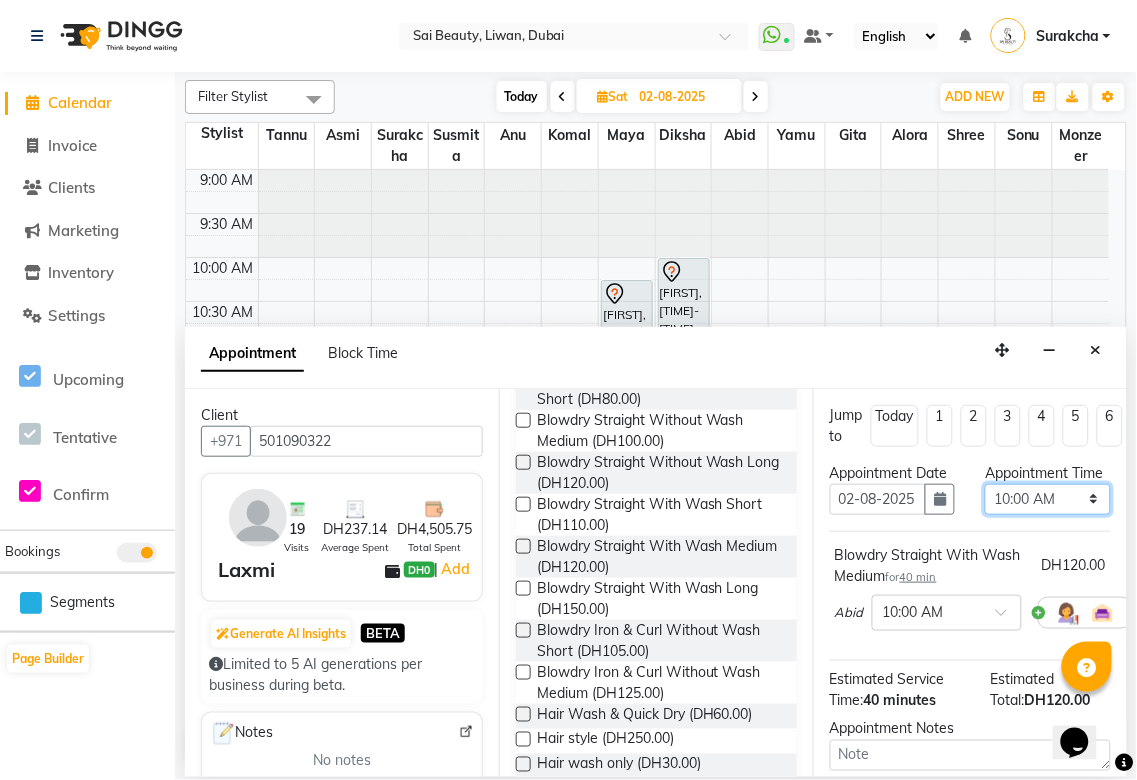 click on "Select 10:00 AM 10:05 AM 10:10 AM 10:15 AM 10:20 AM 10:25 AM 10:30 AM 10:35 AM 10:40 AM 10:45 AM 10:50 AM 10:55 AM 11:00 AM 11:05 AM 11:10 AM 11:15 AM 11:20 AM 11:25 AM 11:30 AM 11:35 AM 11:40 AM 11:45 AM 11:50 AM 11:55 AM 12:00 PM 12:05 PM 12:10 PM 12:15 PM 12:20 PM 12:25 PM 12:30 PM 12:35 PM 12:40 PM 12:45 PM 12:50 PM 12:55 PM 01:00 PM 01:05 PM 01:10 PM 01:15 PM 01:20 PM 01:25 PM 01:30 PM 01:35 PM 01:40 PM 01:45 PM 01:50 PM 01:55 PM 02:00 PM 02:05 PM 02:10 PM 02:15 PM 02:20 PM 02:25 PM 02:30 PM 02:35 PM 02:40 PM 02:45 PM 02:50 PM 02:55 PM 03:00 PM 03:05 PM 03:10 PM 03:15 PM 03:20 PM 03:25 PM 03:30 PM 03:35 PM 03:40 PM 03:45 PM 03:50 PM 03:55 PM 04:00 PM 04:05 PM 04:10 PM 04:15 PM 04:20 PM 04:25 PM 04:30 PM 04:35 PM 04:40 PM 04:45 PM 04:50 PM 04:55 PM 05:00 PM 05:05 PM 05:10 PM 05:15 PM 05:20 PM 05:25 PM 05:30 PM 05:35 PM 05:40 PM 05:45 PM 05:50 PM 05:55 PM 06:00 PM 06:05 PM 06:10 PM 06:15 PM 06:20 PM 06:25 PM 06:30 PM 06:35 PM 06:40 PM 06:45 PM 06:50 PM 06:55 PM 07:00 PM 07:05 PM 07:10 PM 07:15 PM 07:20 PM" at bounding box center [1047, 499] 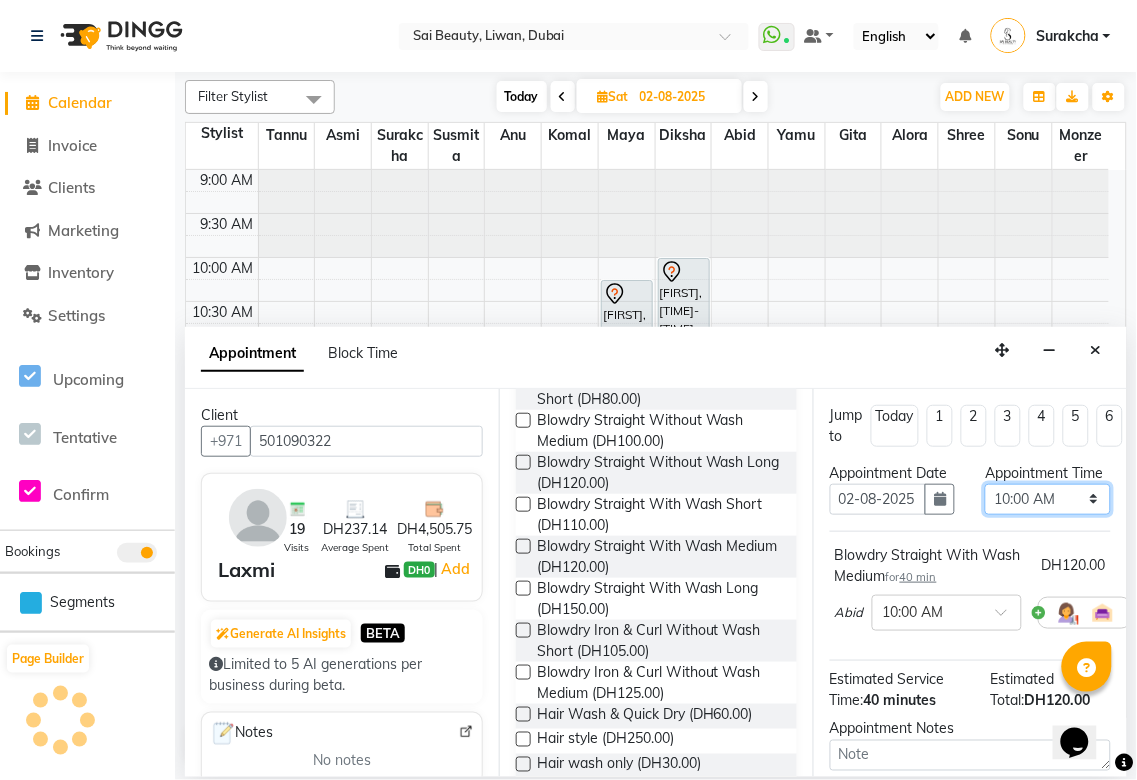 select on "720" 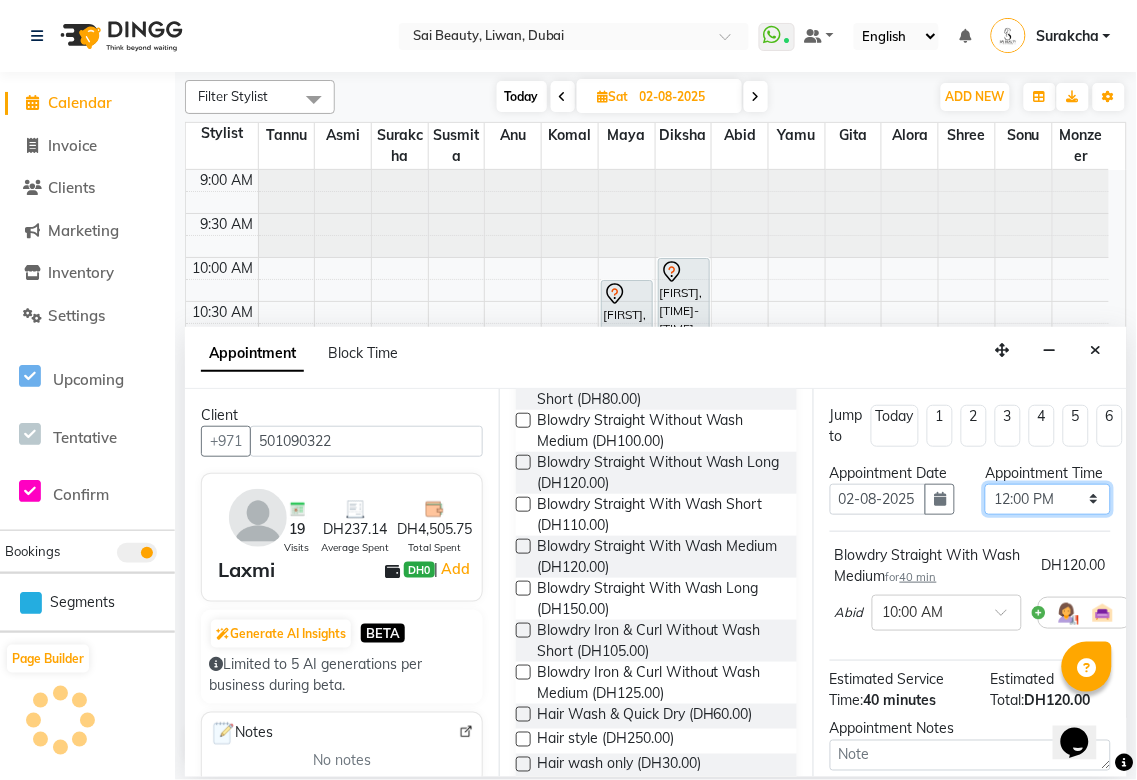click on "Select 10:00 AM 10:05 AM 10:10 AM 10:15 AM 10:20 AM 10:25 AM 10:30 AM 10:35 AM 10:40 AM 10:45 AM 10:50 AM 10:55 AM 11:00 AM 11:05 AM 11:10 AM 11:15 AM 11:20 AM 11:25 AM 11:30 AM 11:35 AM 11:40 AM 11:45 AM 11:50 AM 11:55 AM 12:00 PM 12:05 PM 12:10 PM 12:15 PM 12:20 PM 12:25 PM 12:30 PM 12:35 PM 12:40 PM 12:45 PM 12:50 PM 12:55 PM 01:00 PM 01:05 PM 01:10 PM 01:15 PM 01:20 PM 01:25 PM 01:30 PM 01:35 PM 01:40 PM 01:45 PM 01:50 PM 01:55 PM 02:00 PM 02:05 PM 02:10 PM 02:15 PM 02:20 PM 02:25 PM 02:30 PM 02:35 PM 02:40 PM 02:45 PM 02:50 PM 02:55 PM 03:00 PM 03:05 PM 03:10 PM 03:15 PM 03:20 PM 03:25 PM 03:30 PM 03:35 PM 03:40 PM 03:45 PM 03:50 PM 03:55 PM 04:00 PM 04:05 PM 04:10 PM 04:15 PM 04:20 PM 04:25 PM 04:30 PM 04:35 PM 04:40 PM 04:45 PM 04:50 PM 04:55 PM 05:00 PM 05:05 PM 05:10 PM 05:15 PM 05:20 PM 05:25 PM 05:30 PM 05:35 PM 05:40 PM 05:45 PM 05:50 PM 05:55 PM 06:00 PM 06:05 PM 06:10 PM 06:15 PM 06:20 PM 06:25 PM 06:30 PM 06:35 PM 06:40 PM 06:45 PM 06:50 PM 06:55 PM 07:00 PM 07:05 PM 07:10 PM 07:15 PM 07:20 PM" at bounding box center [1047, 499] 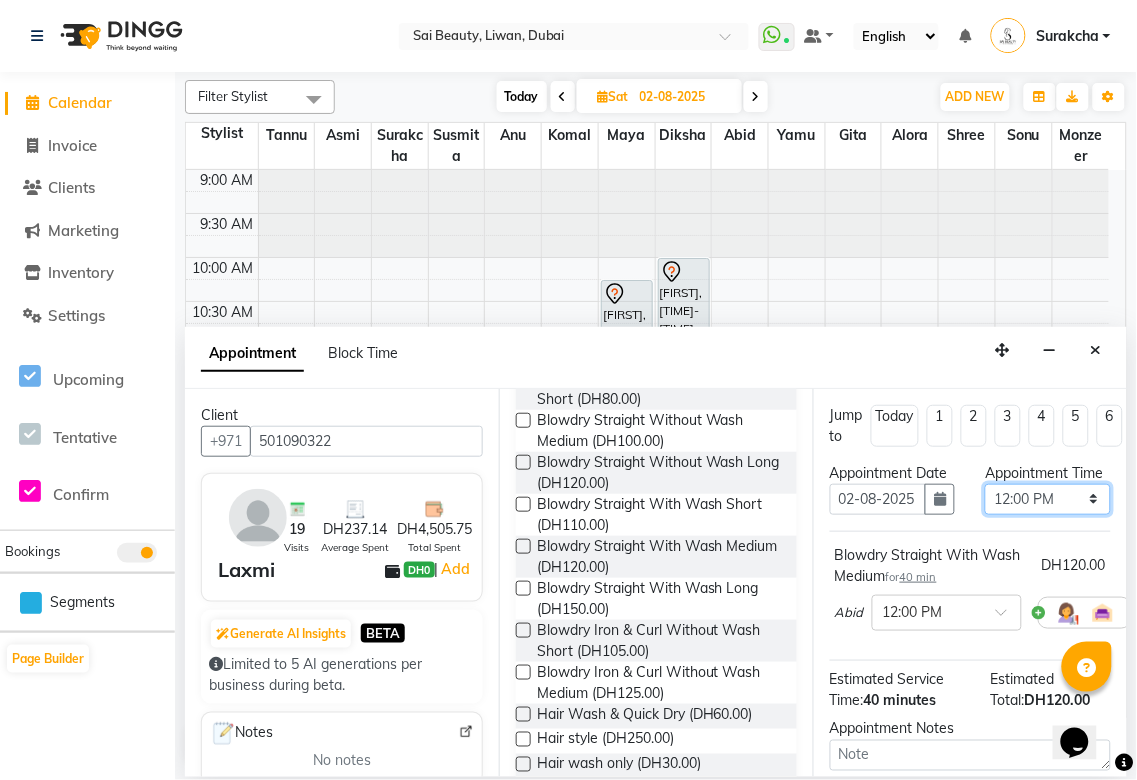 scroll, scrollTop: 256, scrollLeft: 0, axis: vertical 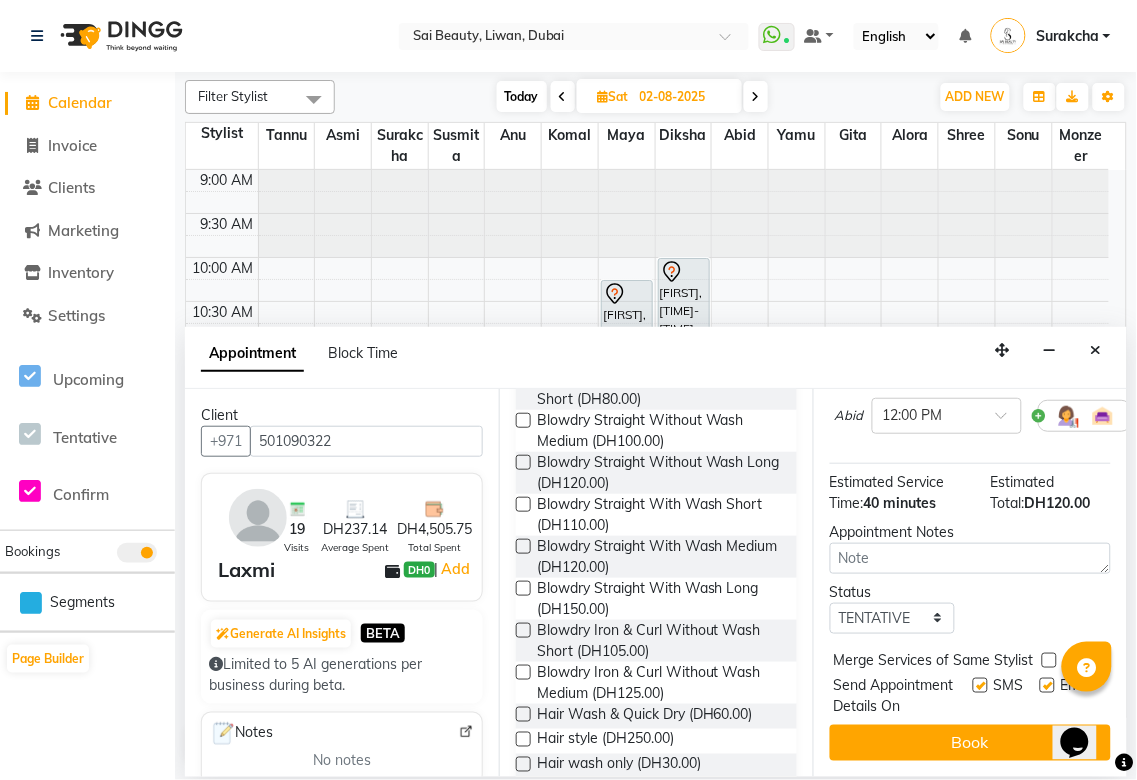 click at bounding box center [1049, 660] 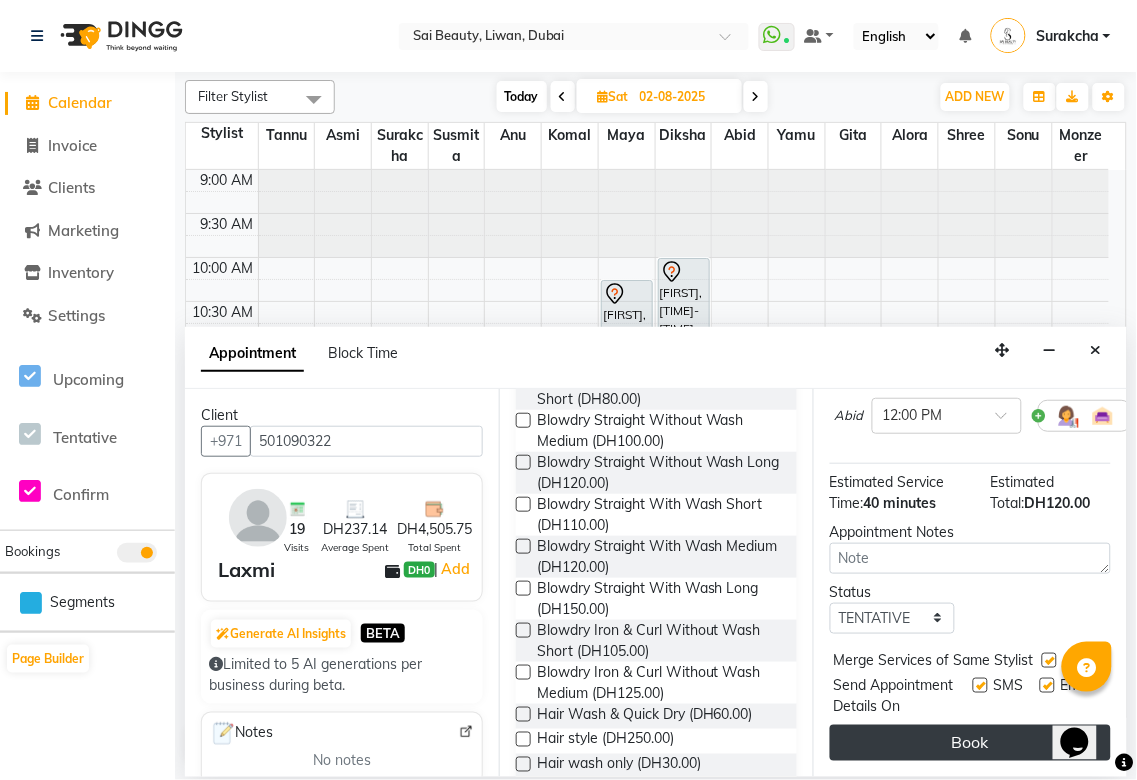 click on "Book" at bounding box center (970, 743) 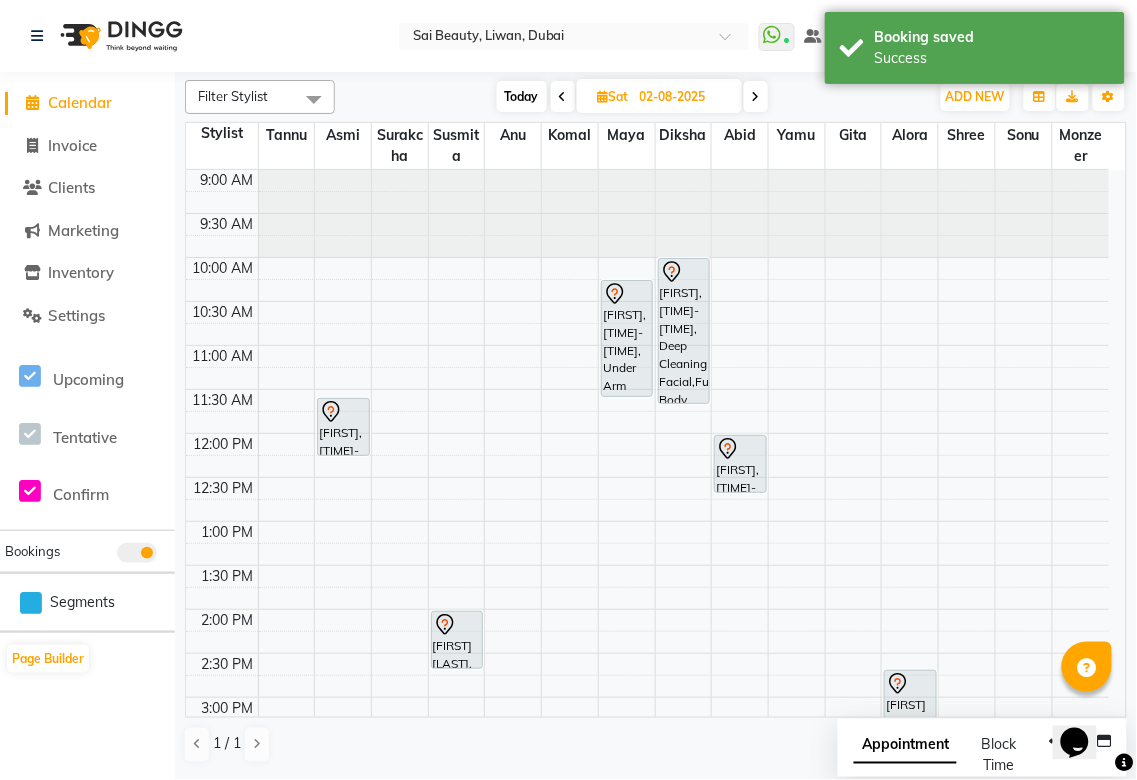click on "Appointment" at bounding box center (905, 746) 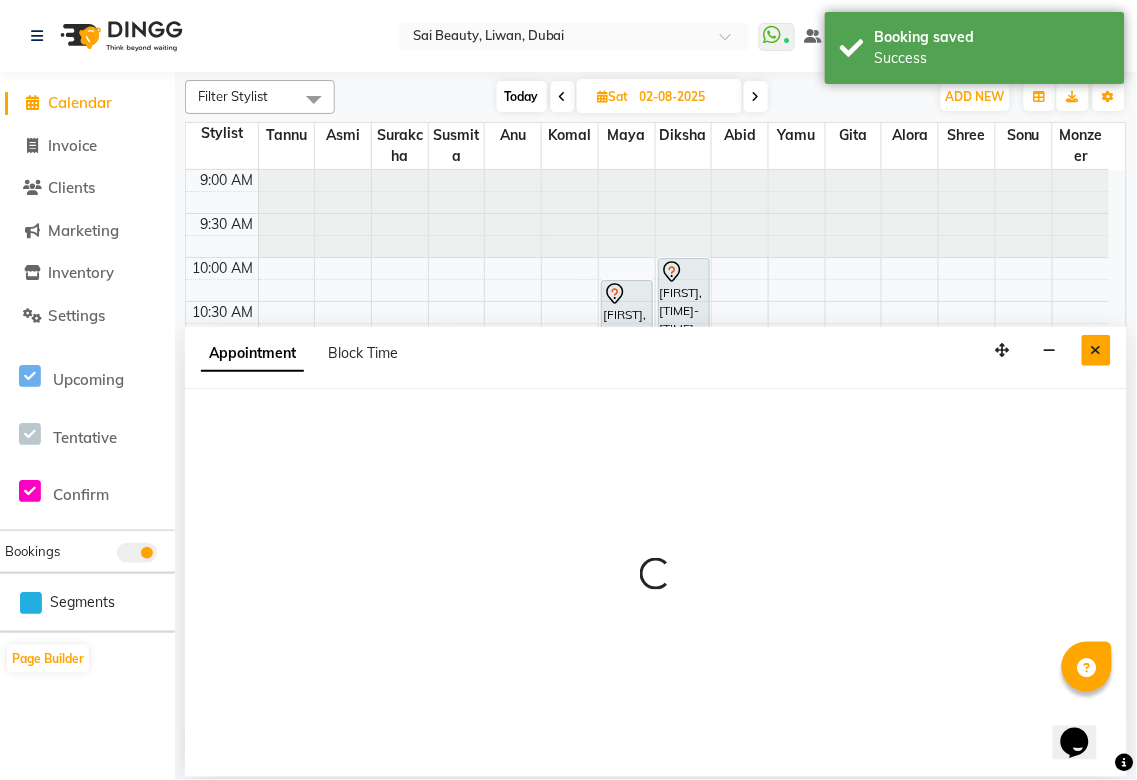 click at bounding box center [1096, 350] 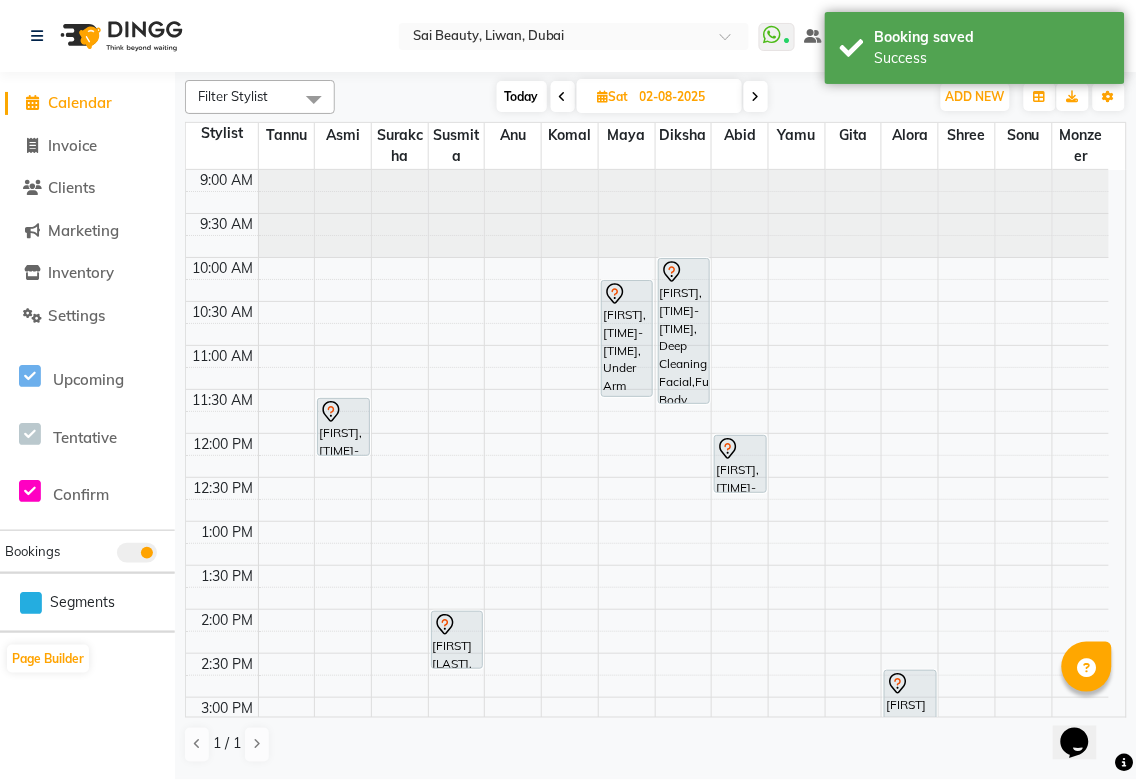 click on "Today" at bounding box center (522, 96) 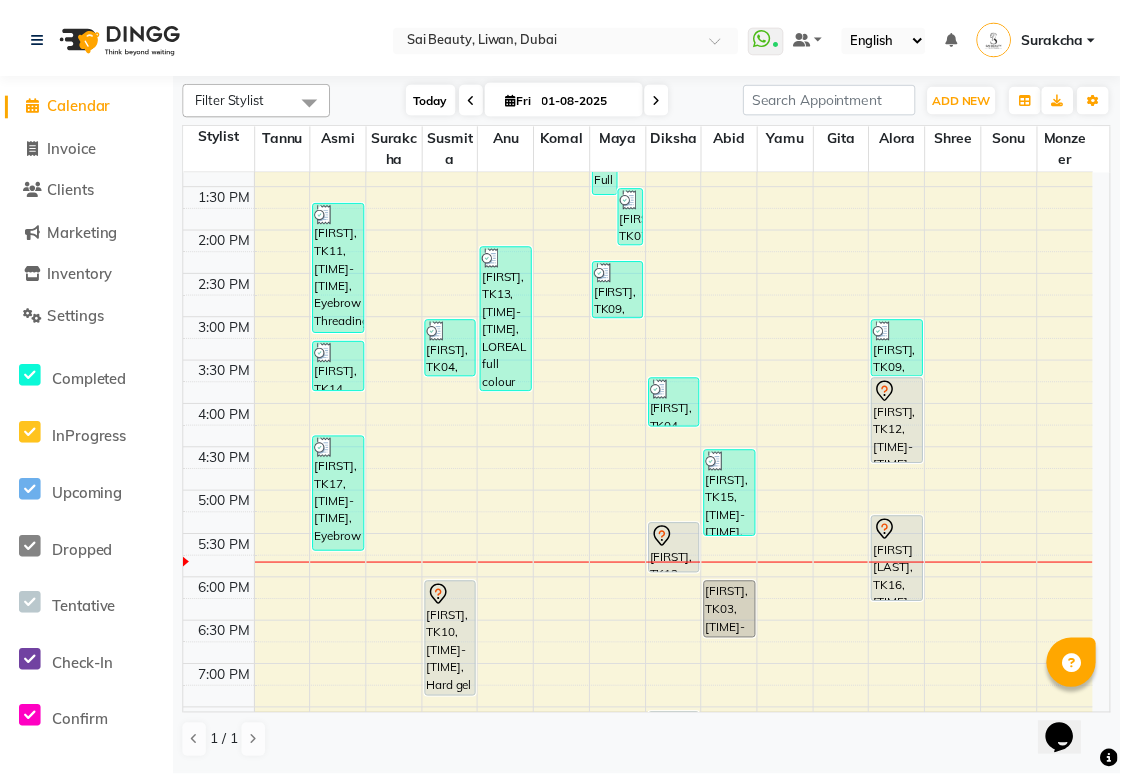 scroll, scrollTop: 360, scrollLeft: 0, axis: vertical 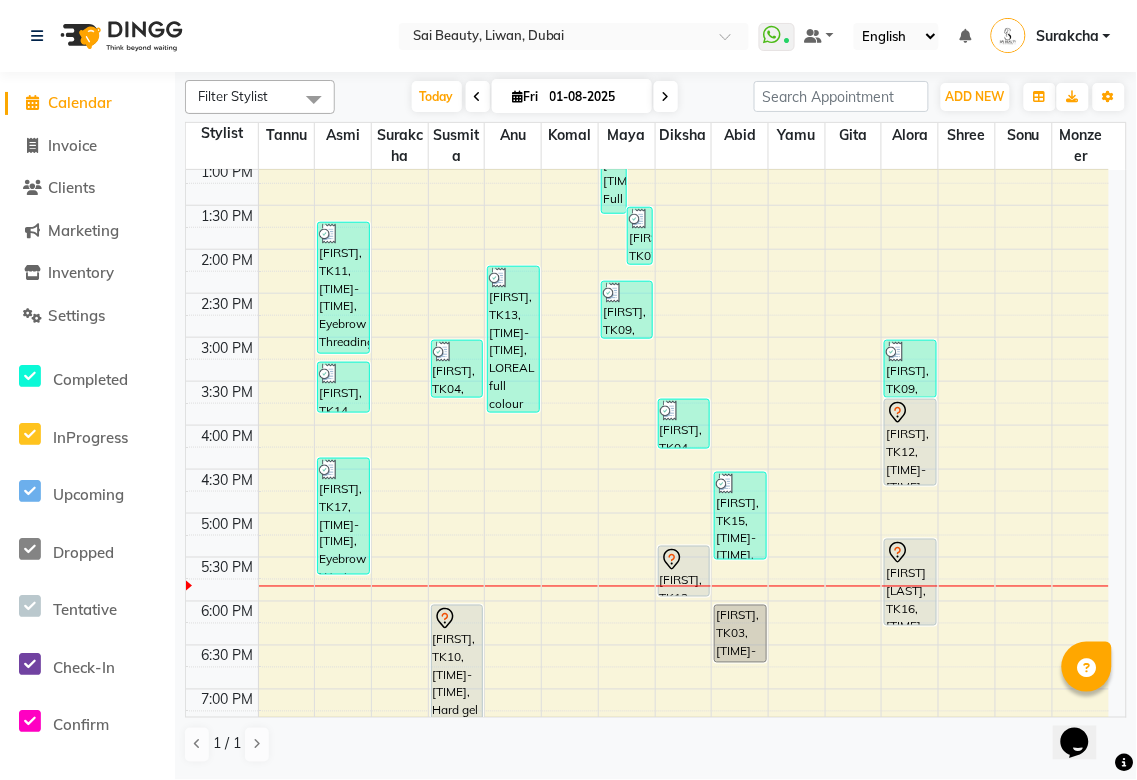 click at bounding box center (684, 560) 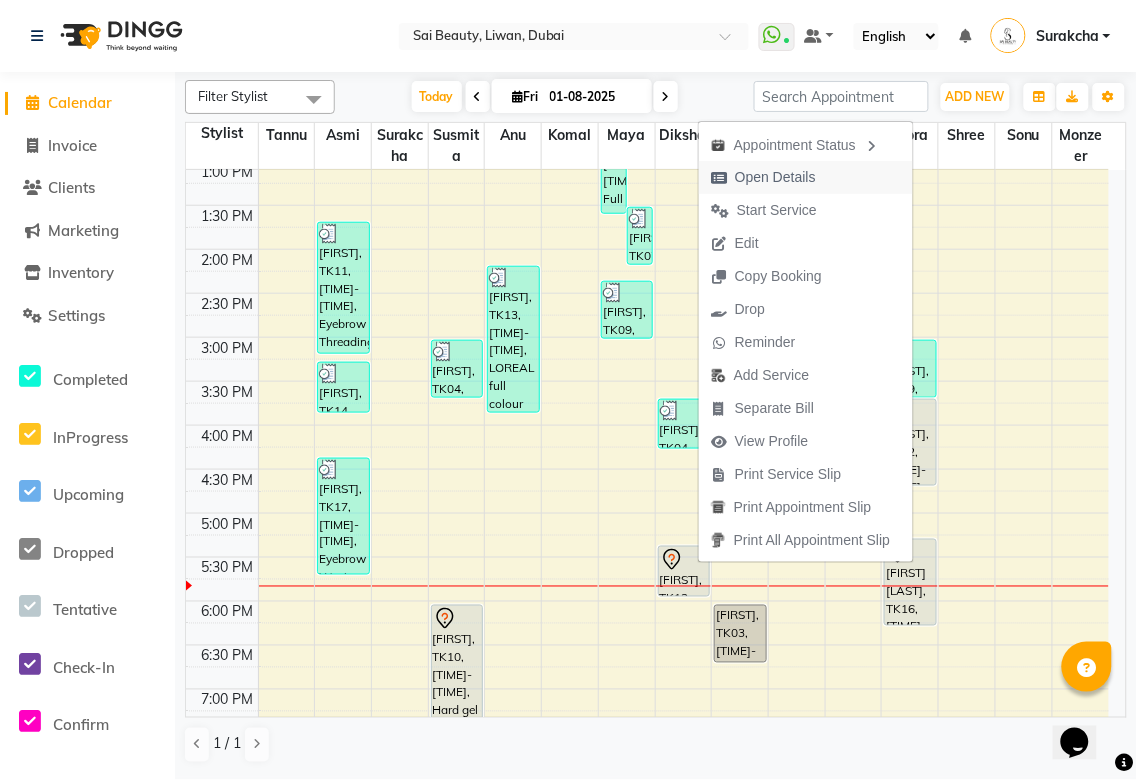 click on "Open Details" at bounding box center (775, 177) 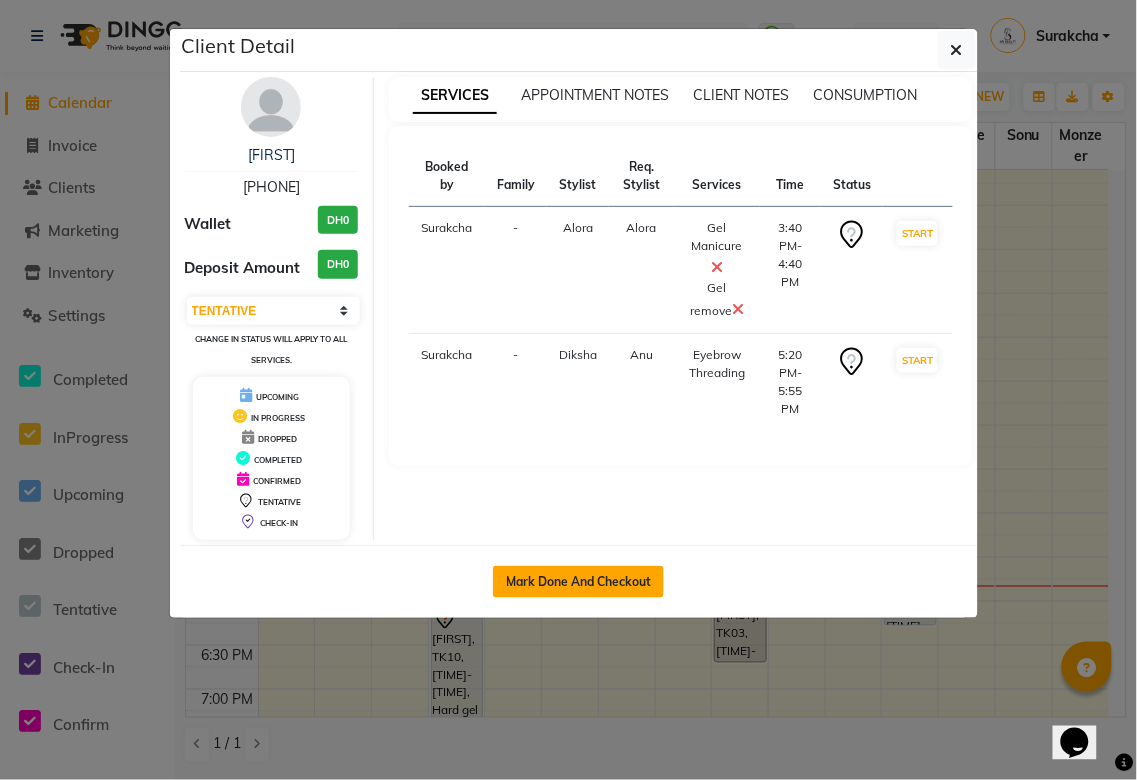 click on "Mark Done And Checkout" 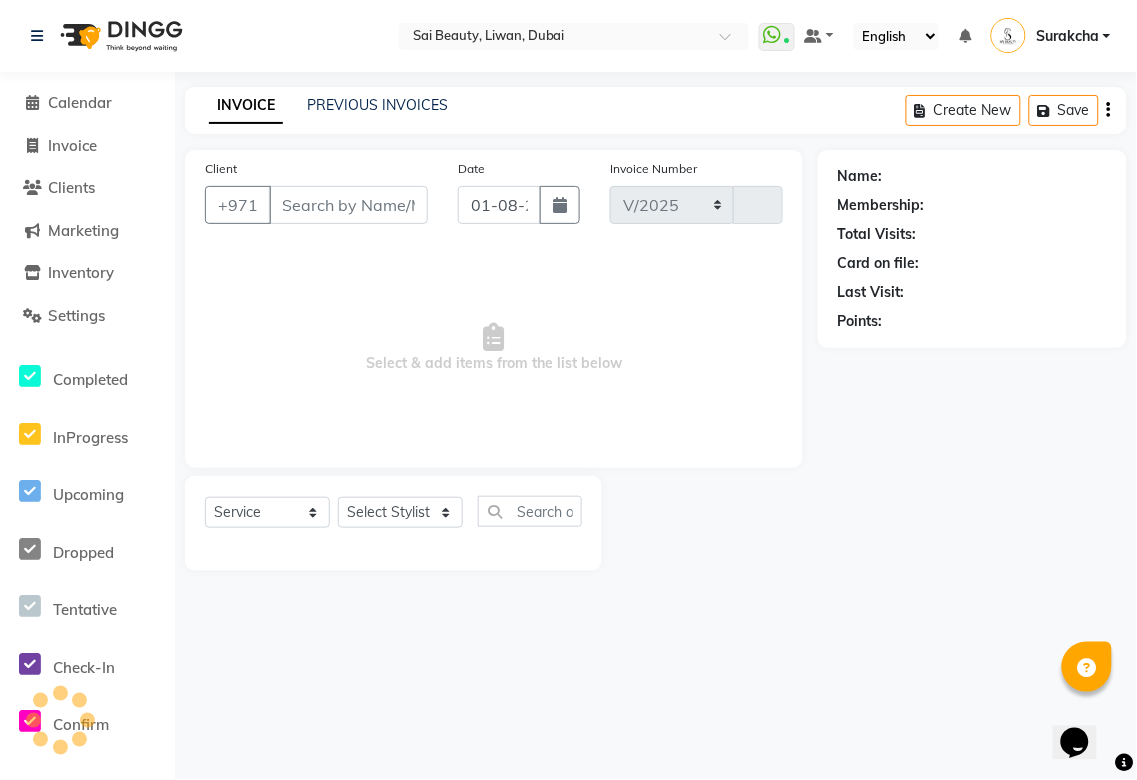 select on "5352" 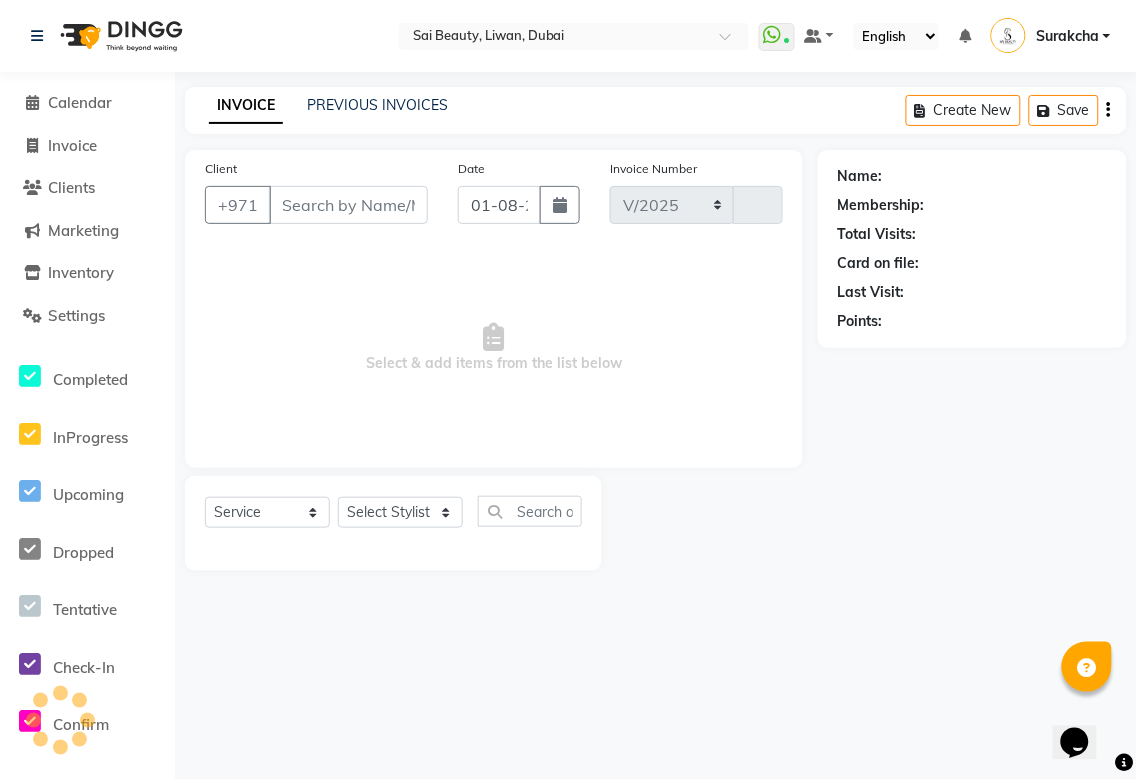 type on "2643" 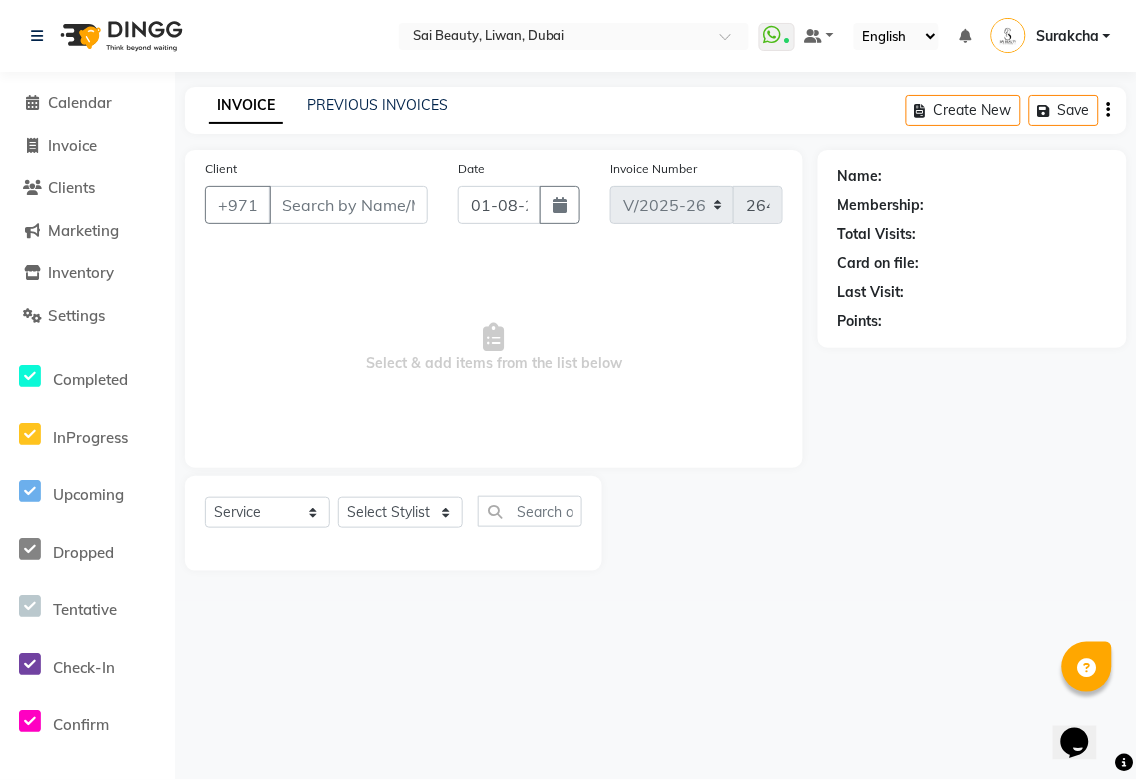 type on "[PHONE]" 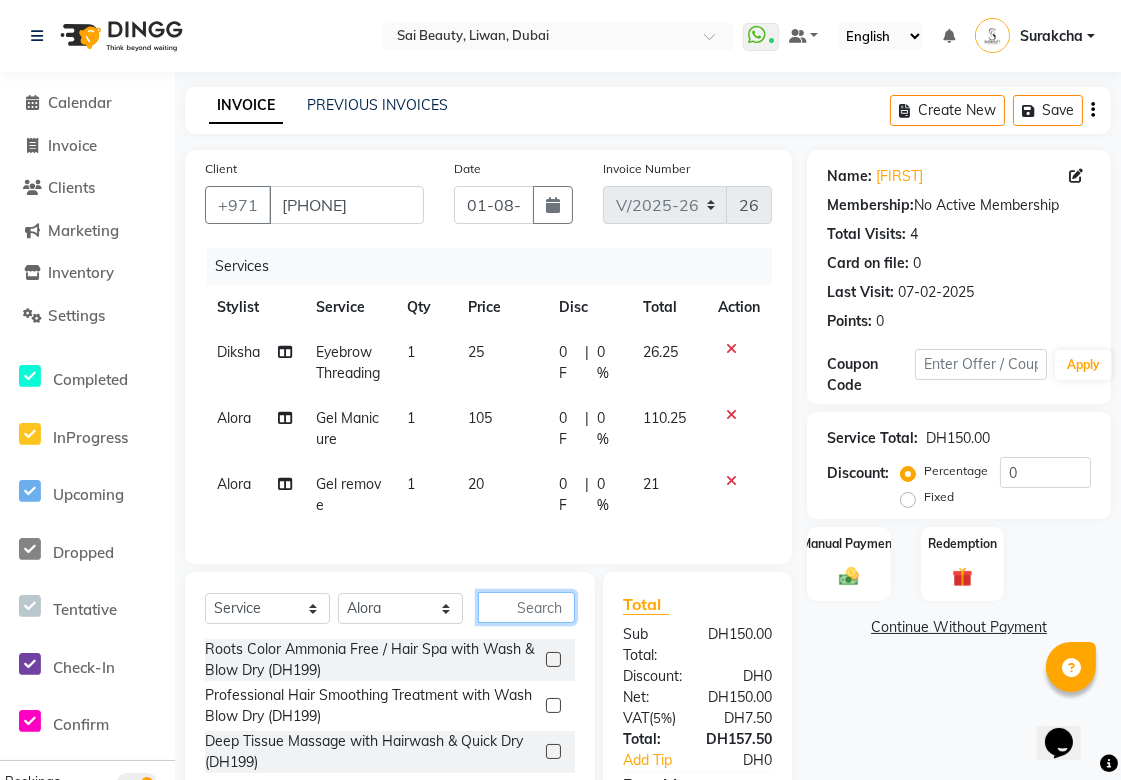 click 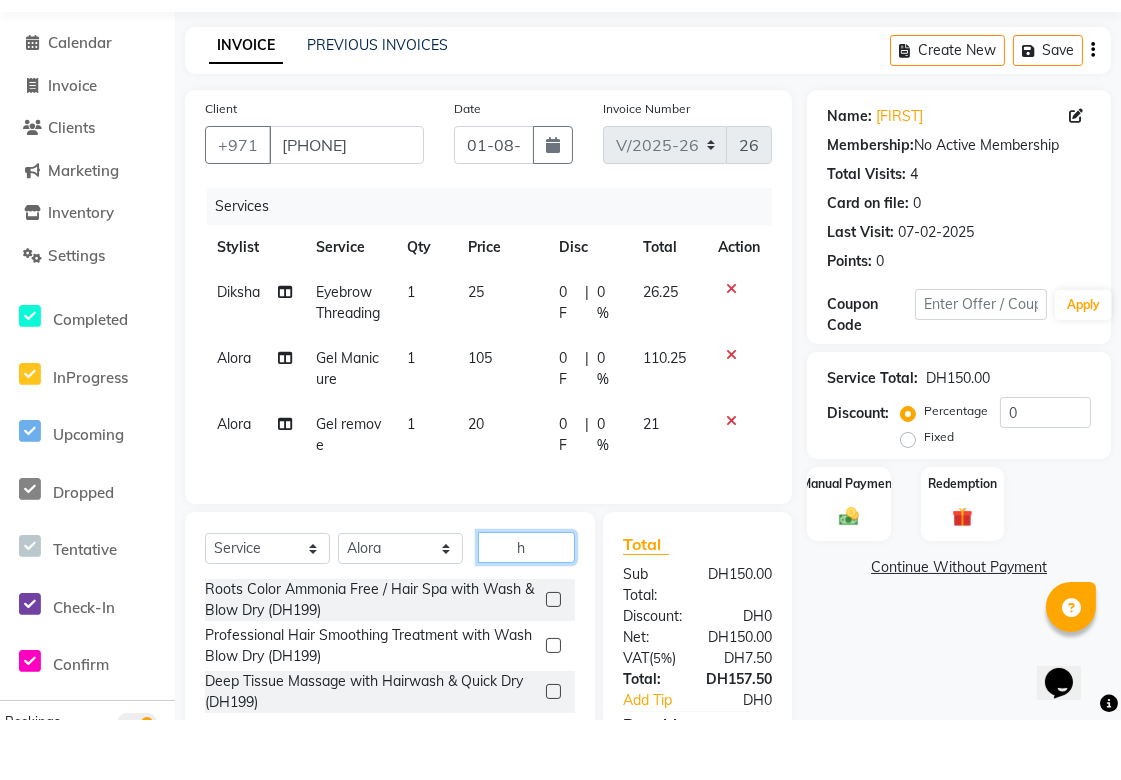 scroll, scrollTop: 114, scrollLeft: 0, axis: vertical 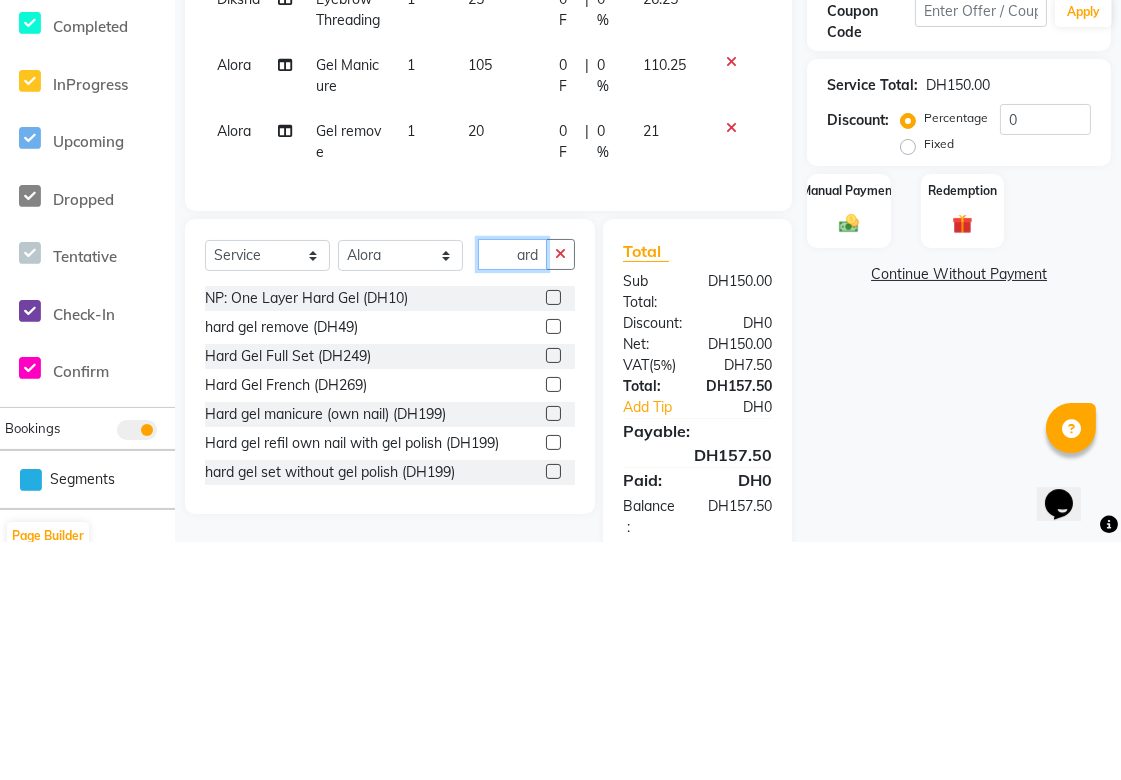 type on "hard" 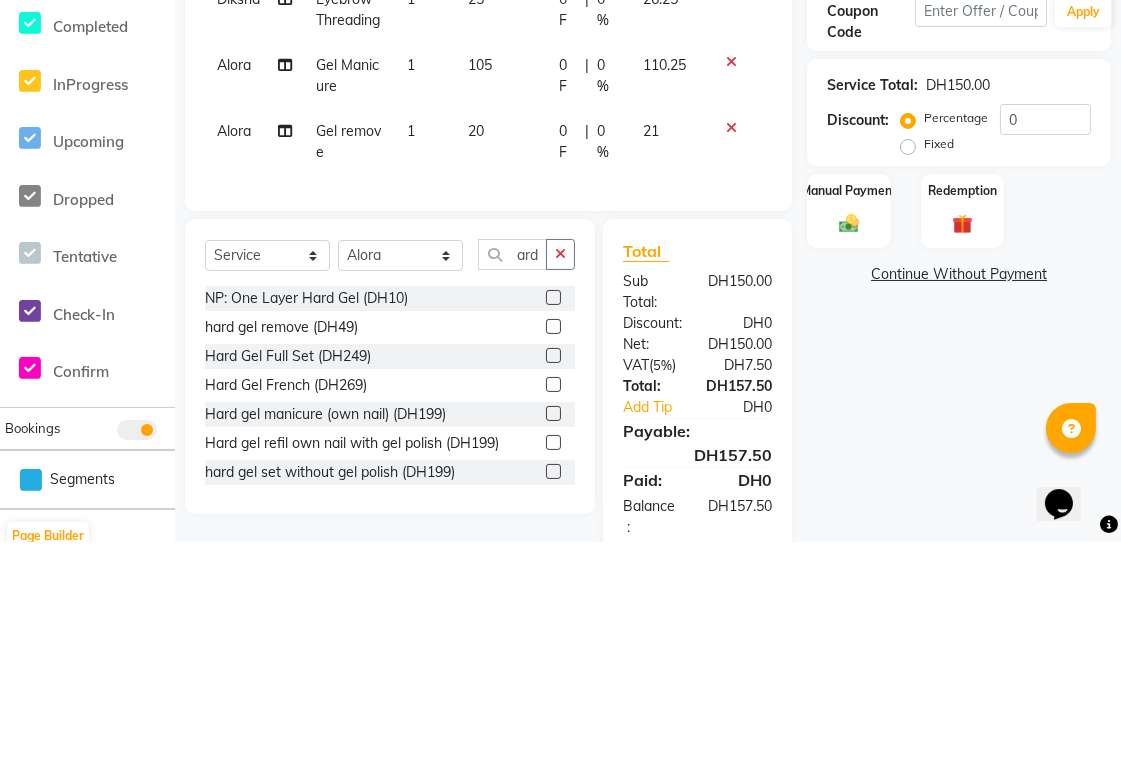 click 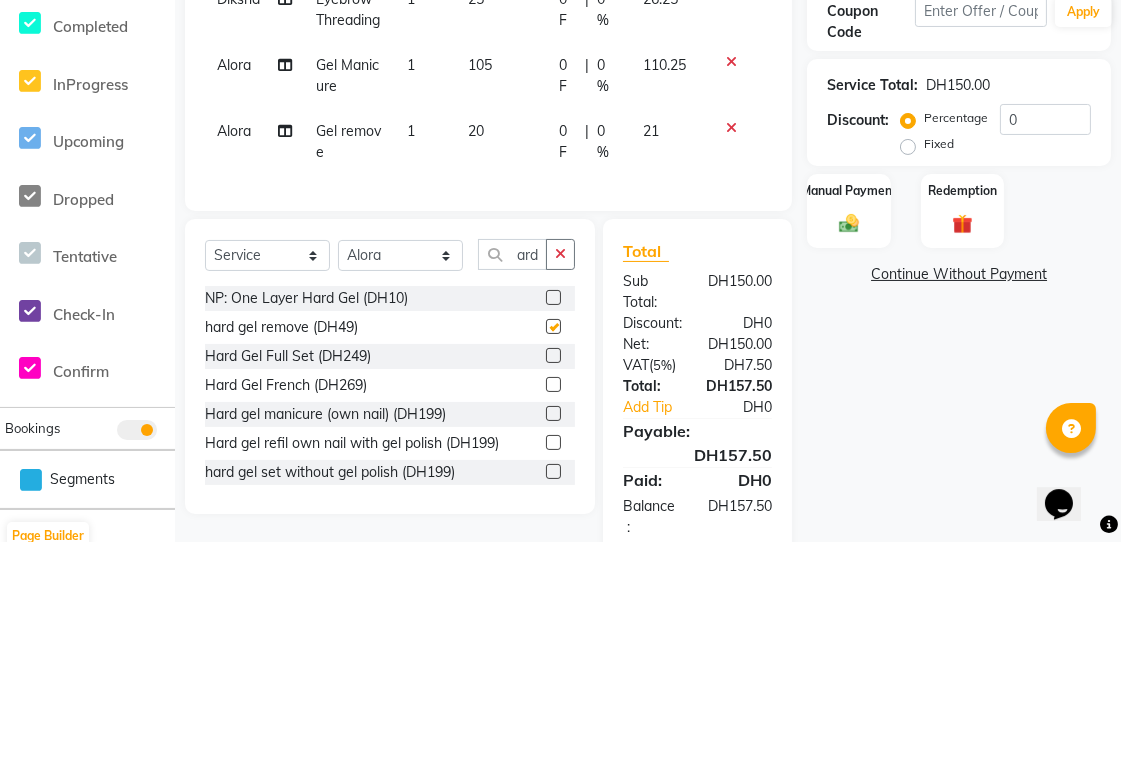 scroll, scrollTop: 114, scrollLeft: 0, axis: vertical 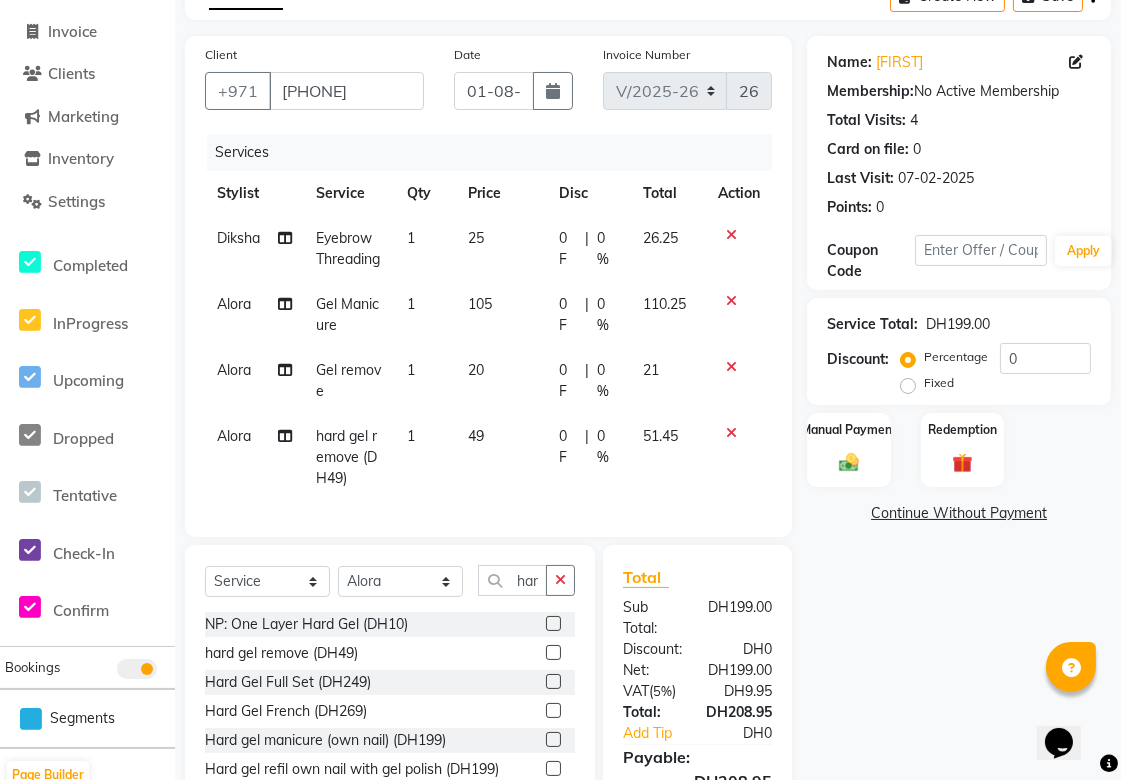 checkbox on "false" 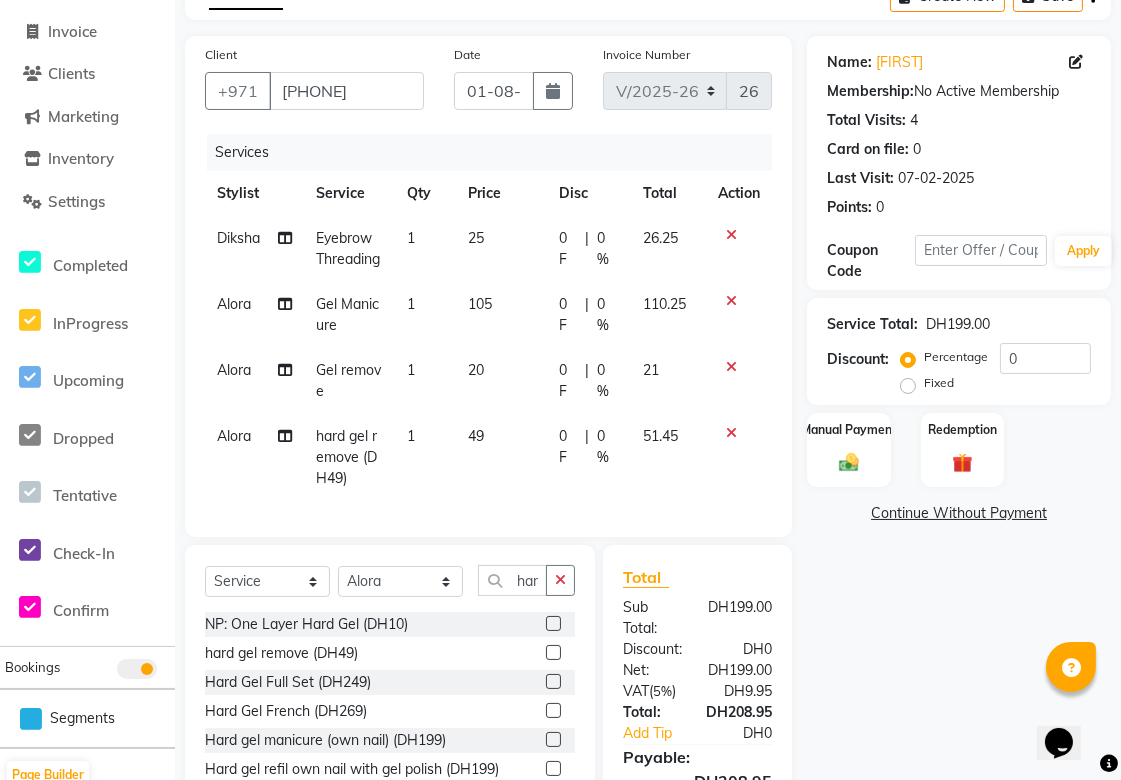 click 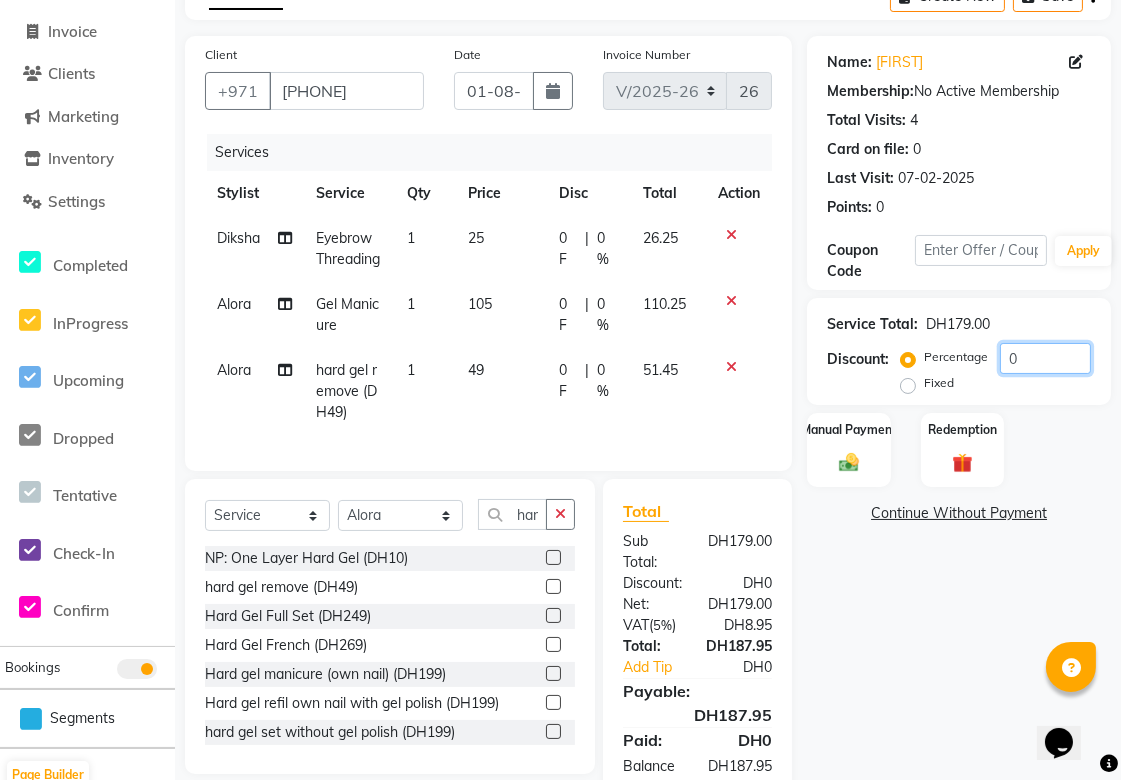 click on "0" 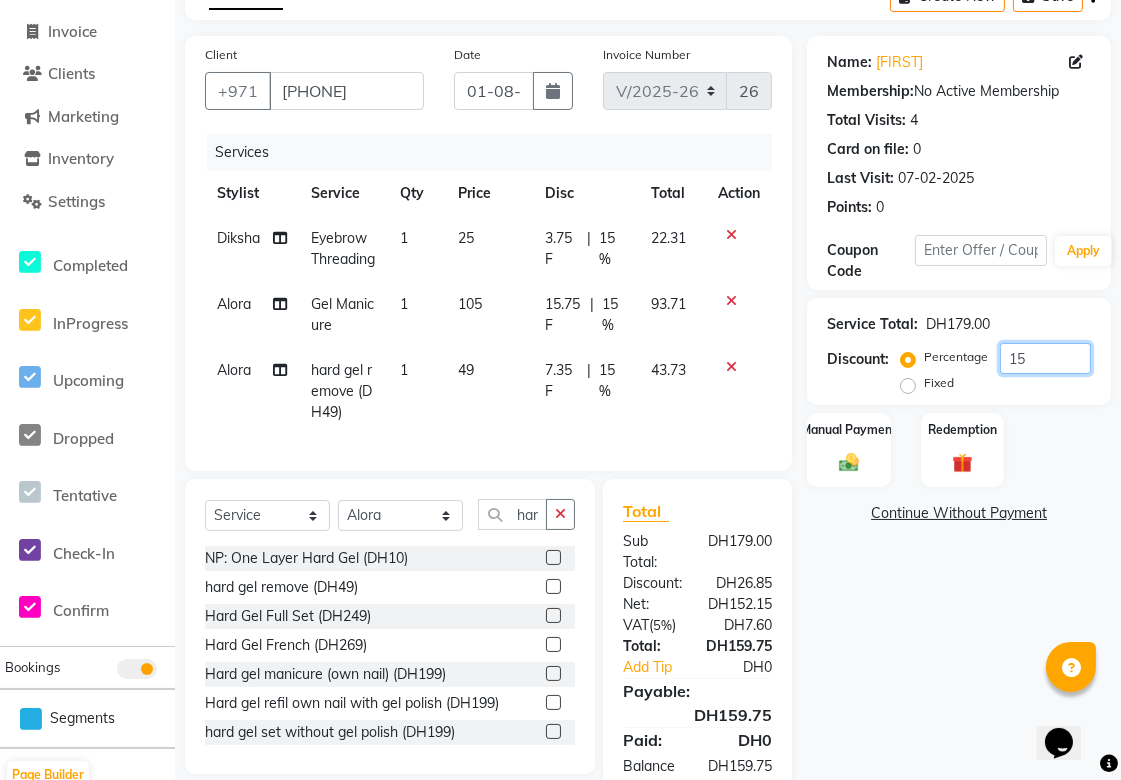 type on "15" 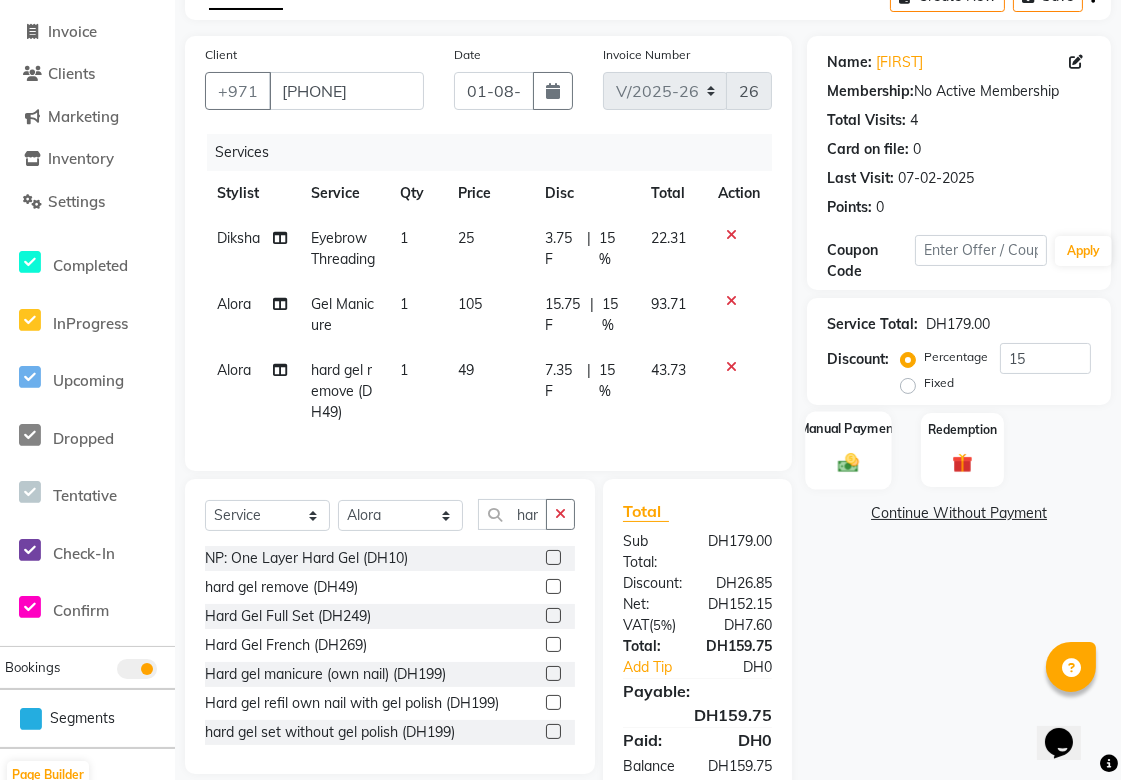 click 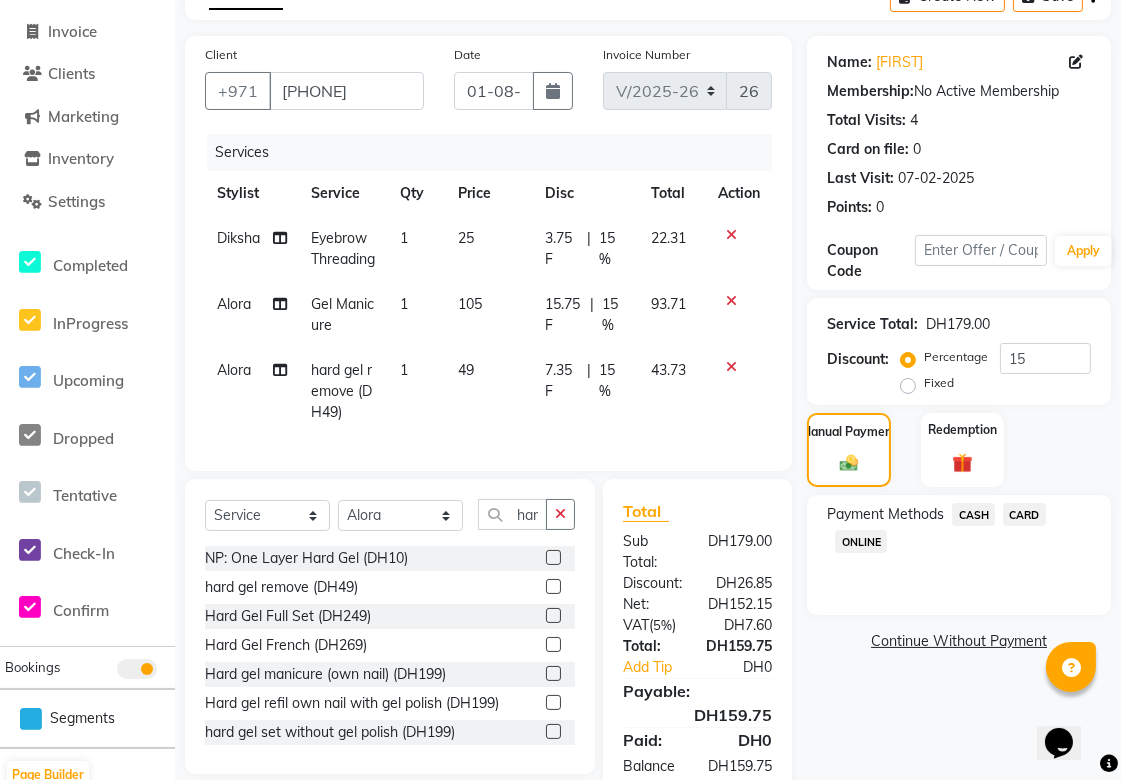 click on "CARD" 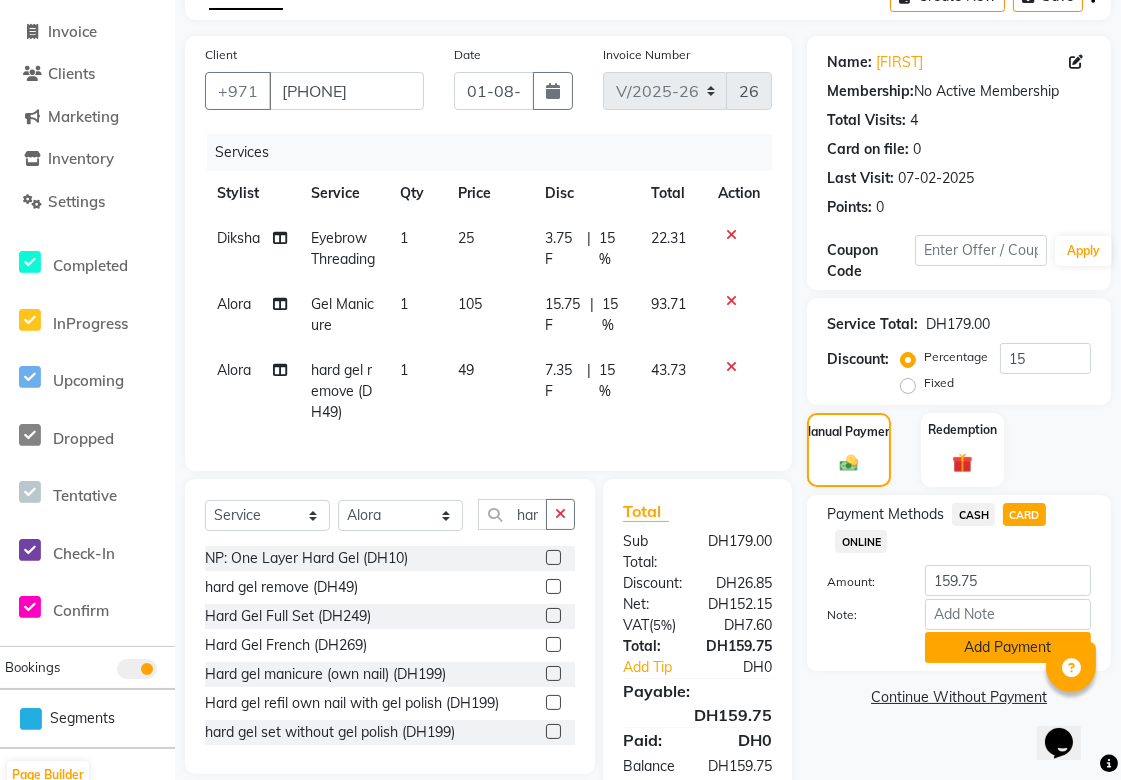 click on "Add Payment" 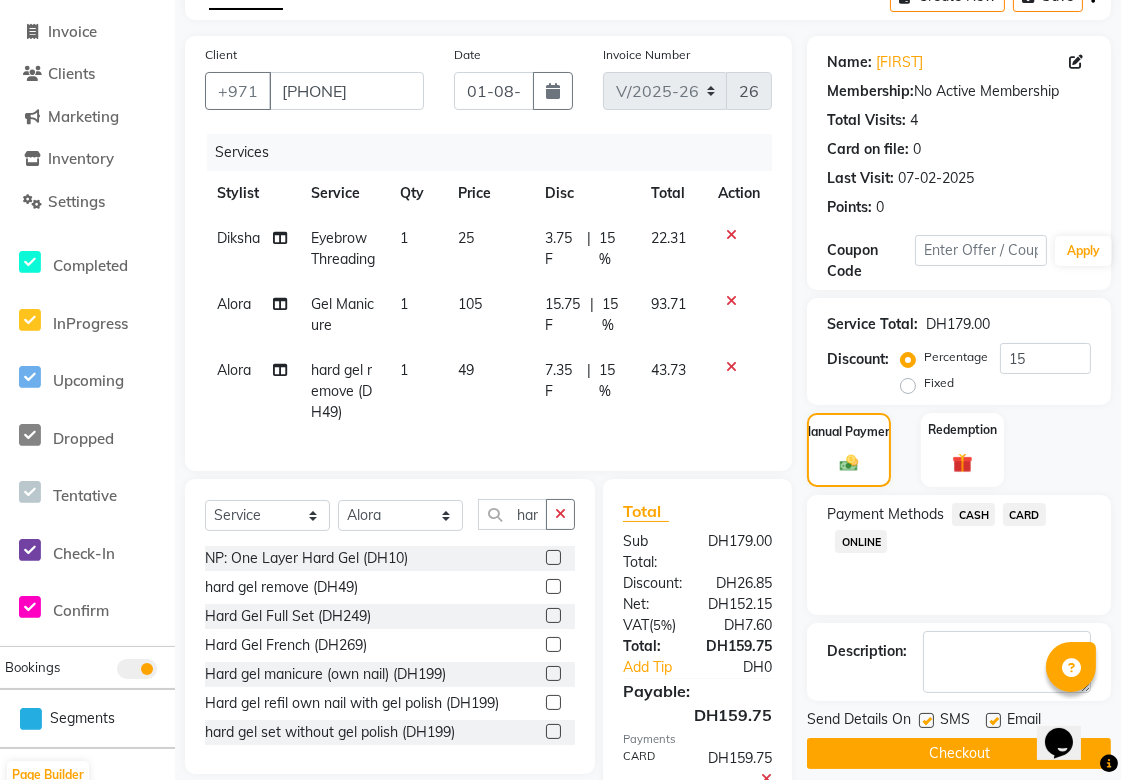 scroll, scrollTop: 282, scrollLeft: 0, axis: vertical 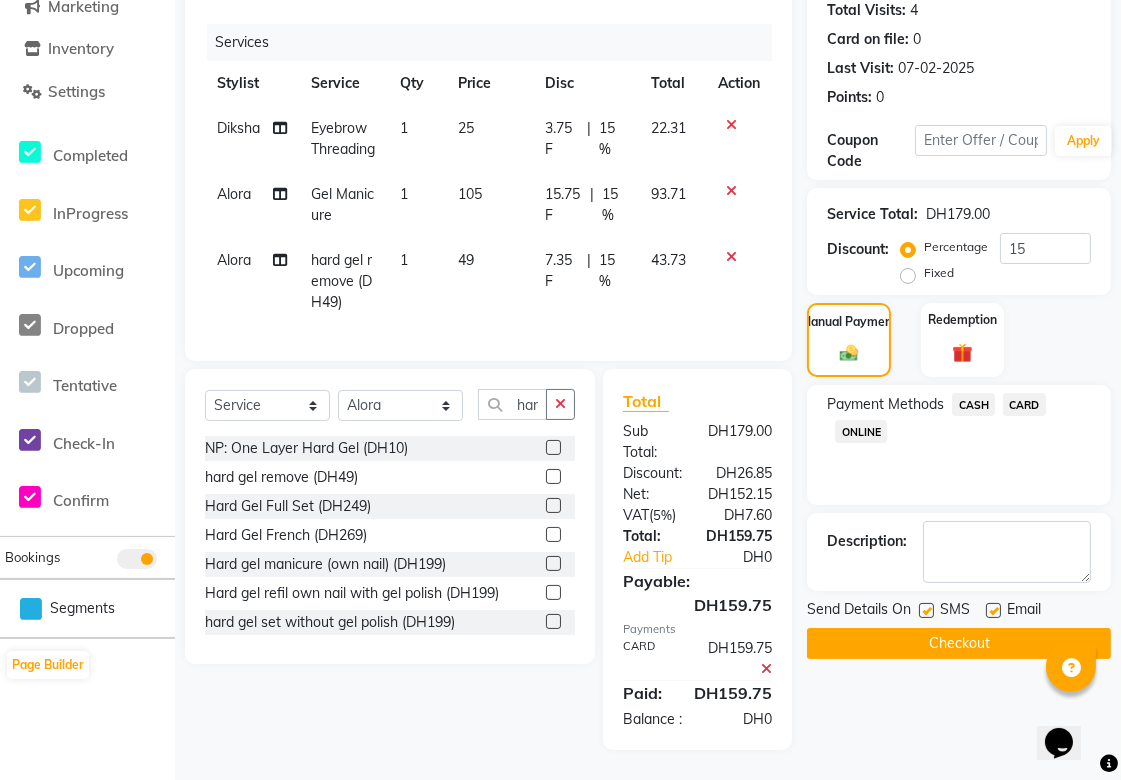 click on "Checkout" 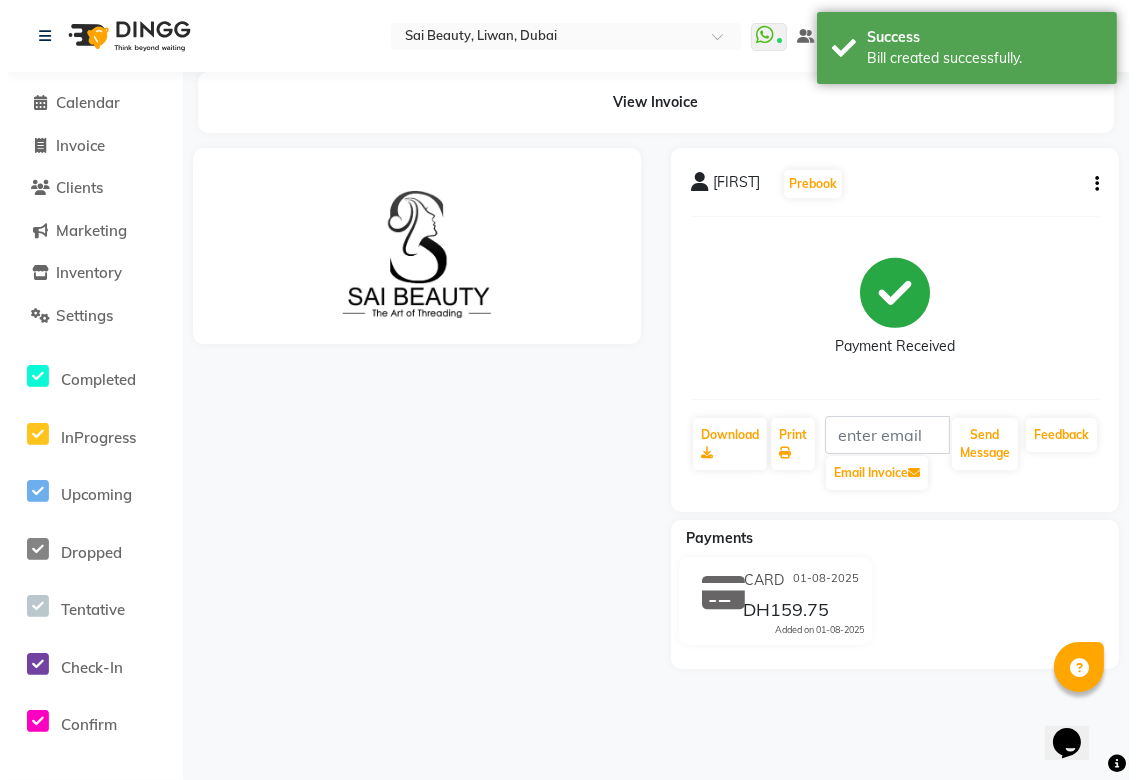 scroll, scrollTop: 0, scrollLeft: 0, axis: both 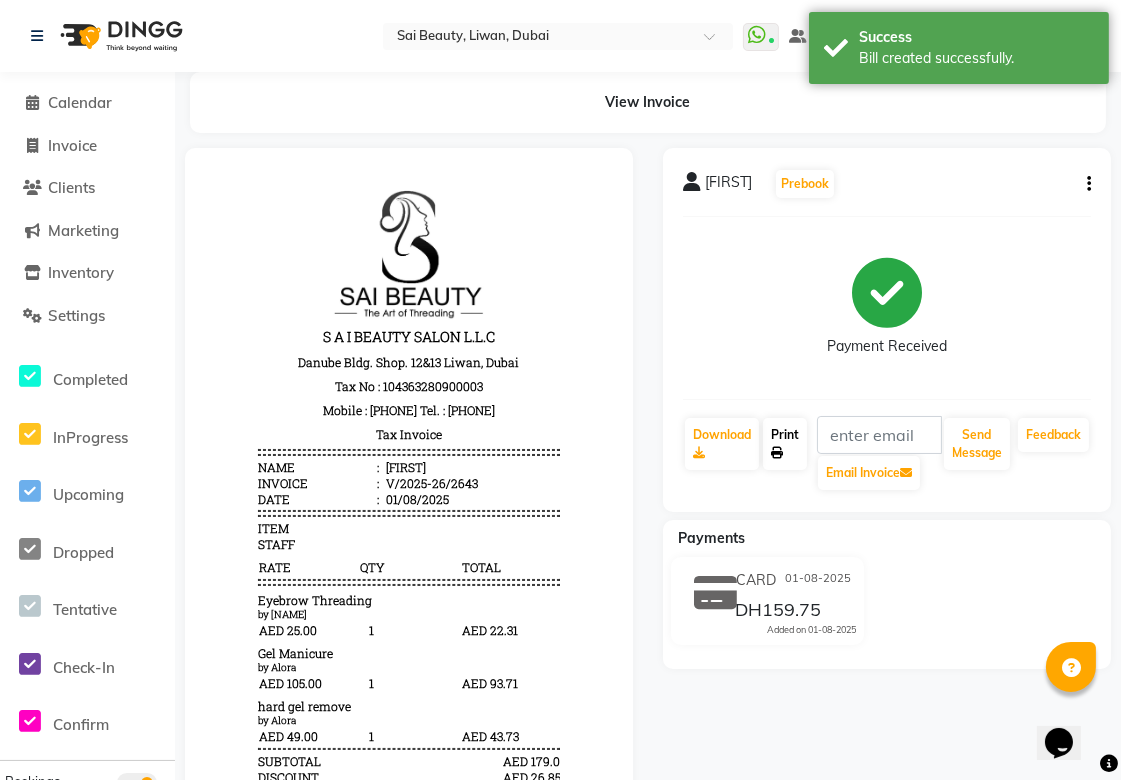 click on "Print" 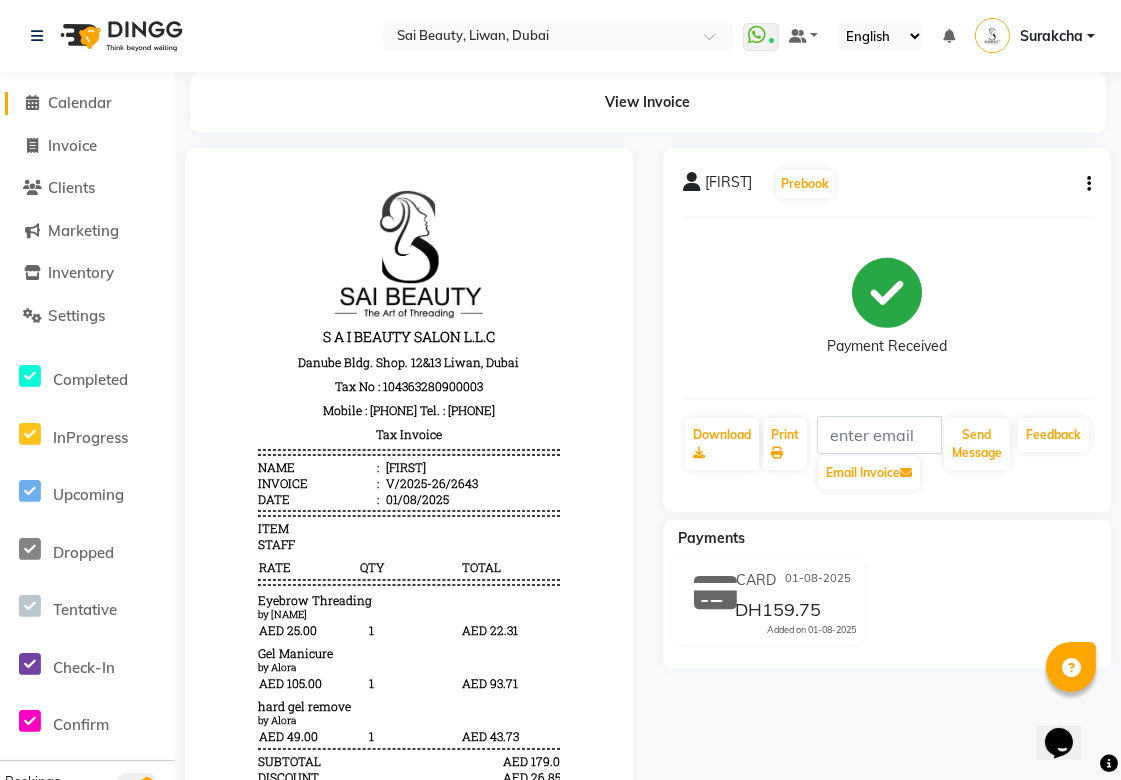 click on "Calendar" 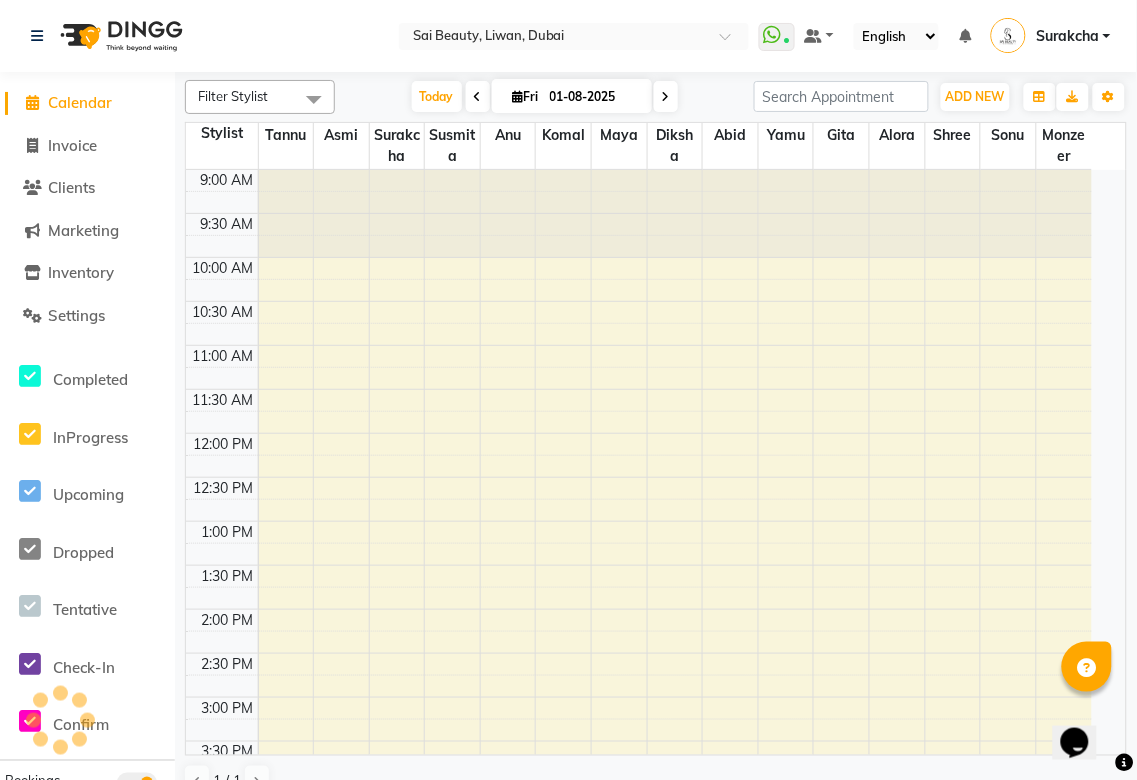 scroll, scrollTop: 0, scrollLeft: 0, axis: both 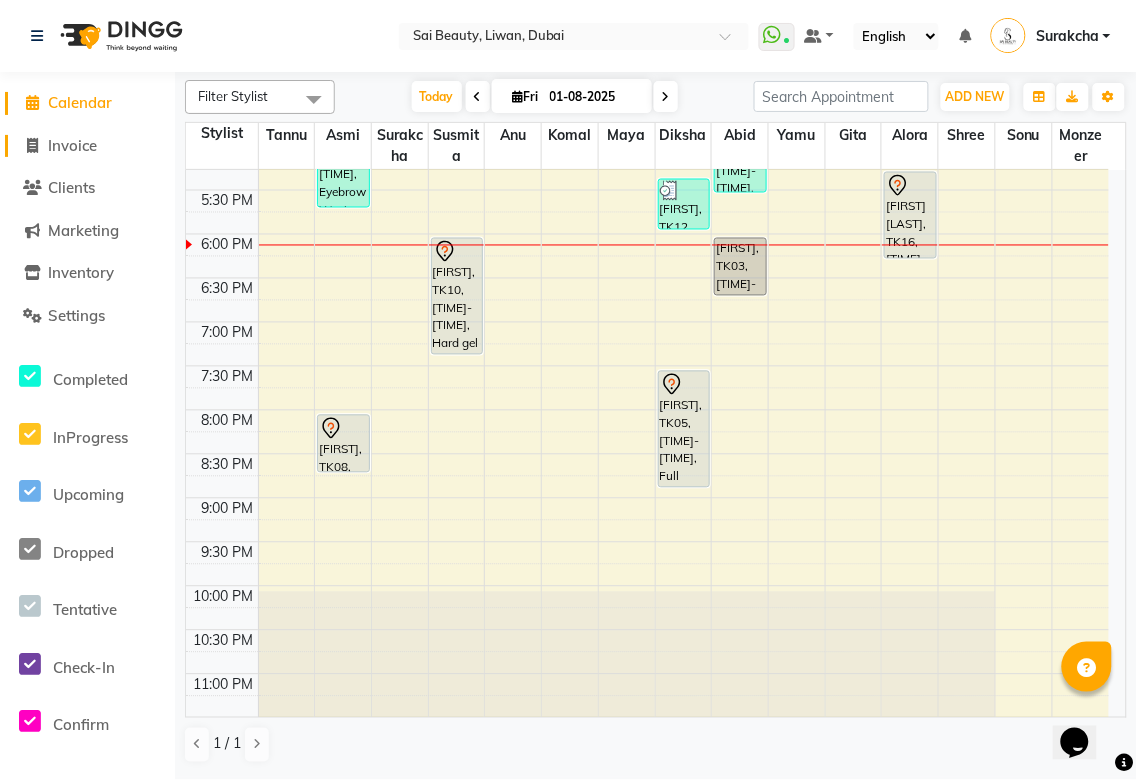 click on "Invoice" 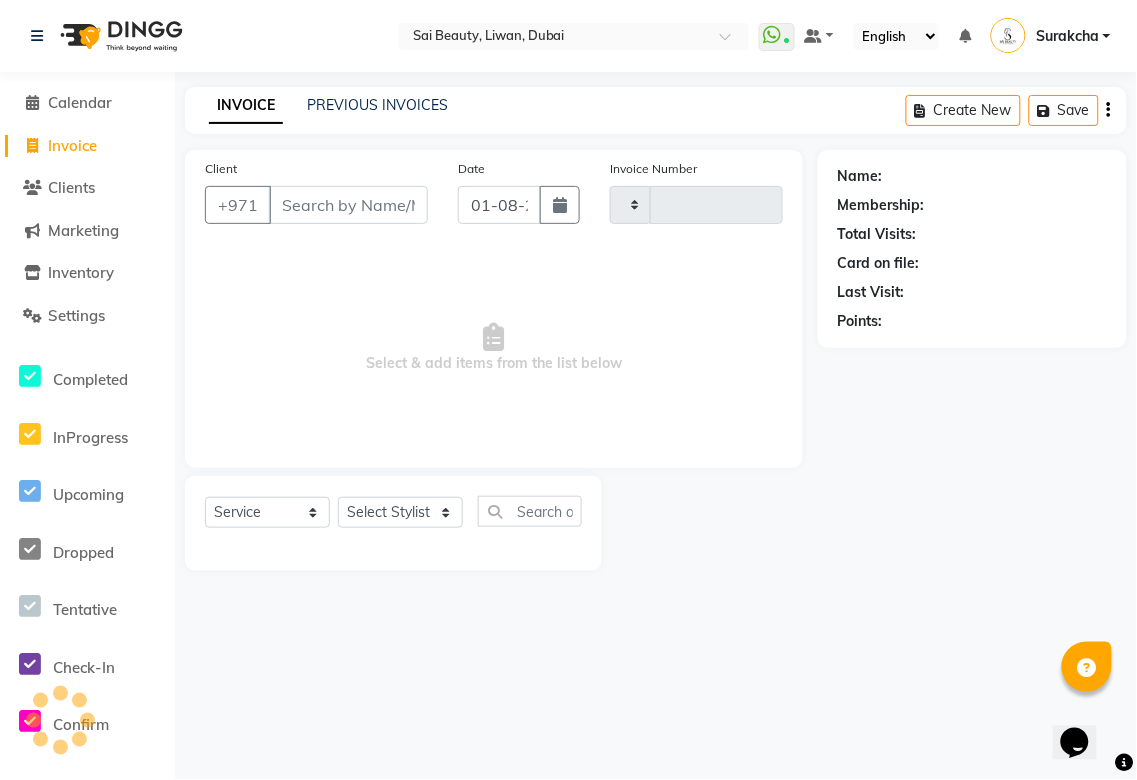 type on "2644" 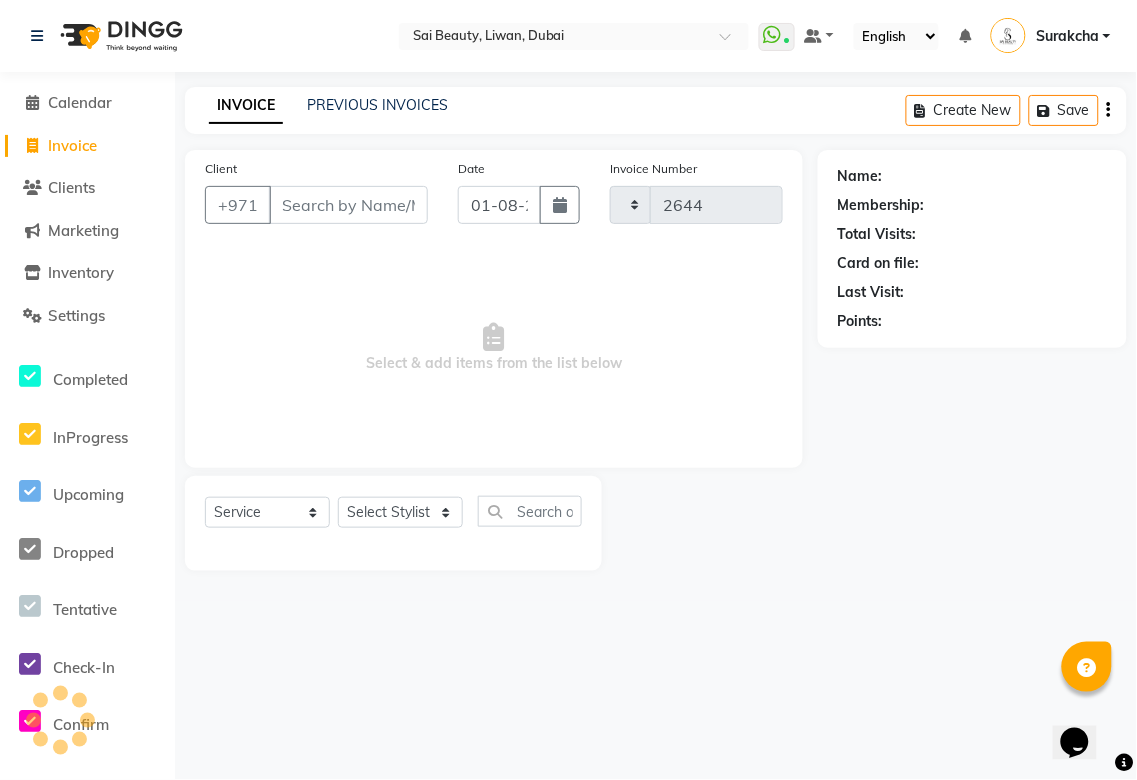 select on "5352" 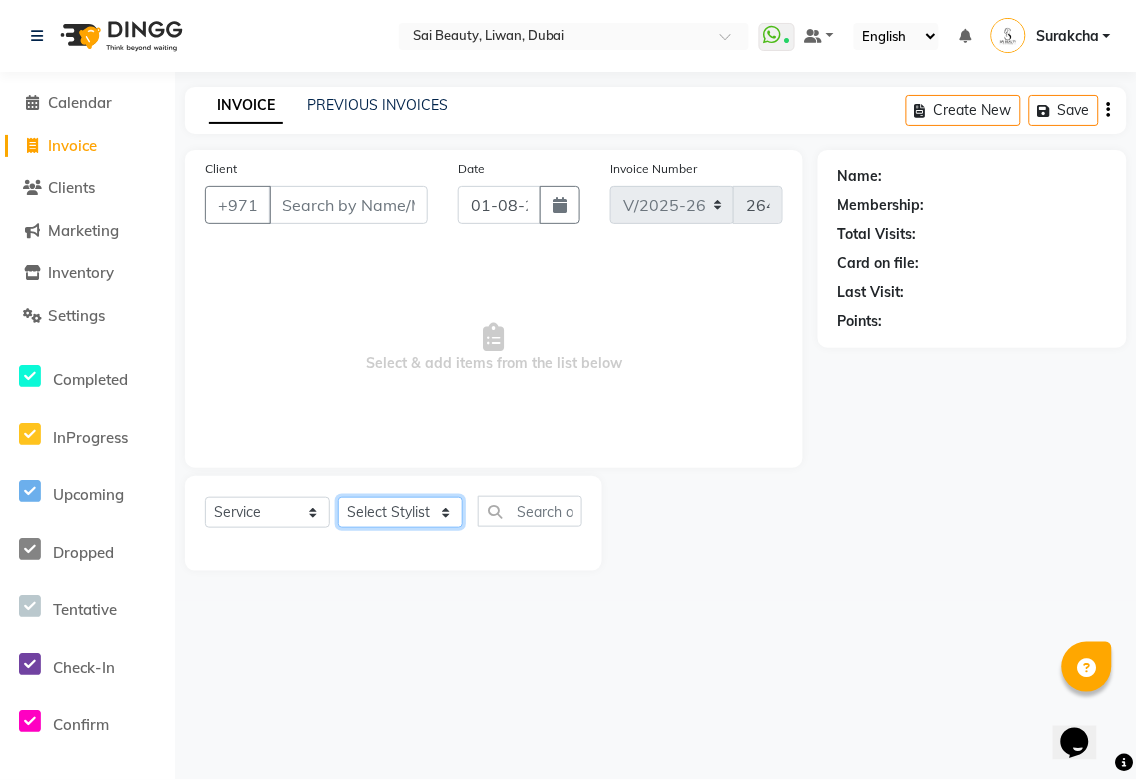 click on "Select Stylist Abid Alora Anu Asmi Ausha Diksha Gita Komal maya Monzeer shree sonu Srijana Surakcha Susmita Tannu Yamu" 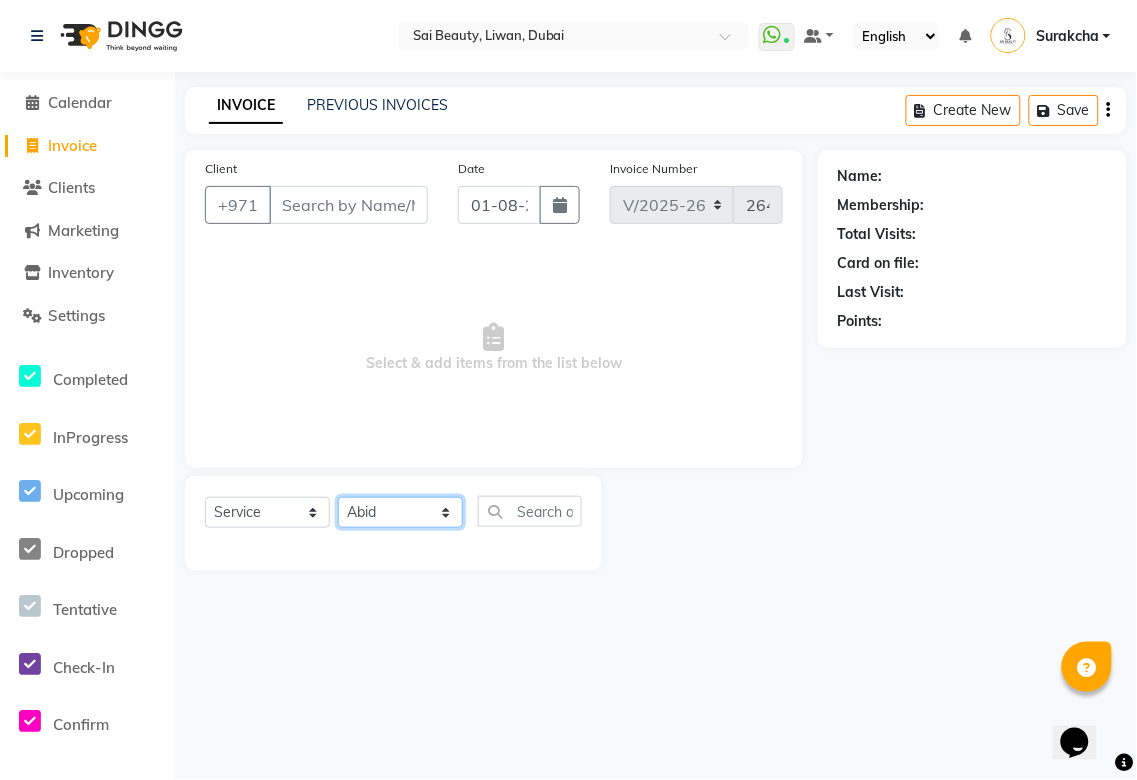 click on "Select Stylist Abid Alora Anu Asmi Ausha Diksha Gita Komal maya Monzeer shree sonu Srijana Surakcha Susmita Tannu Yamu" 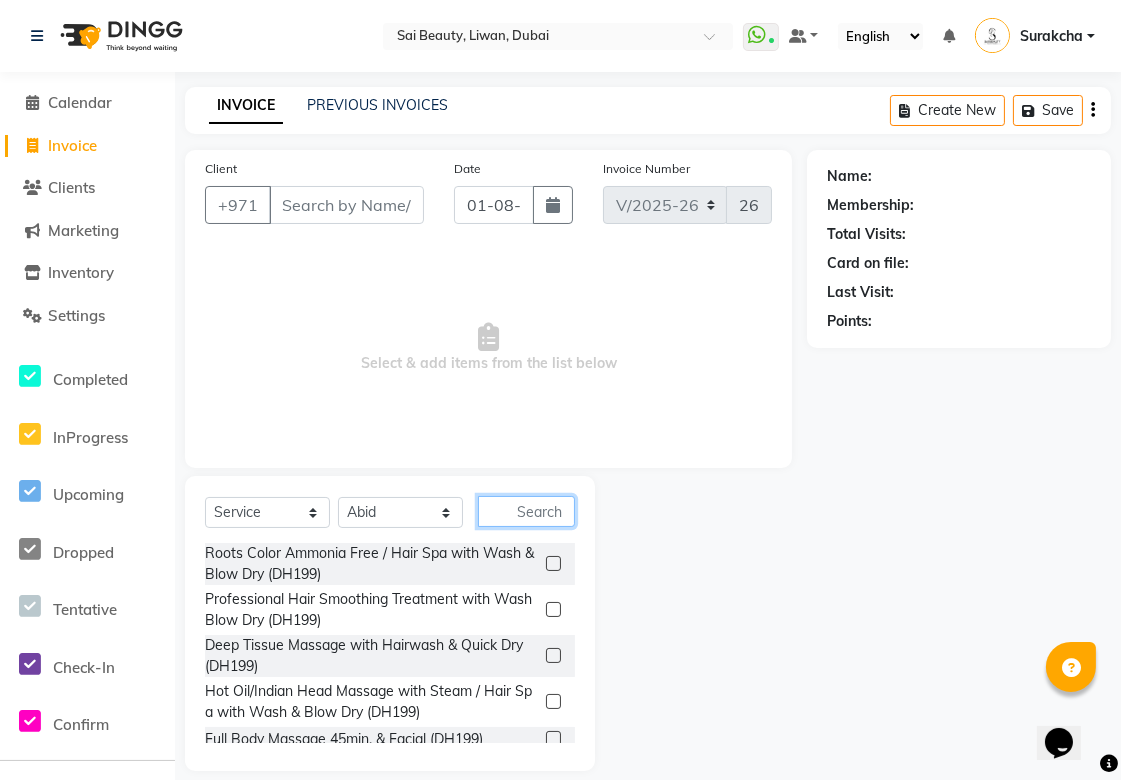 click 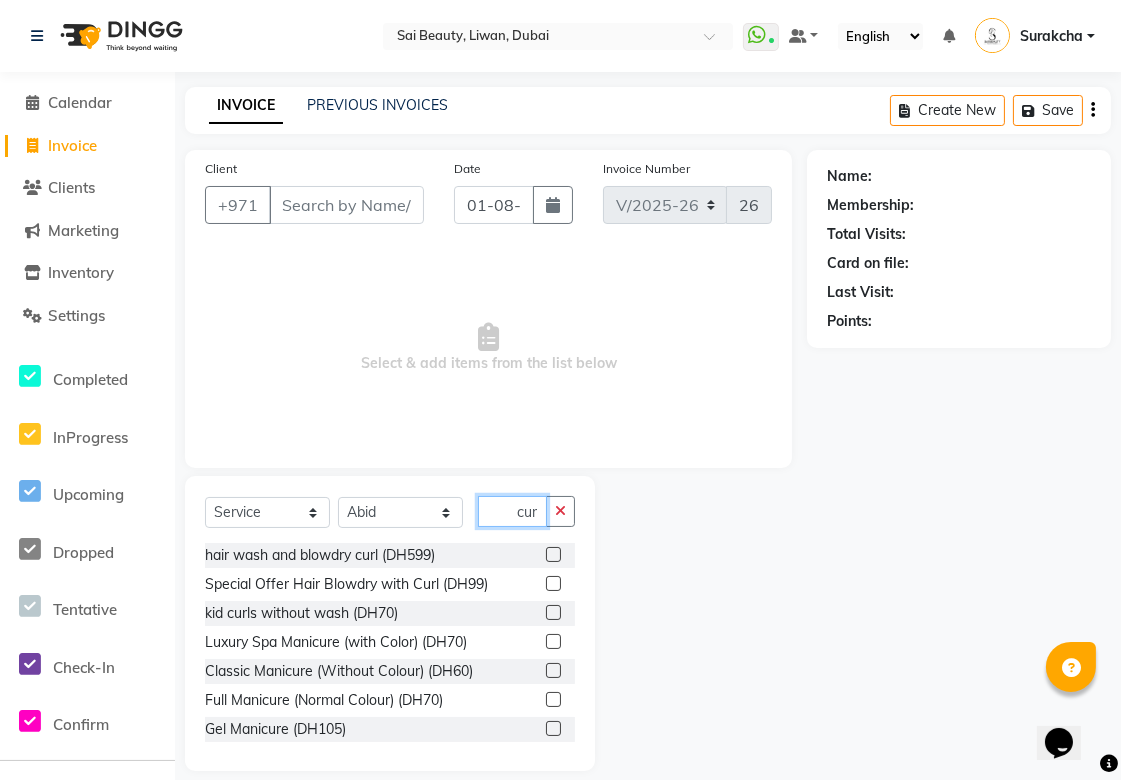 scroll, scrollTop: 0, scrollLeft: 2, axis: horizontal 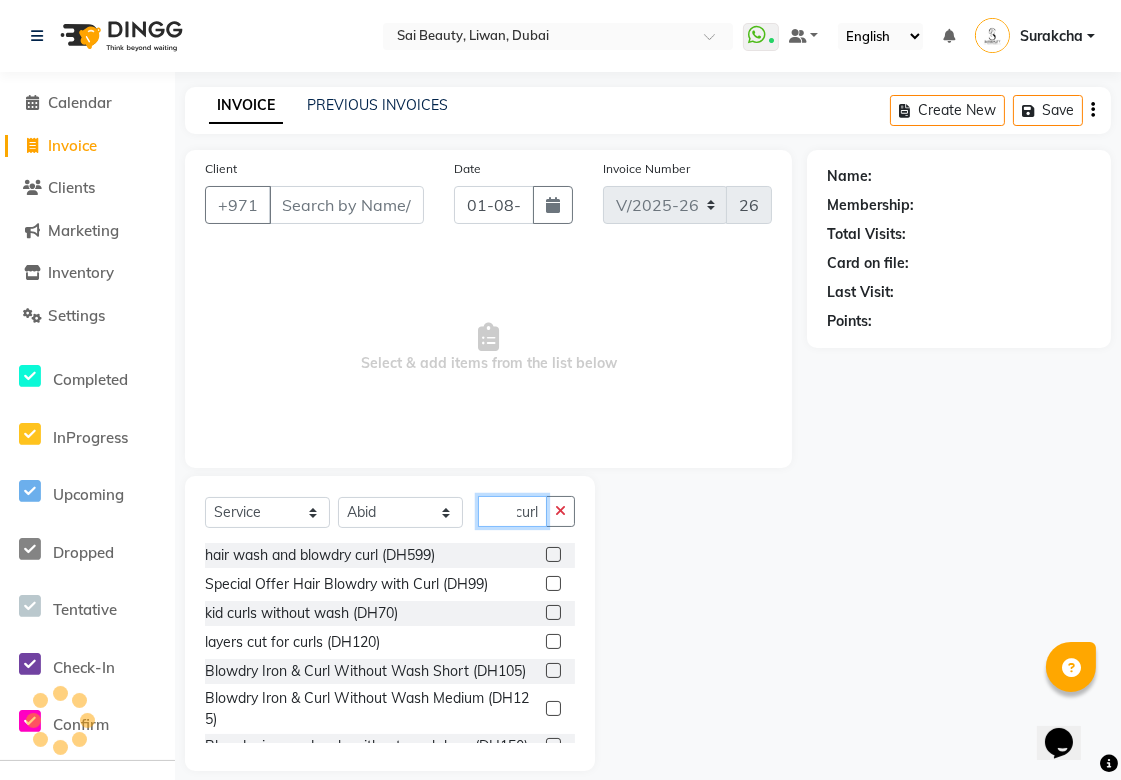 type on "curl" 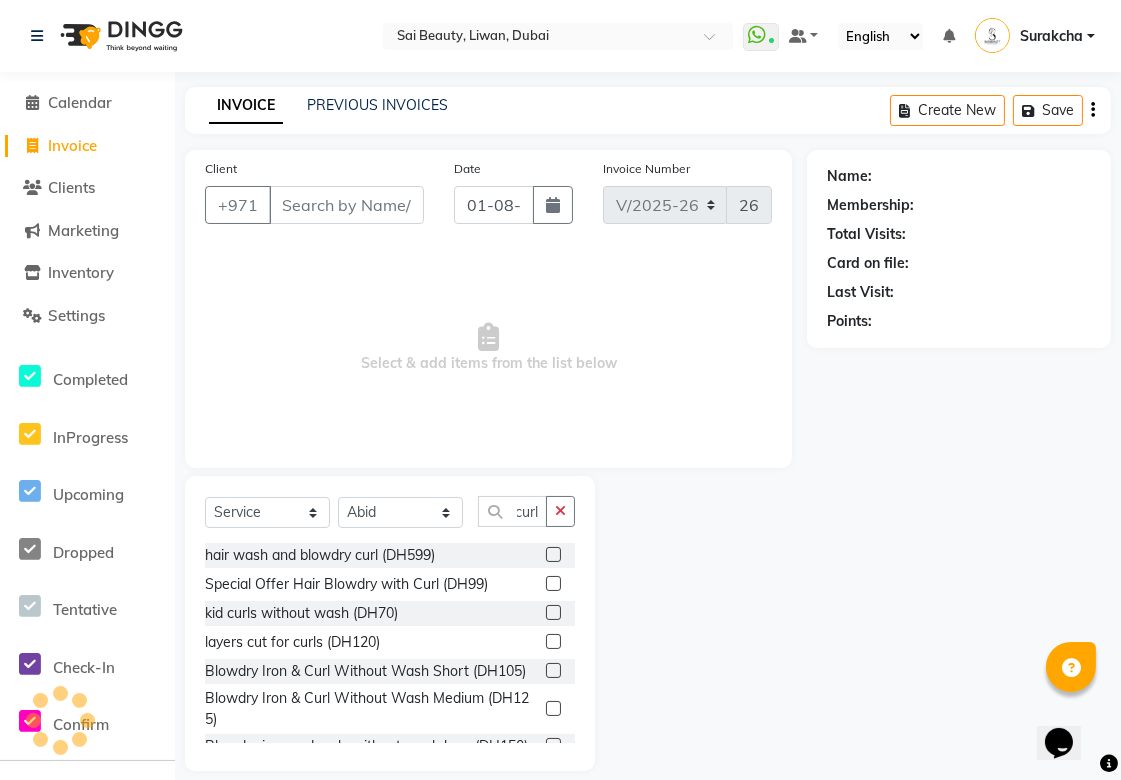 click 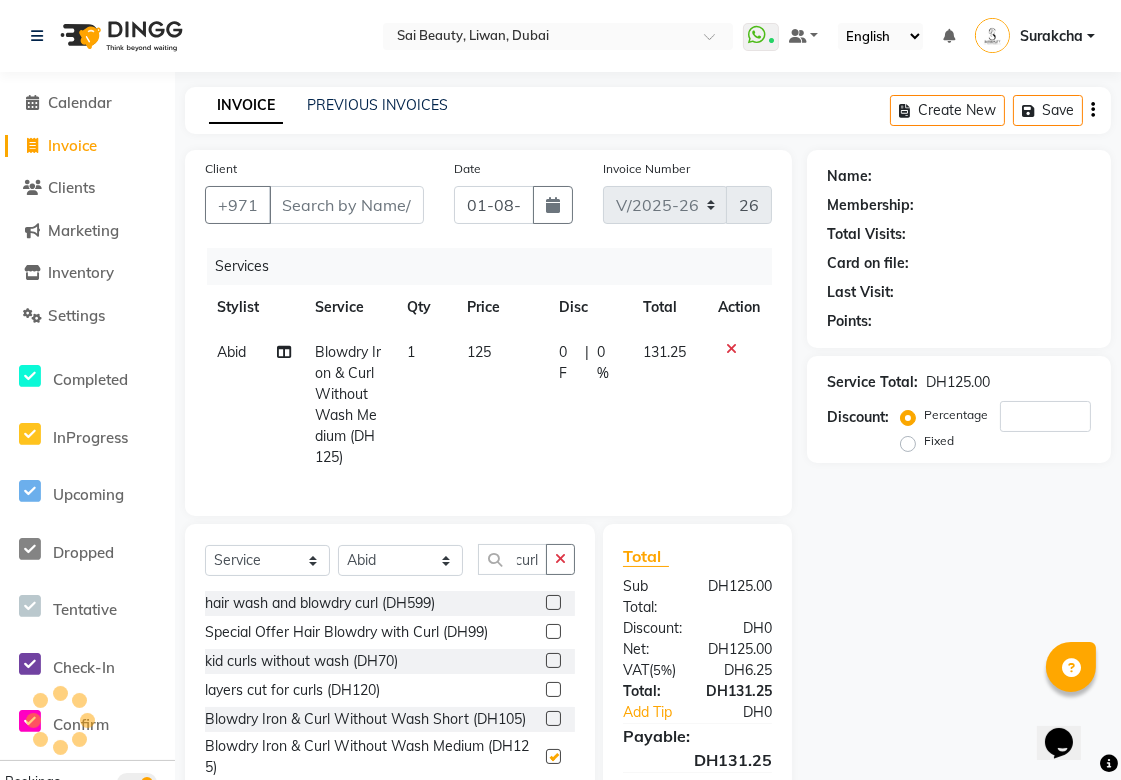 scroll, scrollTop: 0, scrollLeft: 0, axis: both 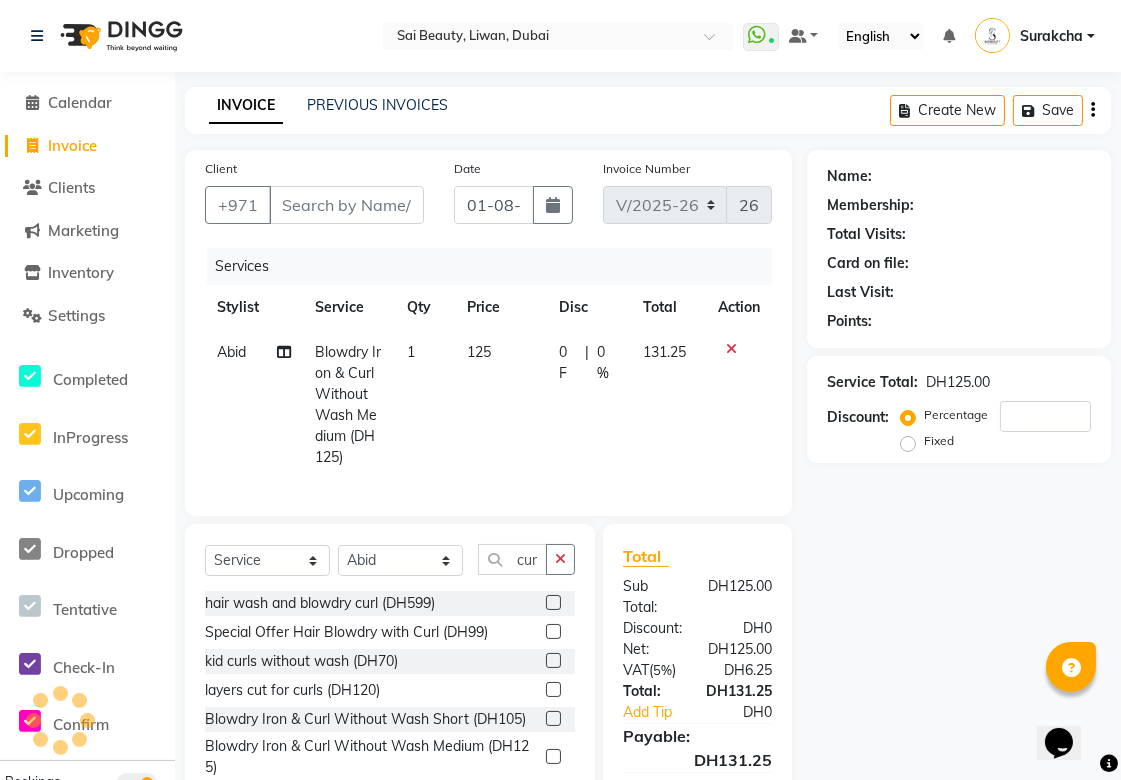 checkbox on "false" 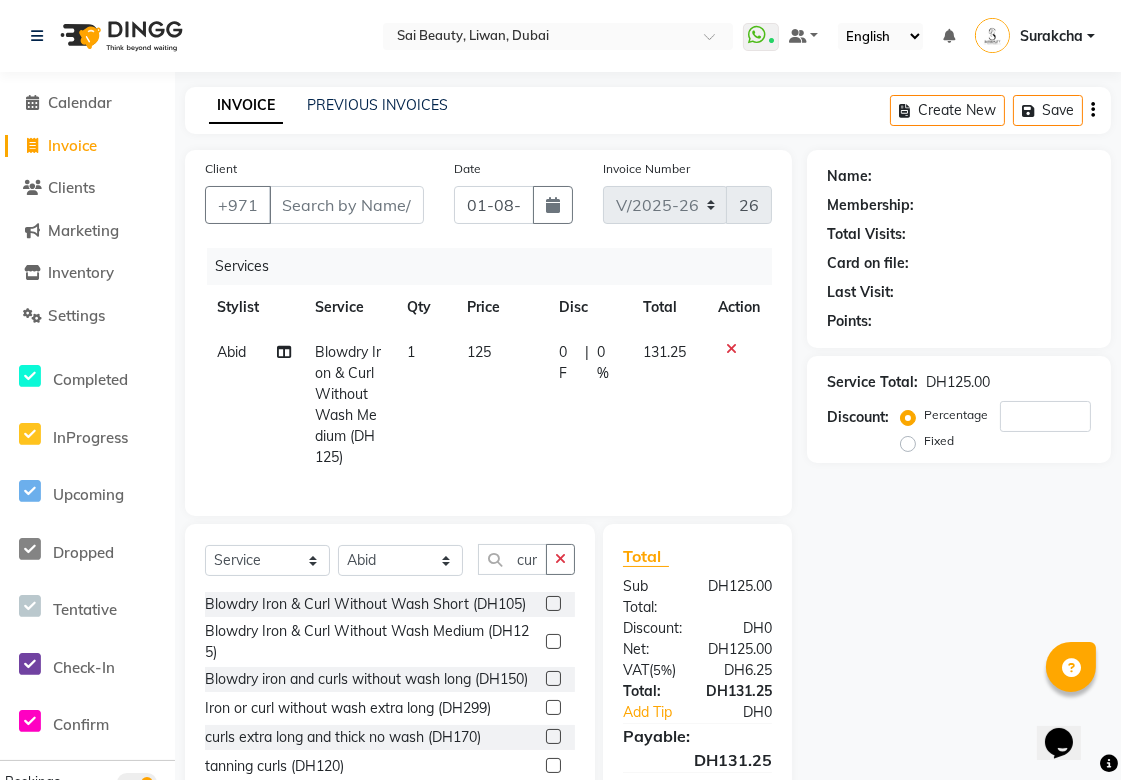 scroll, scrollTop: 123, scrollLeft: 0, axis: vertical 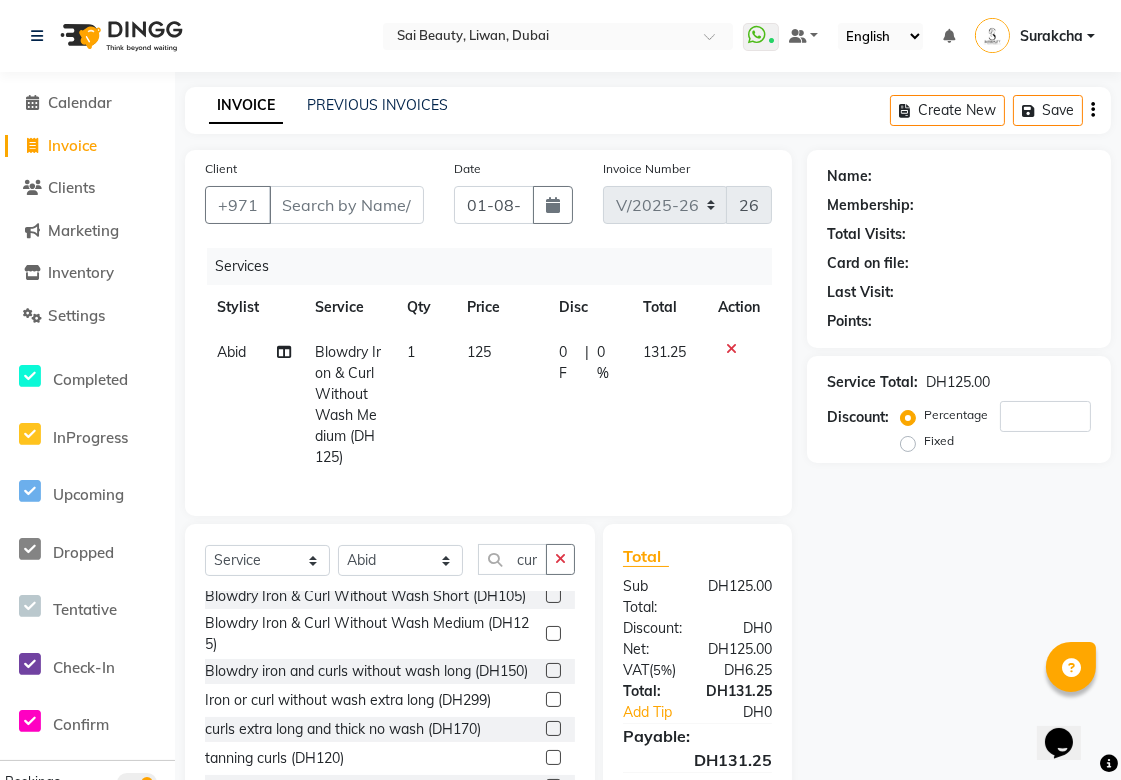 click 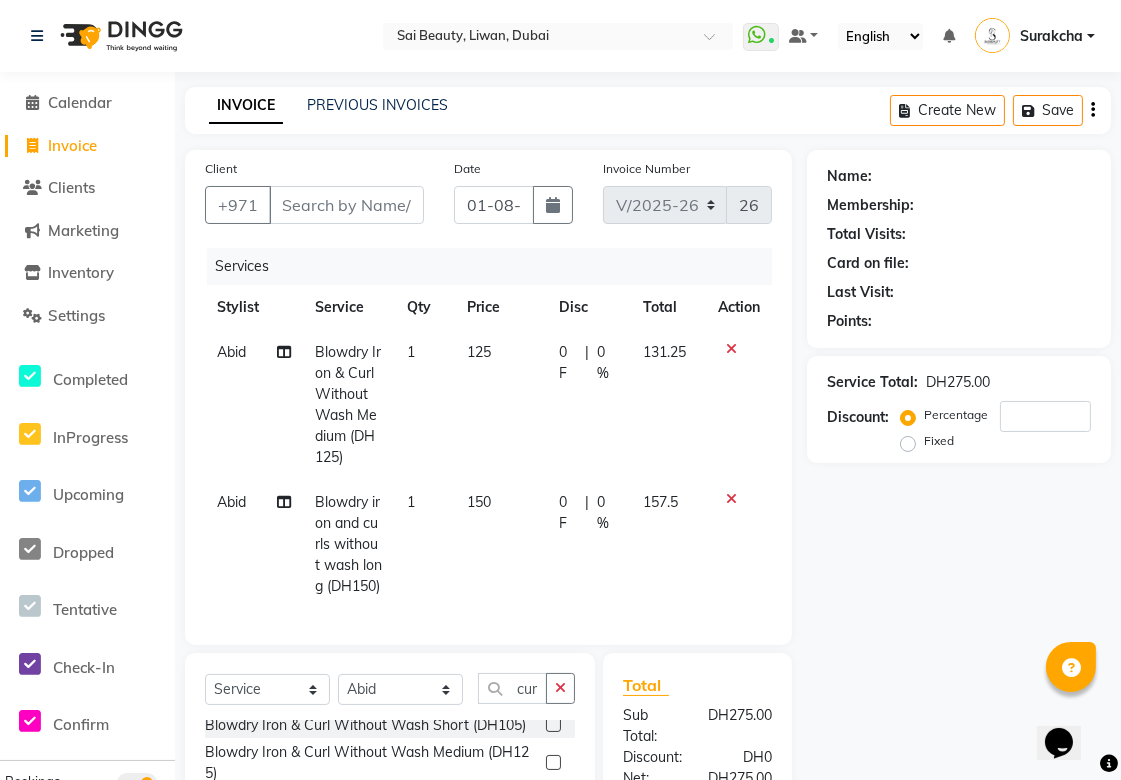 click 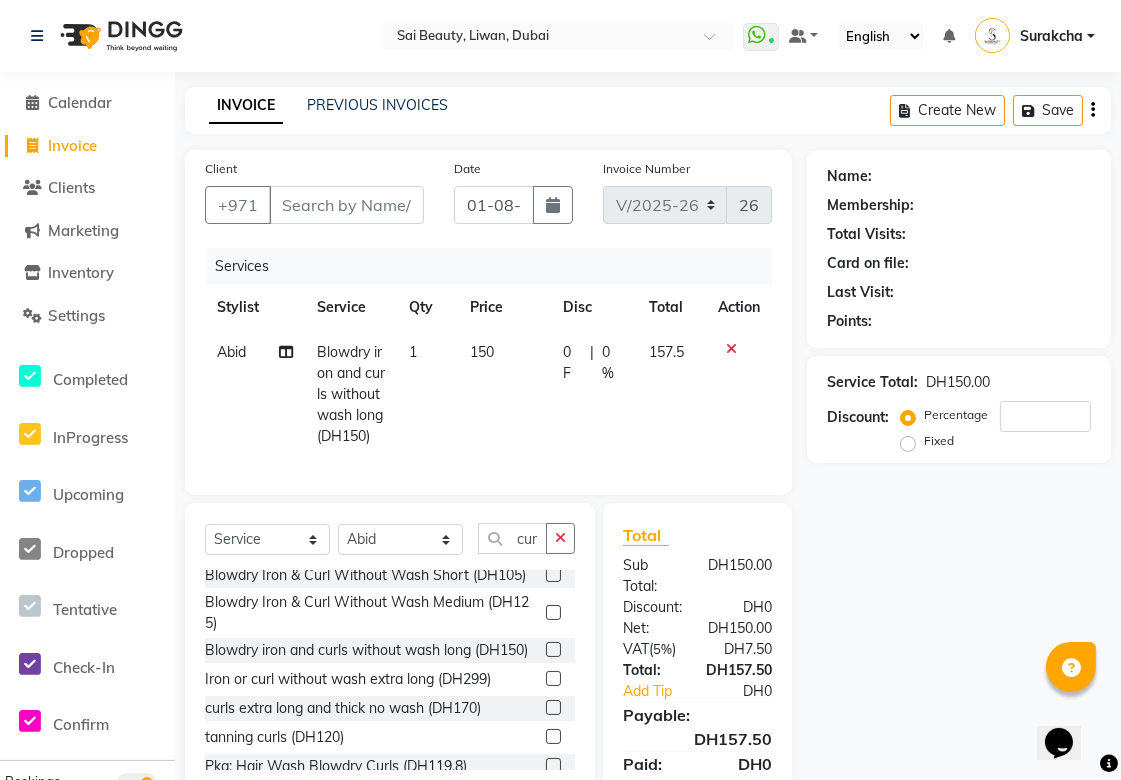click on "0 F" 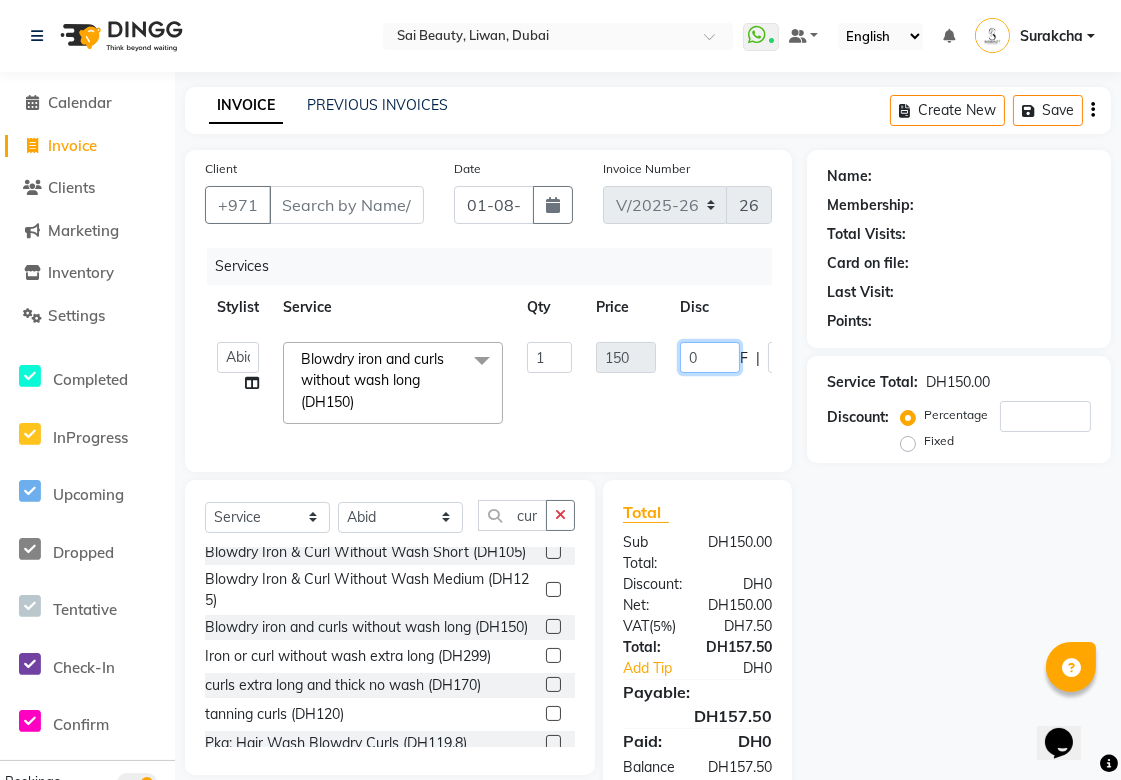 click on "0" 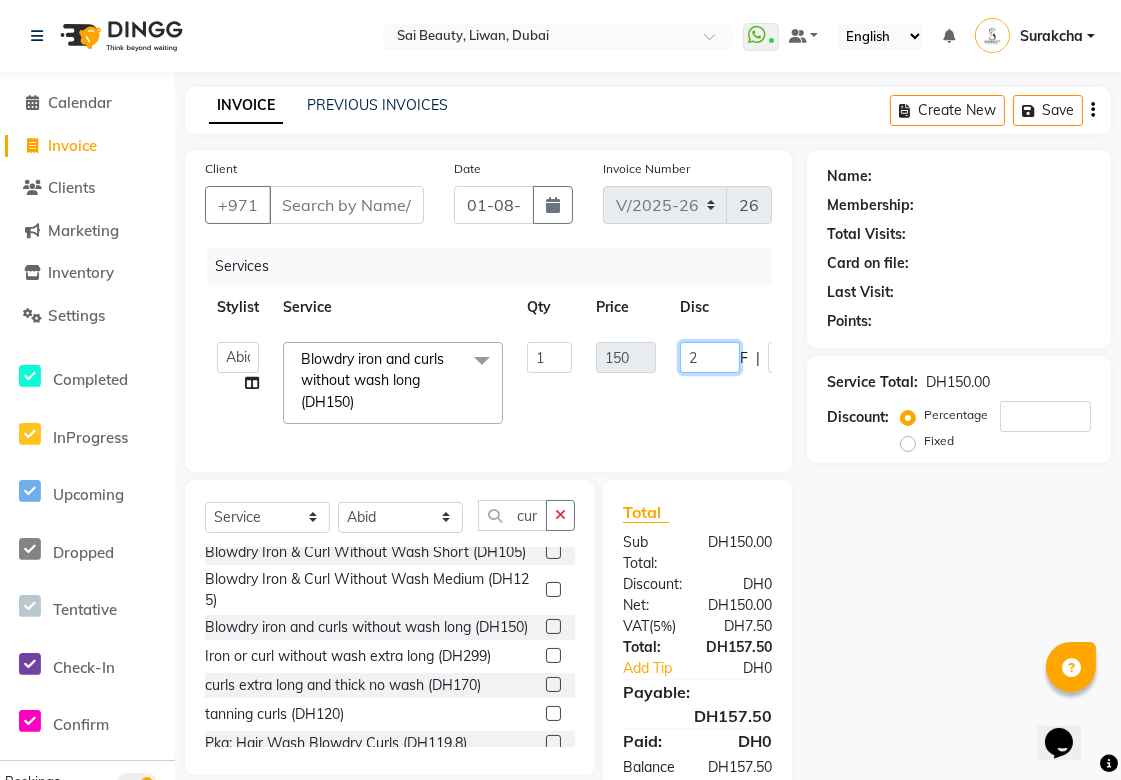 type on "25" 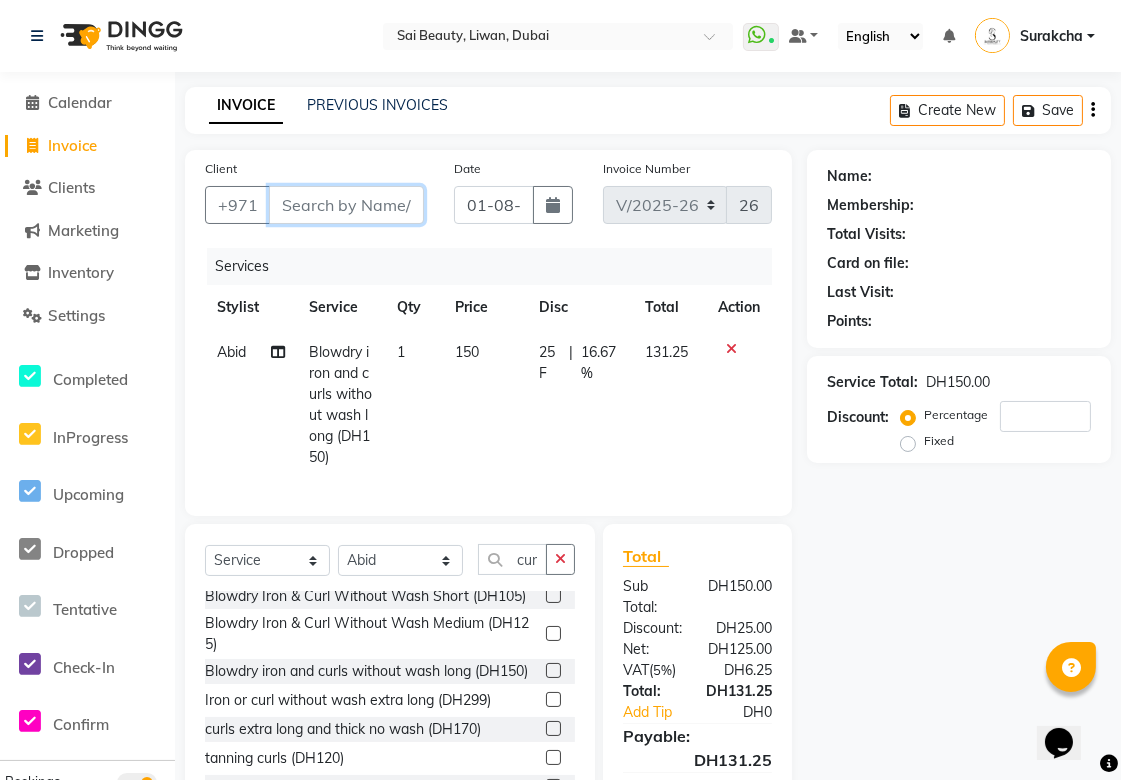 click on "Client" at bounding box center (346, 205) 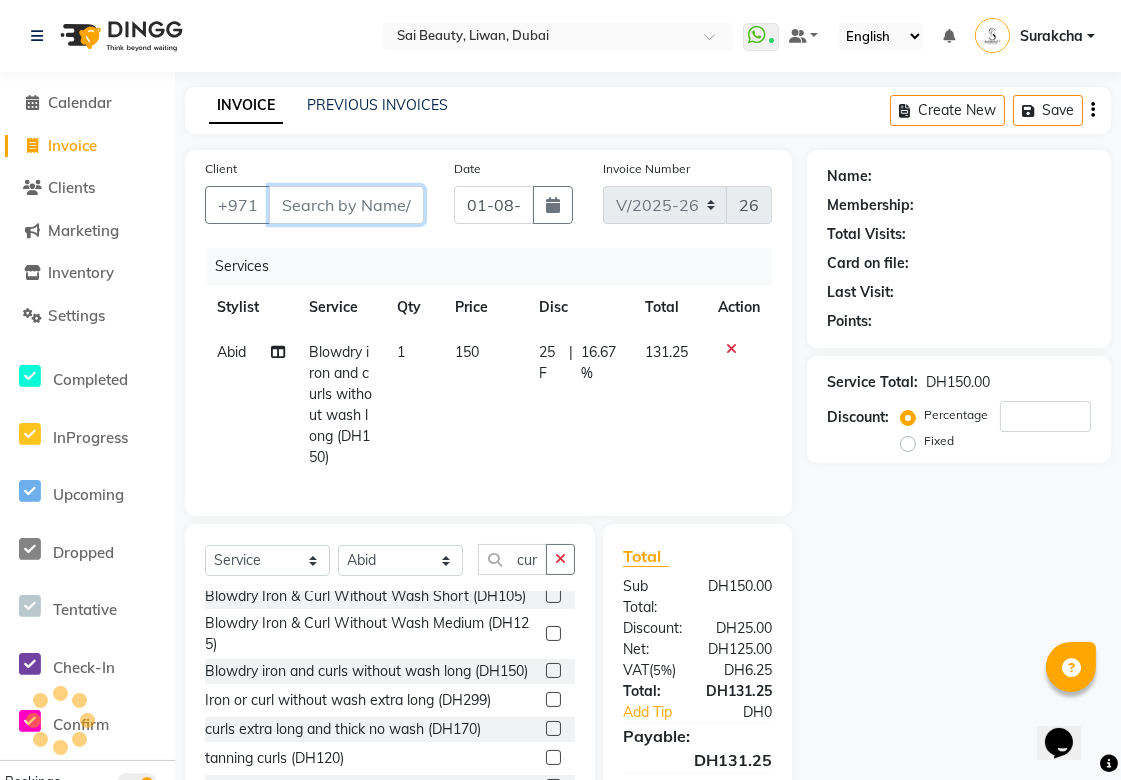 type on "A" 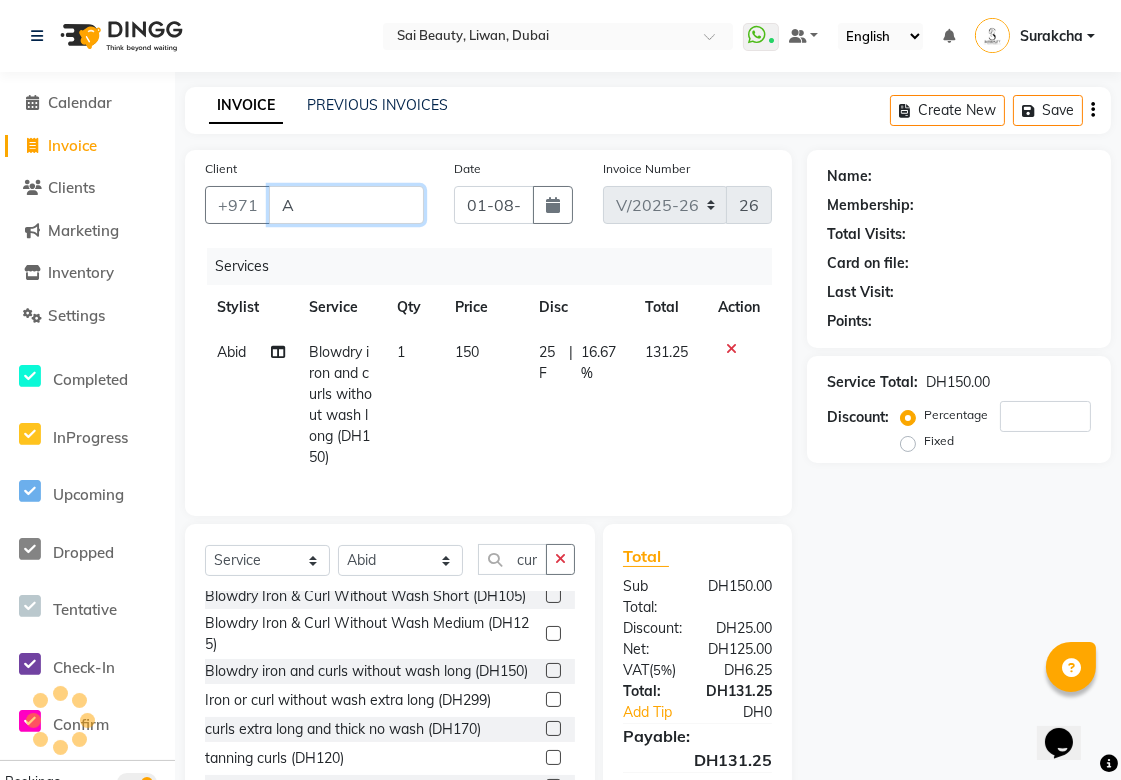 type on "0" 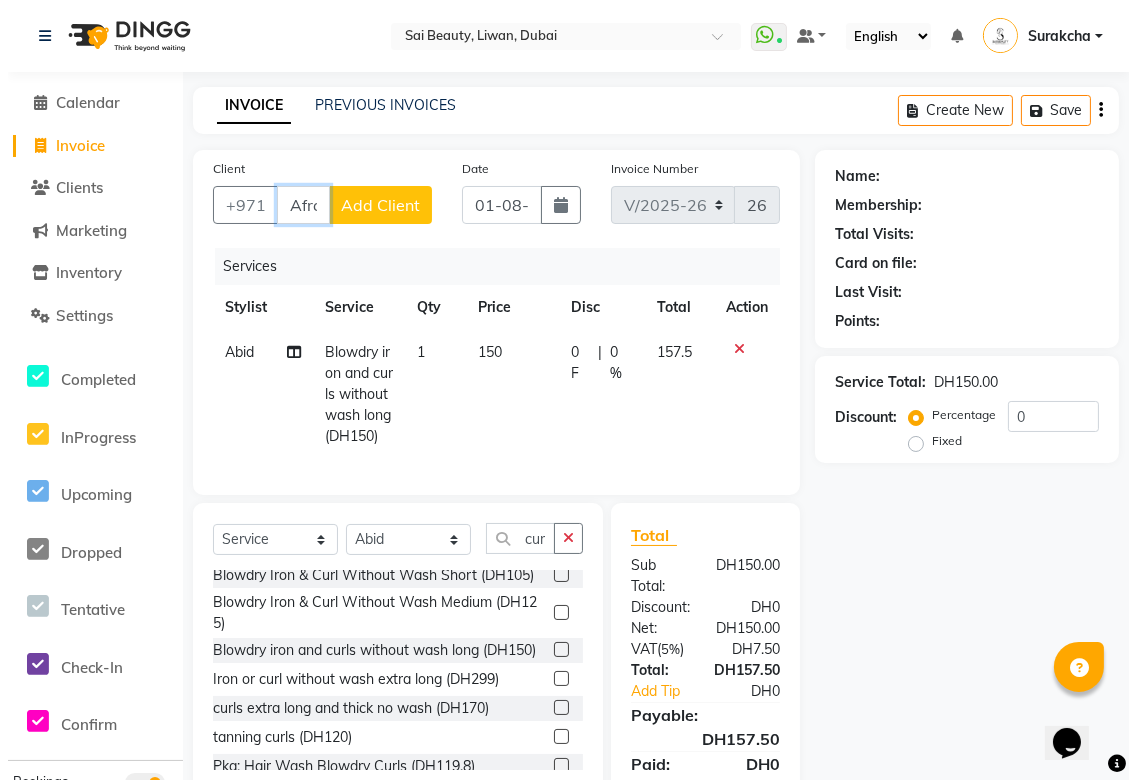 scroll, scrollTop: 0, scrollLeft: 2, axis: horizontal 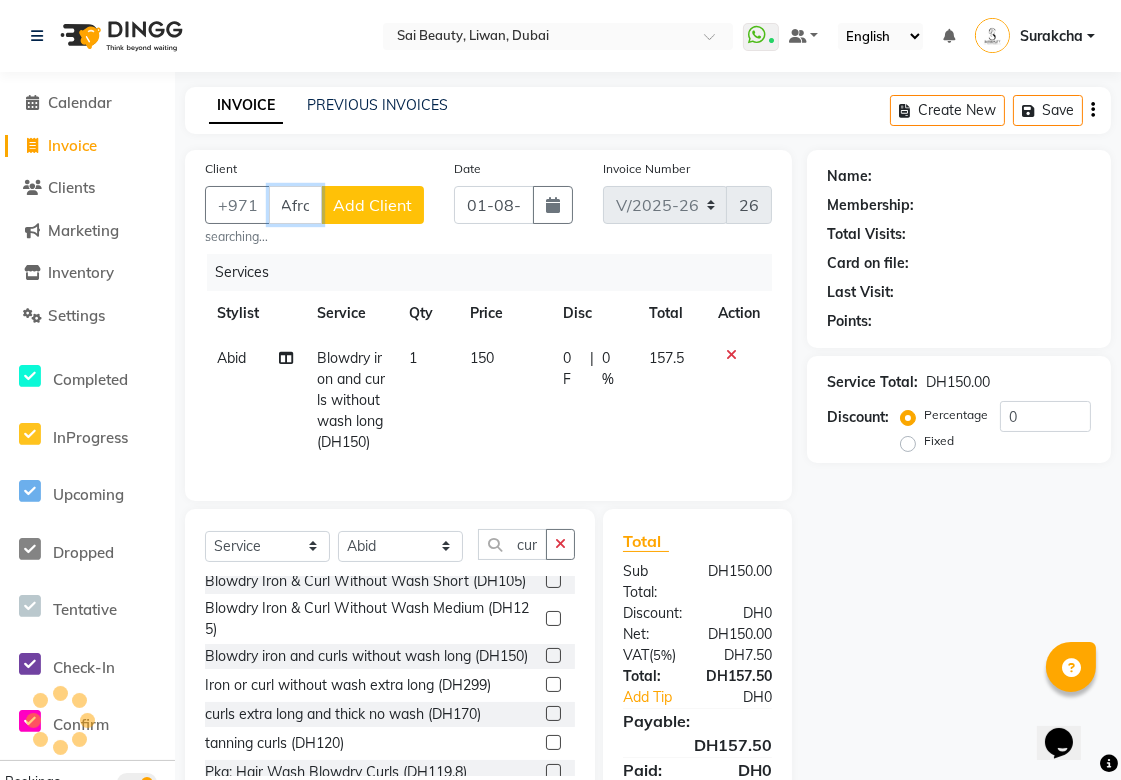 type on "Afra" 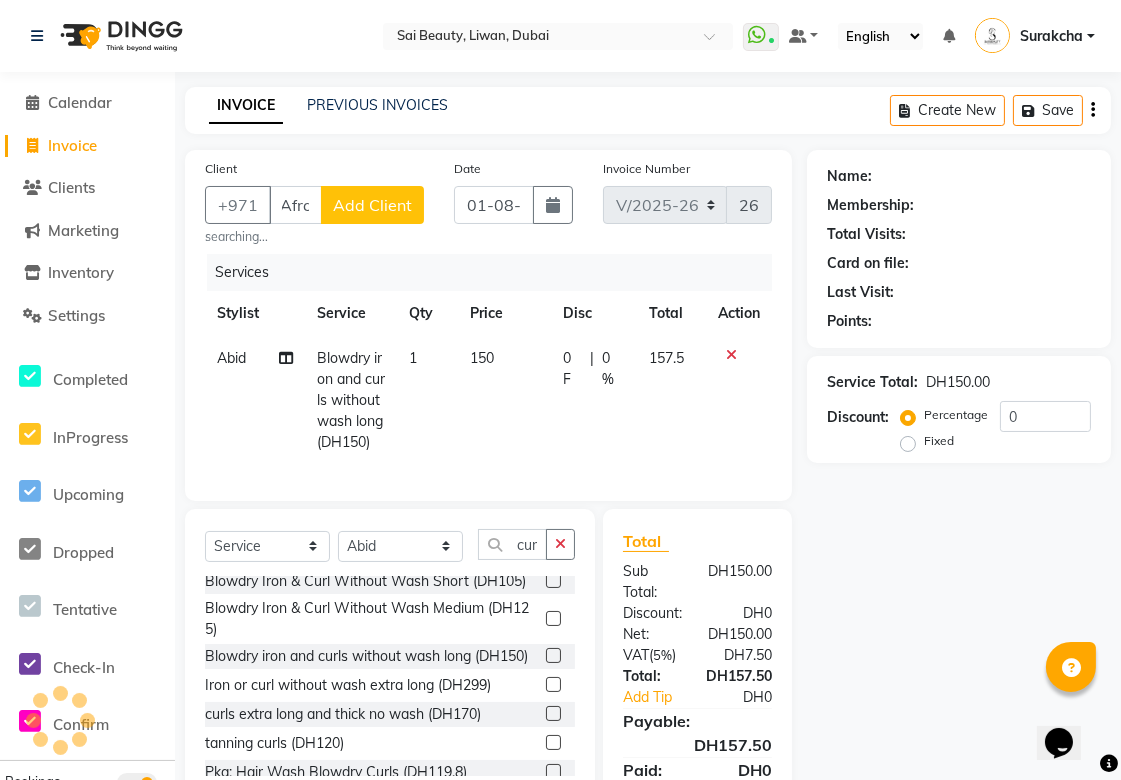 click on "Add Client" 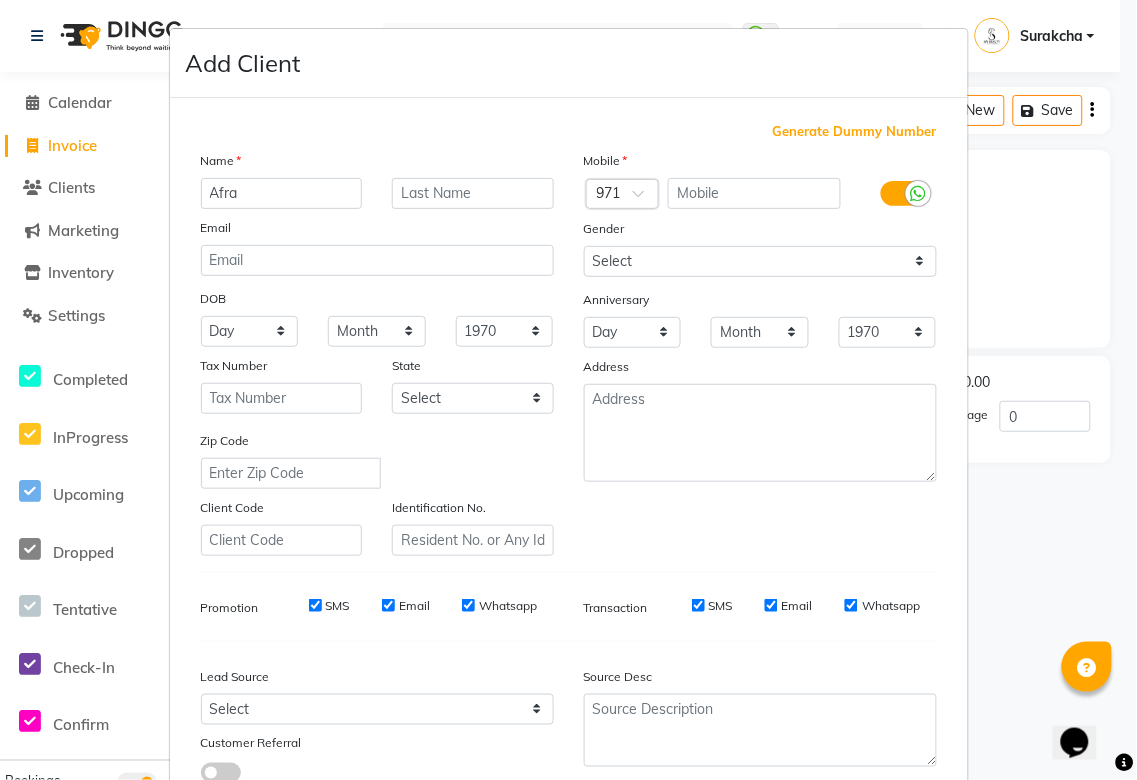 scroll, scrollTop: 0, scrollLeft: 0, axis: both 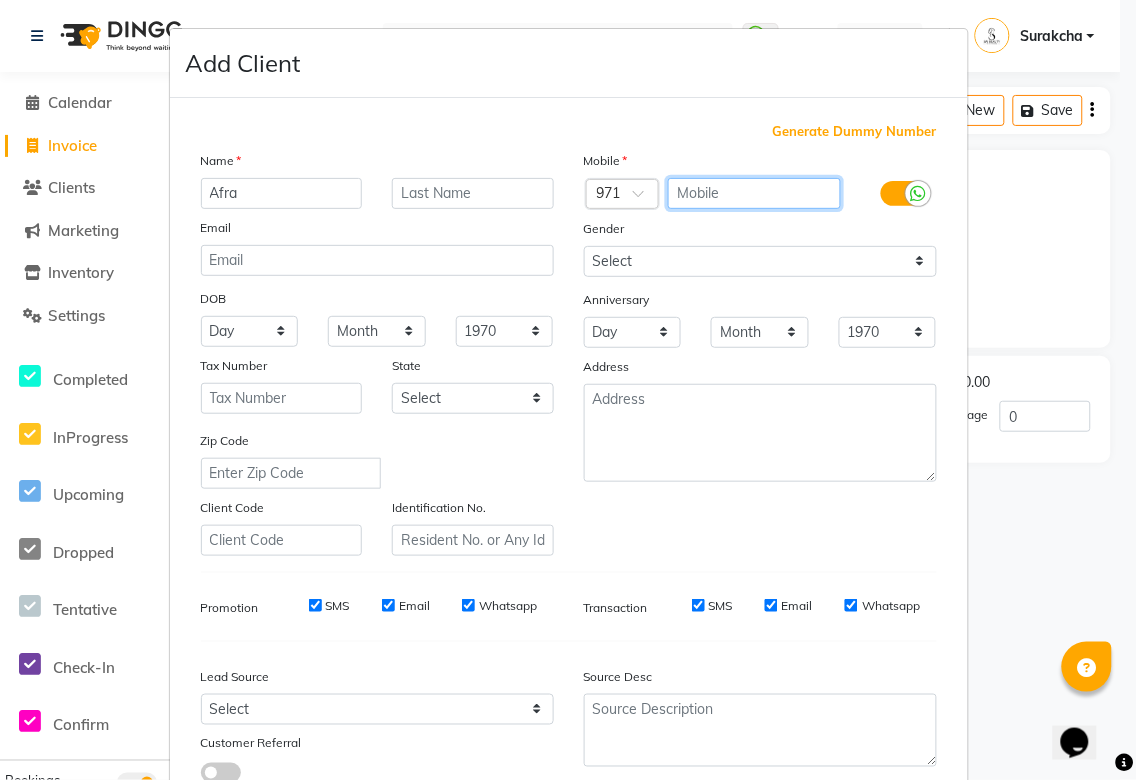 click at bounding box center (754, 193) 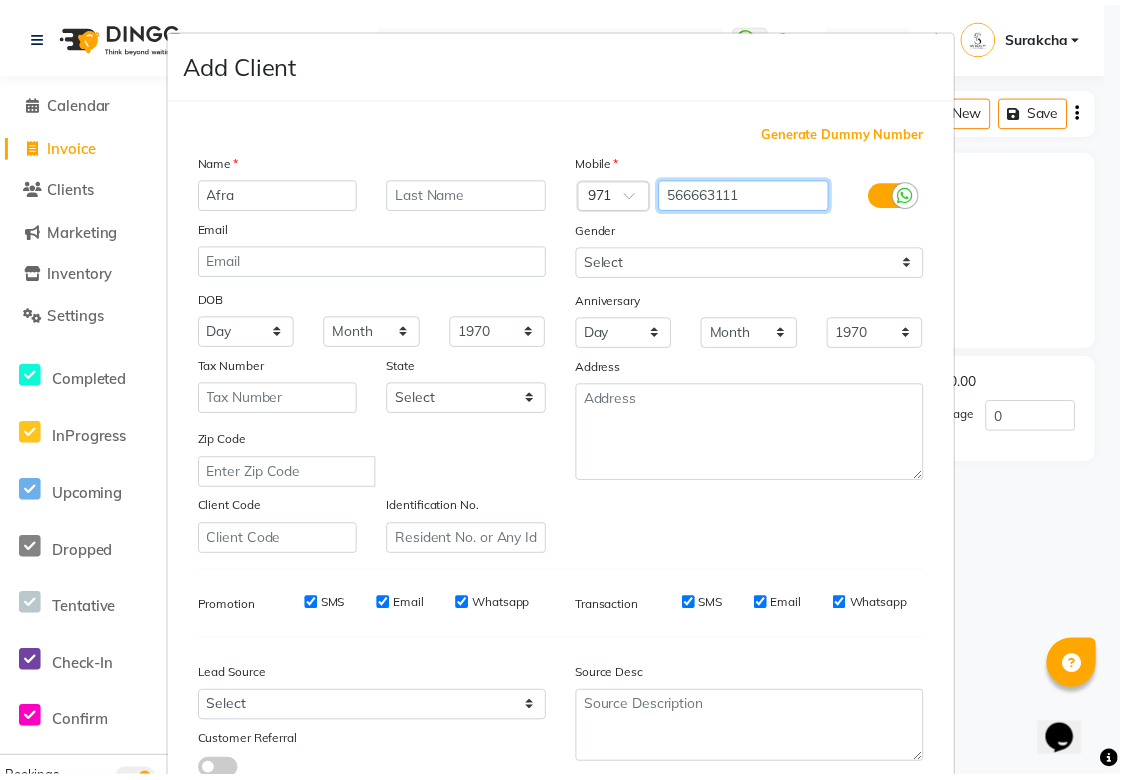 scroll, scrollTop: 144, scrollLeft: 0, axis: vertical 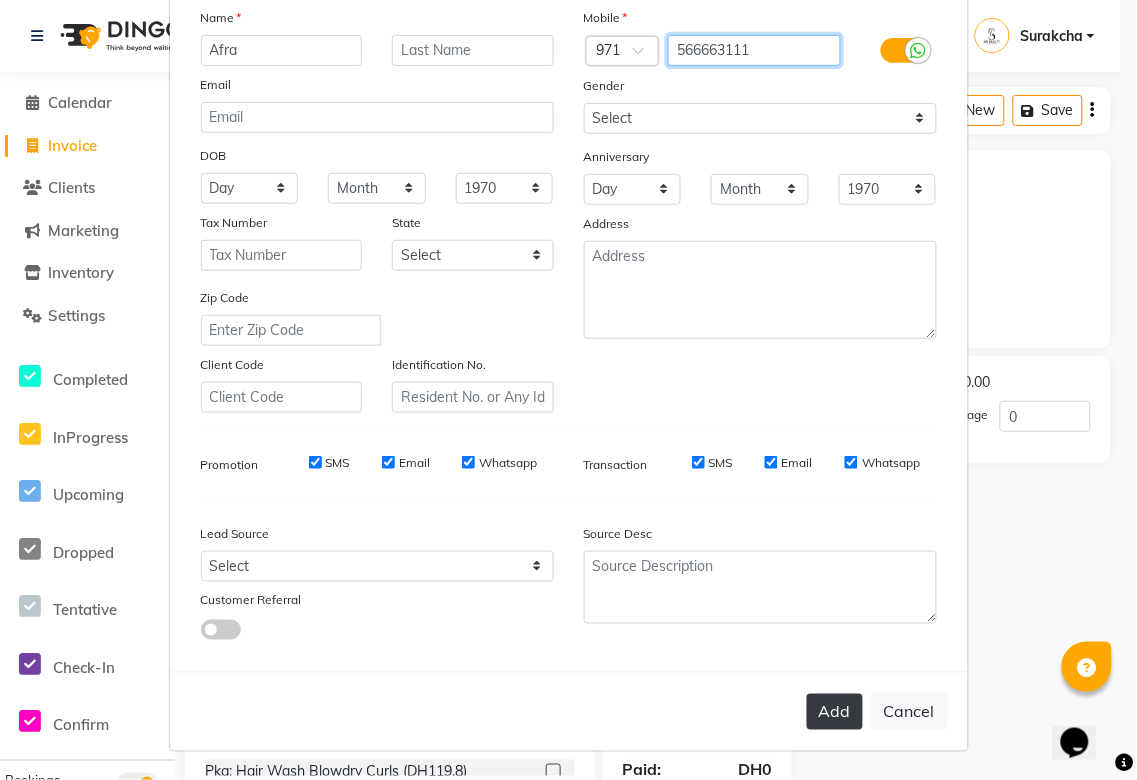 type on "566663111" 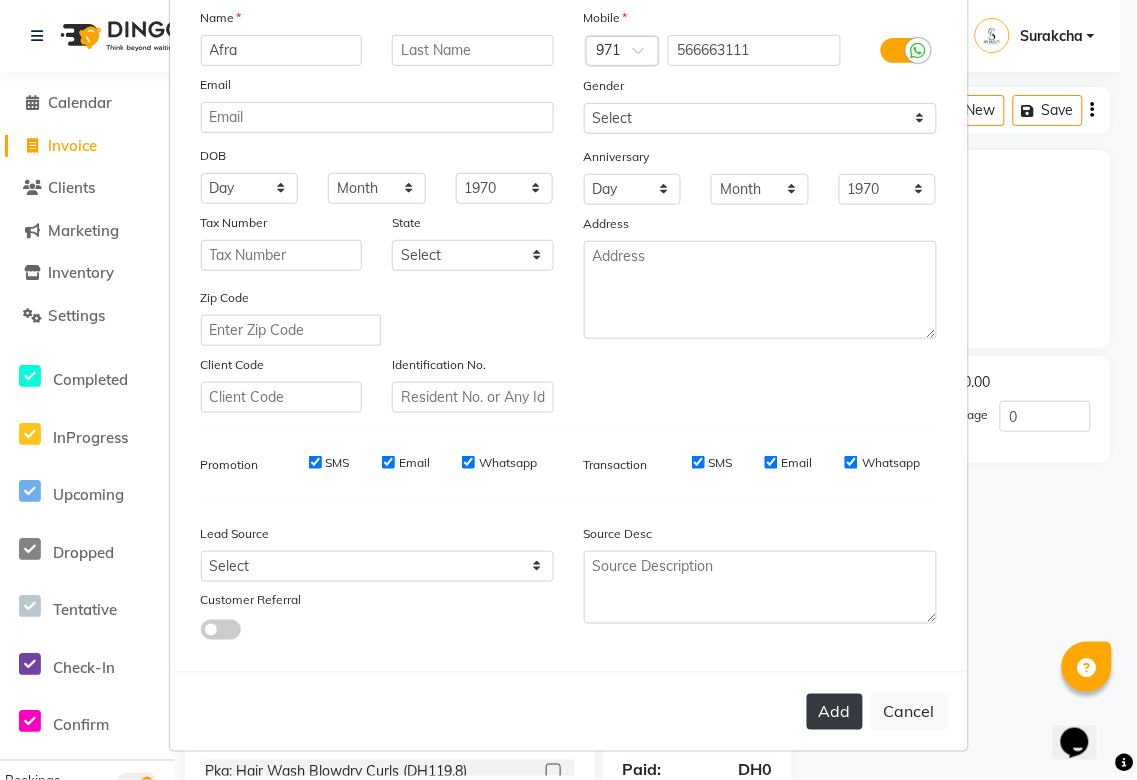 click on "Add" at bounding box center (835, 712) 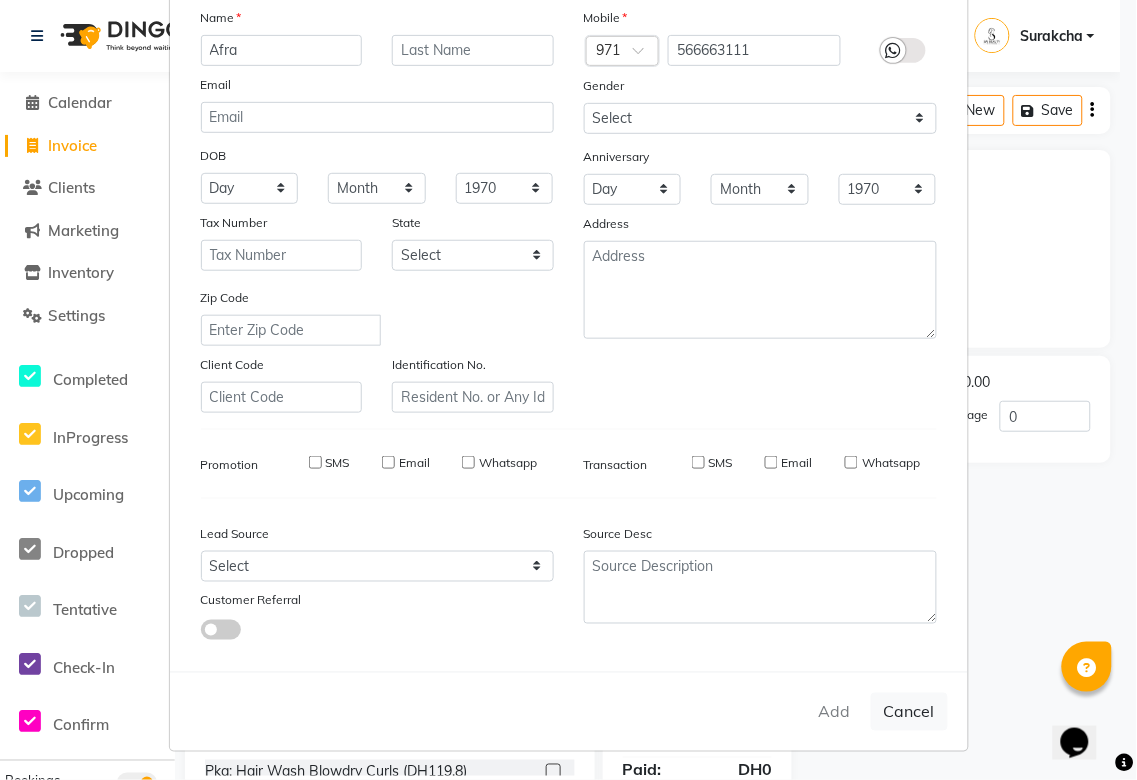 type on "566663111" 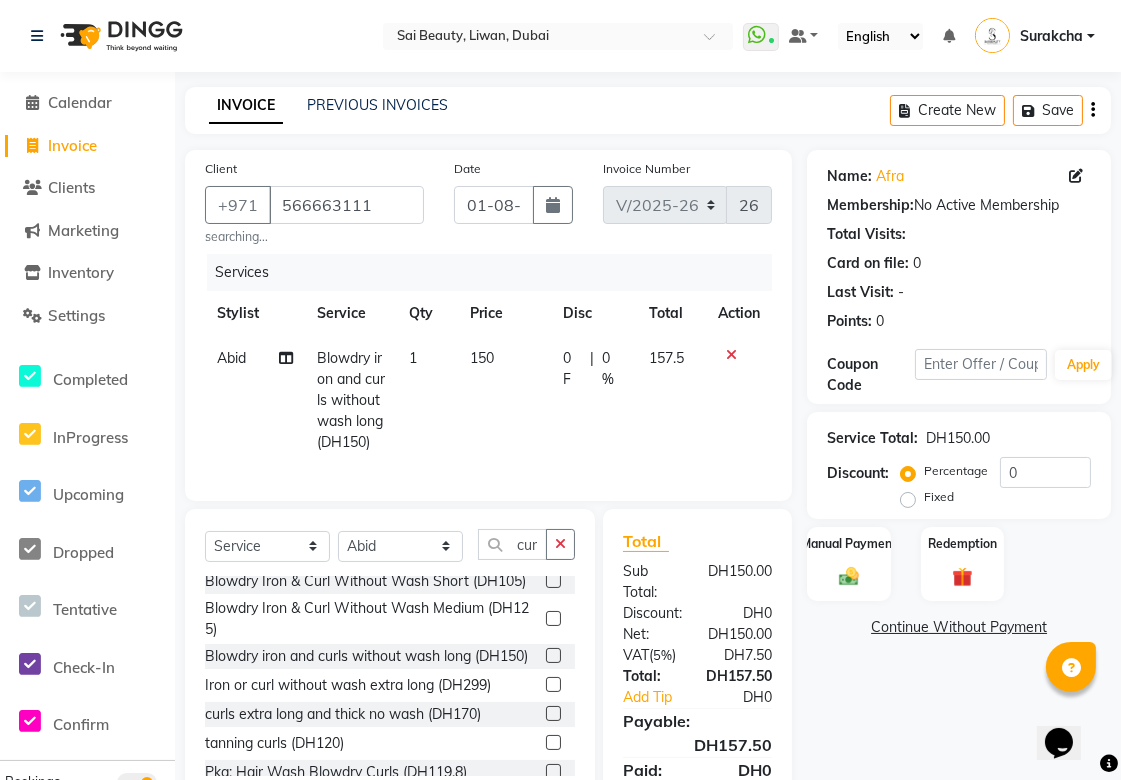 click on "0 F | 0 %" 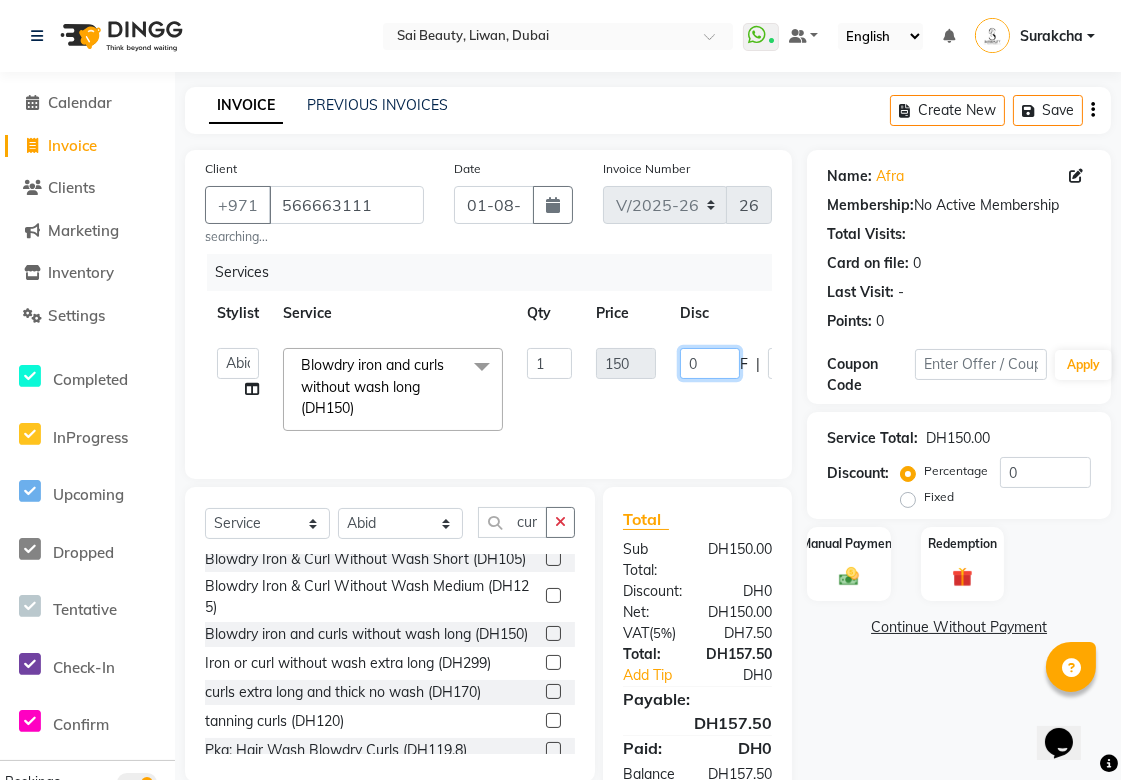 click on "0" 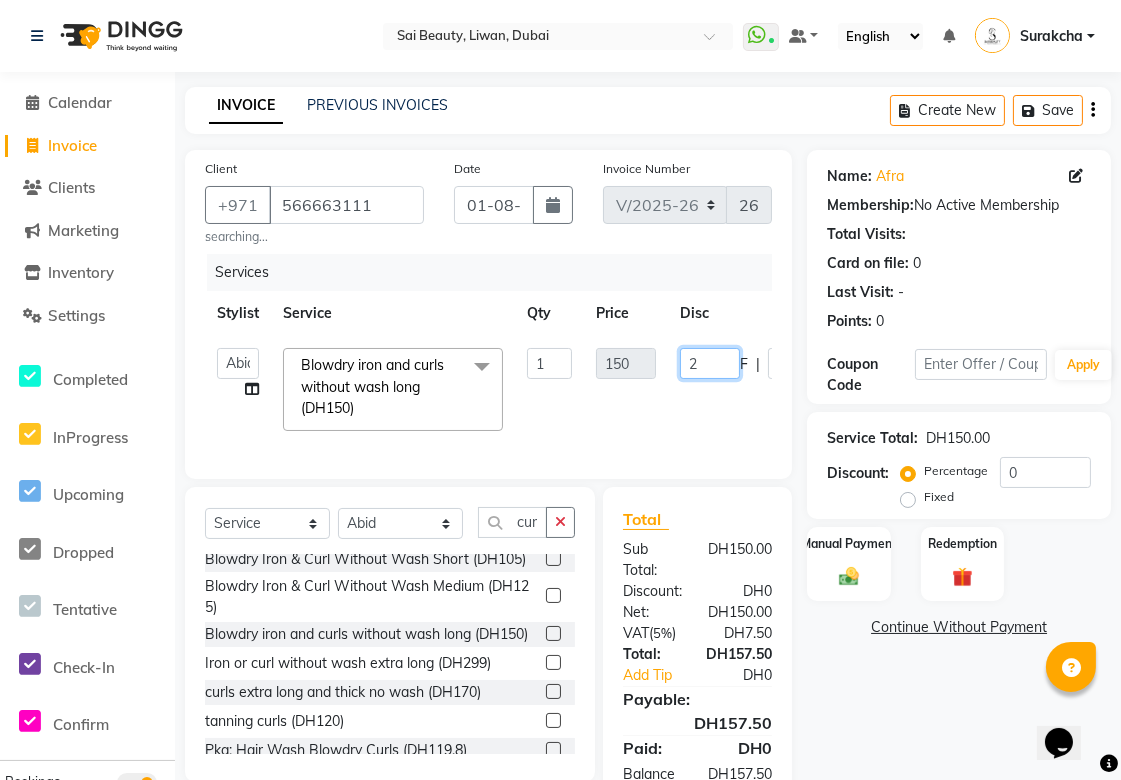 type on "25" 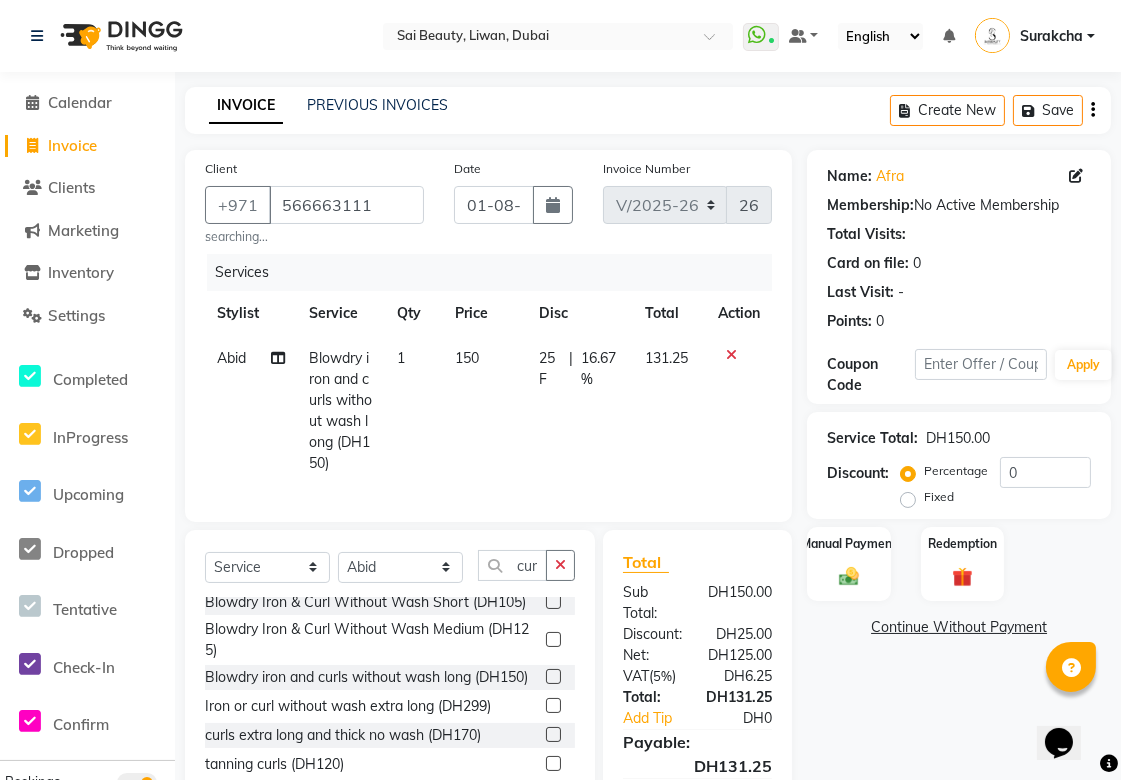 scroll, scrollTop: 136, scrollLeft: 0, axis: vertical 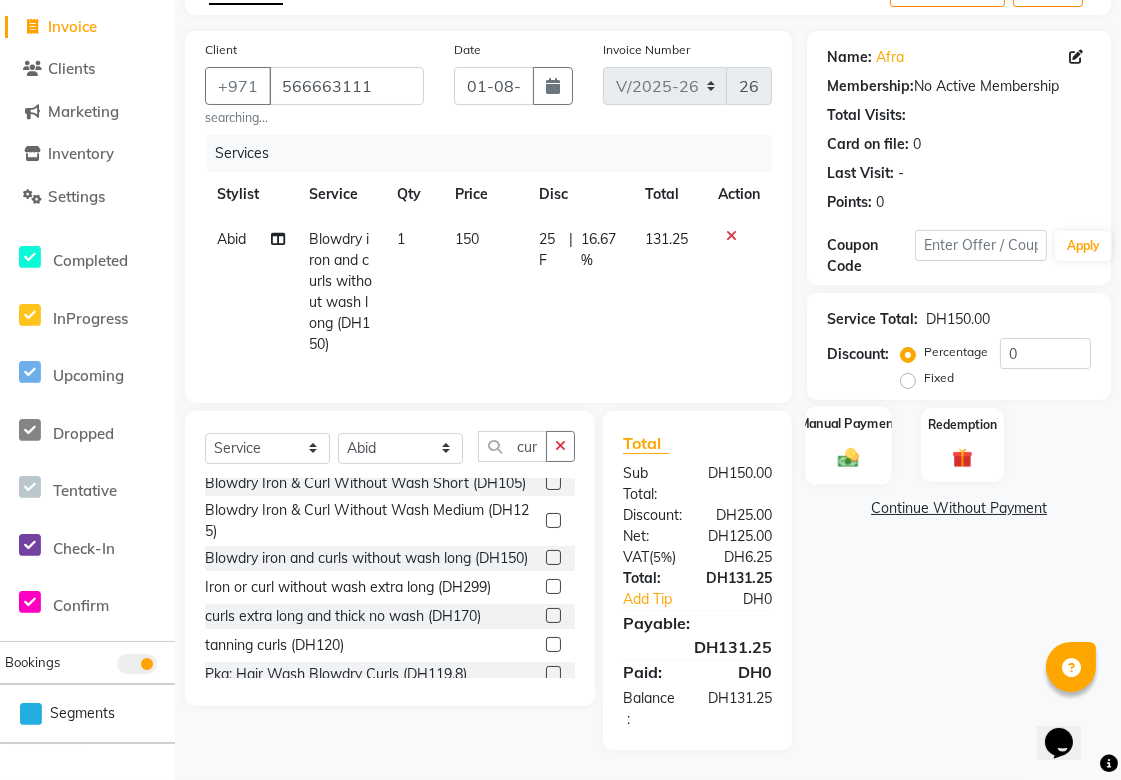 click 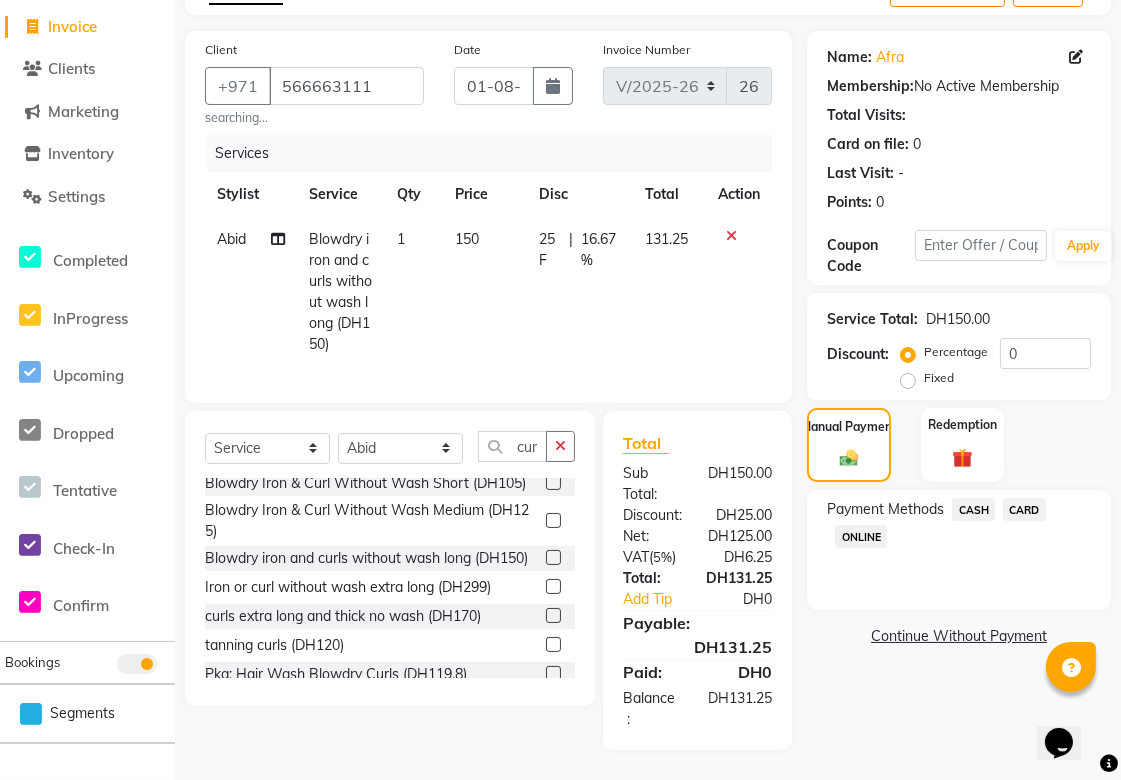 click on "CARD" 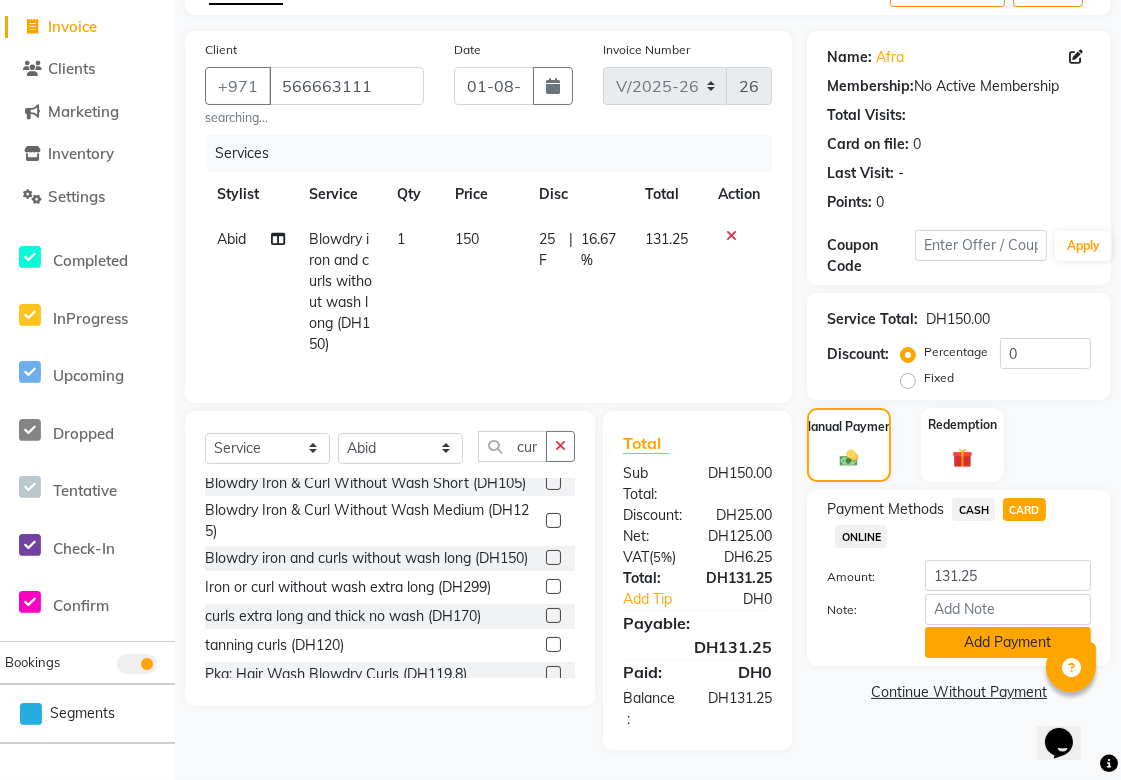 click on "Add Payment" 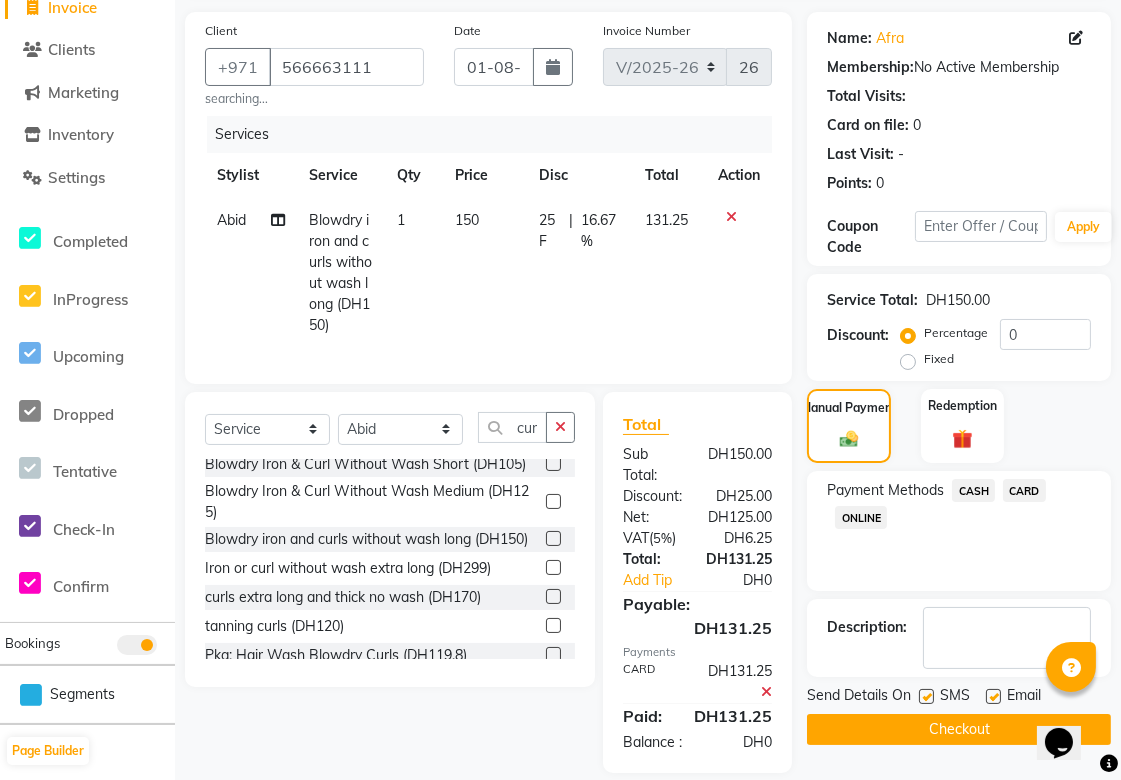scroll, scrollTop: 198, scrollLeft: 0, axis: vertical 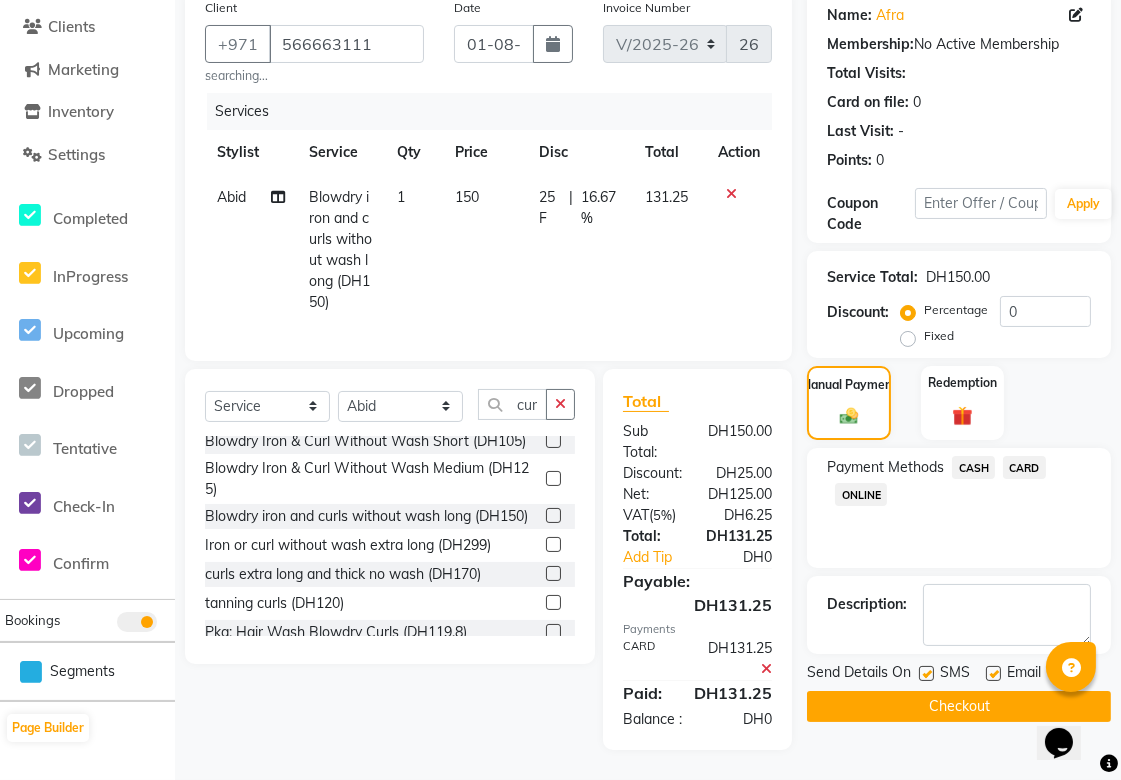 click on "Checkout" 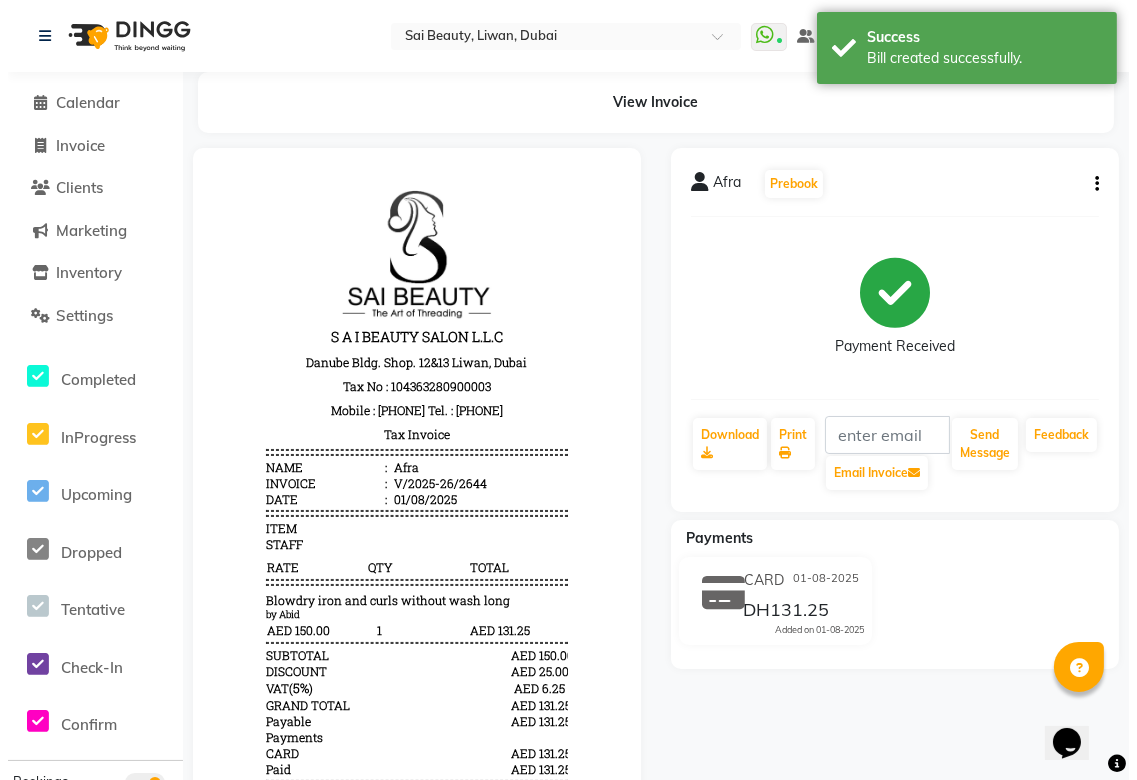 scroll, scrollTop: 0, scrollLeft: 0, axis: both 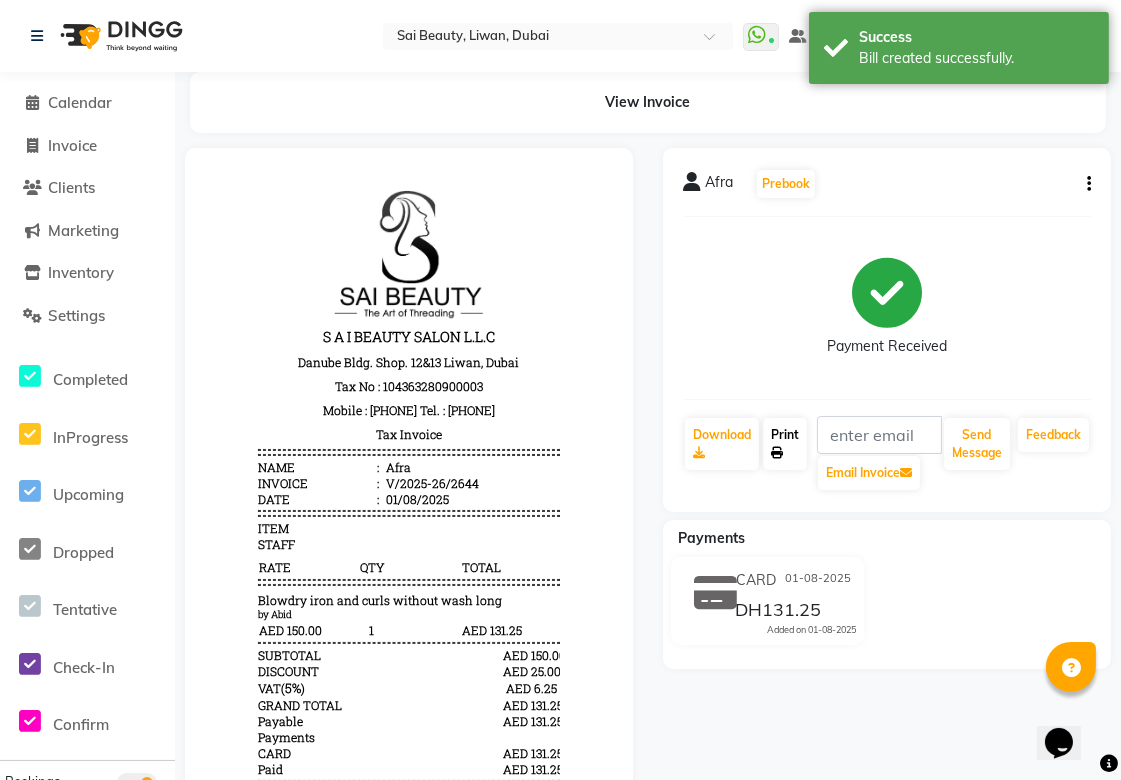 click on "Print" 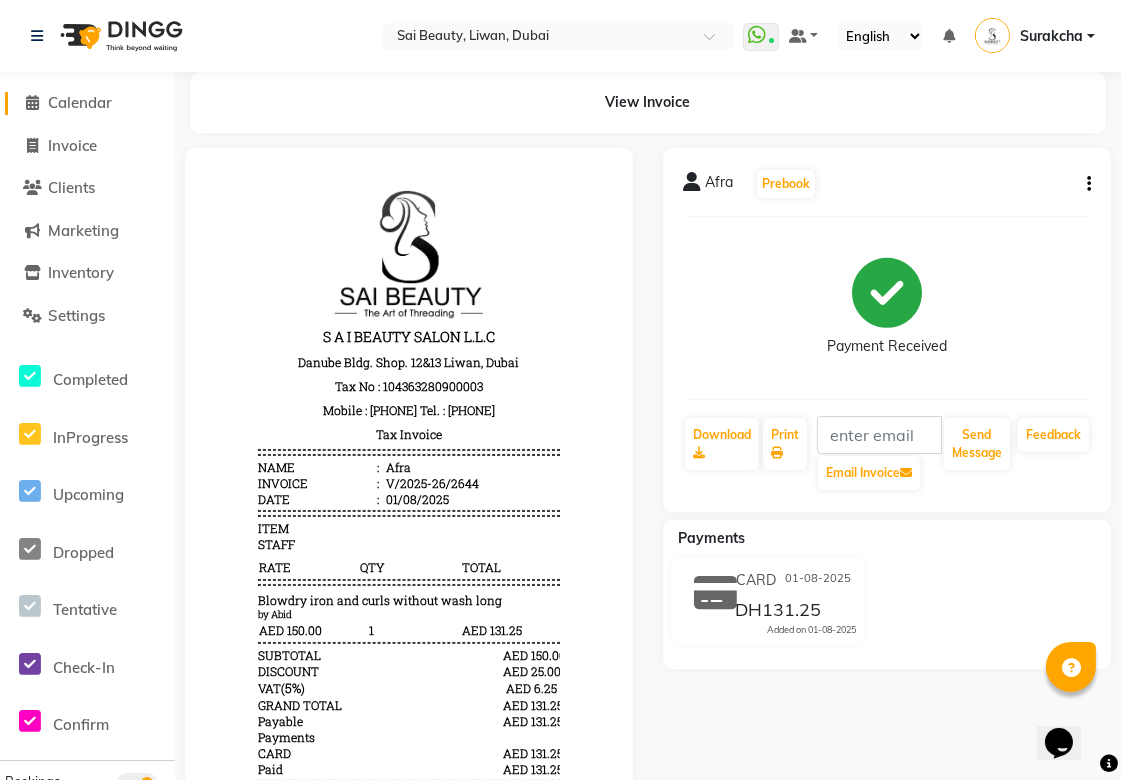 click on "Calendar" 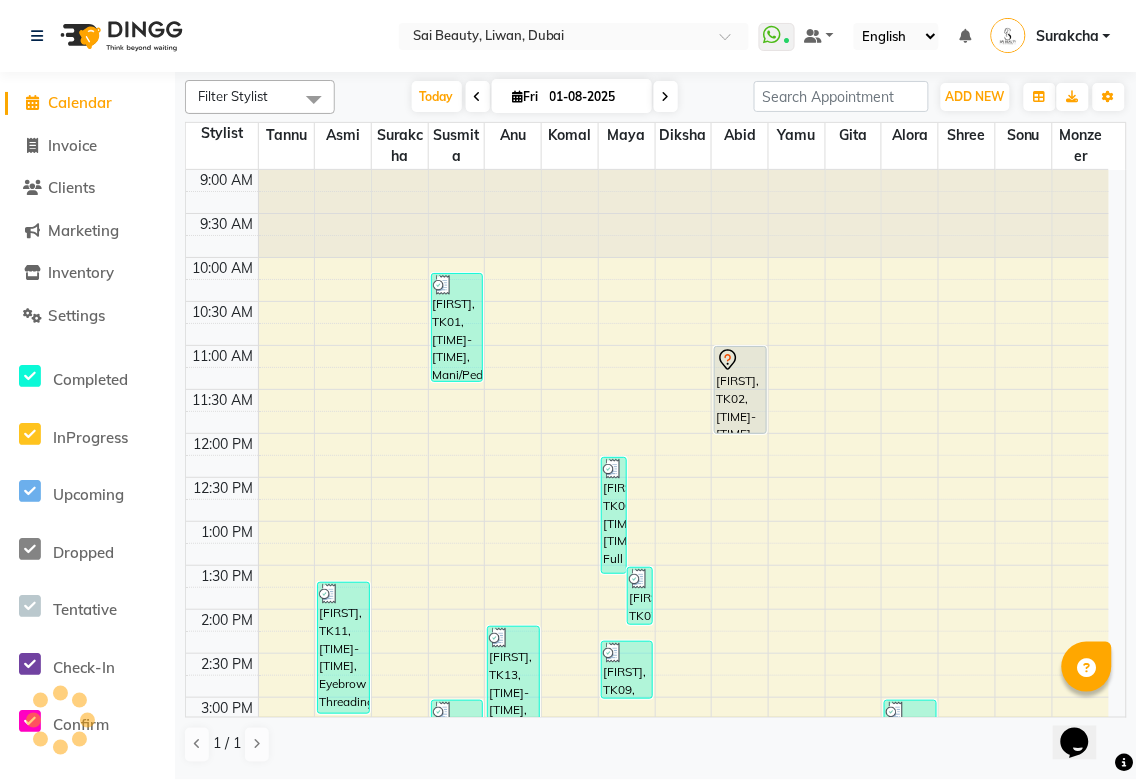 scroll, scrollTop: 0, scrollLeft: 0, axis: both 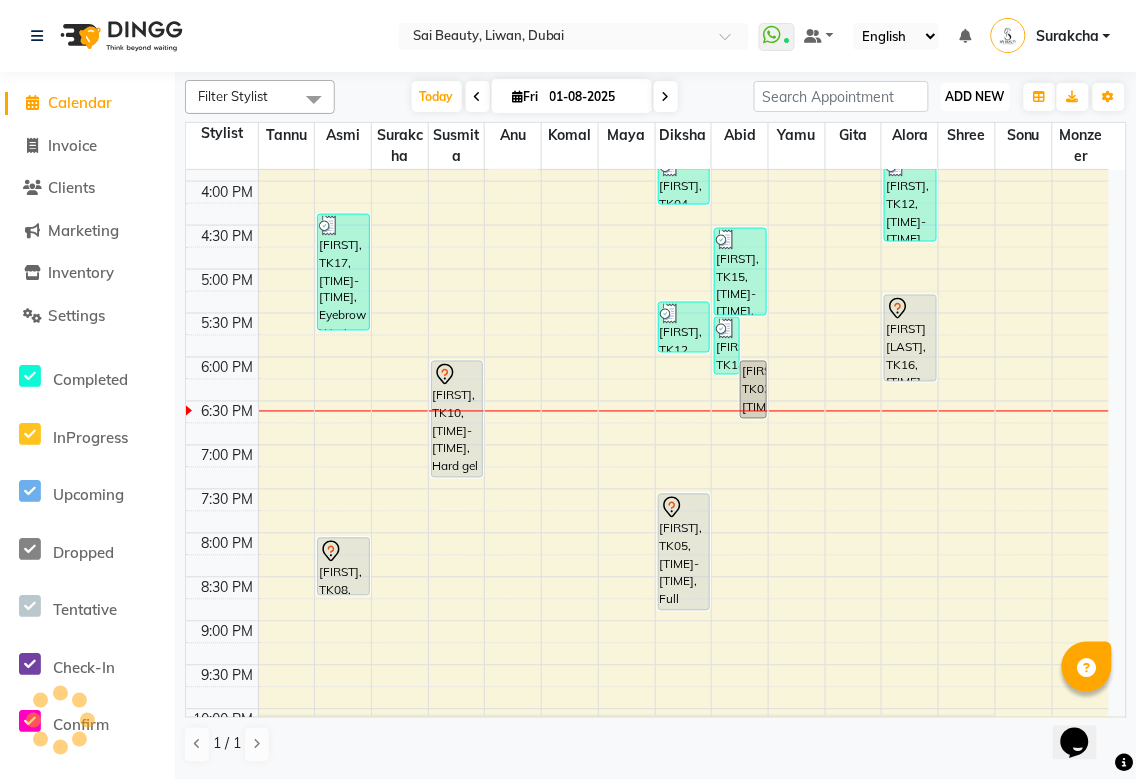 click on "ADD NEW" at bounding box center [975, 96] 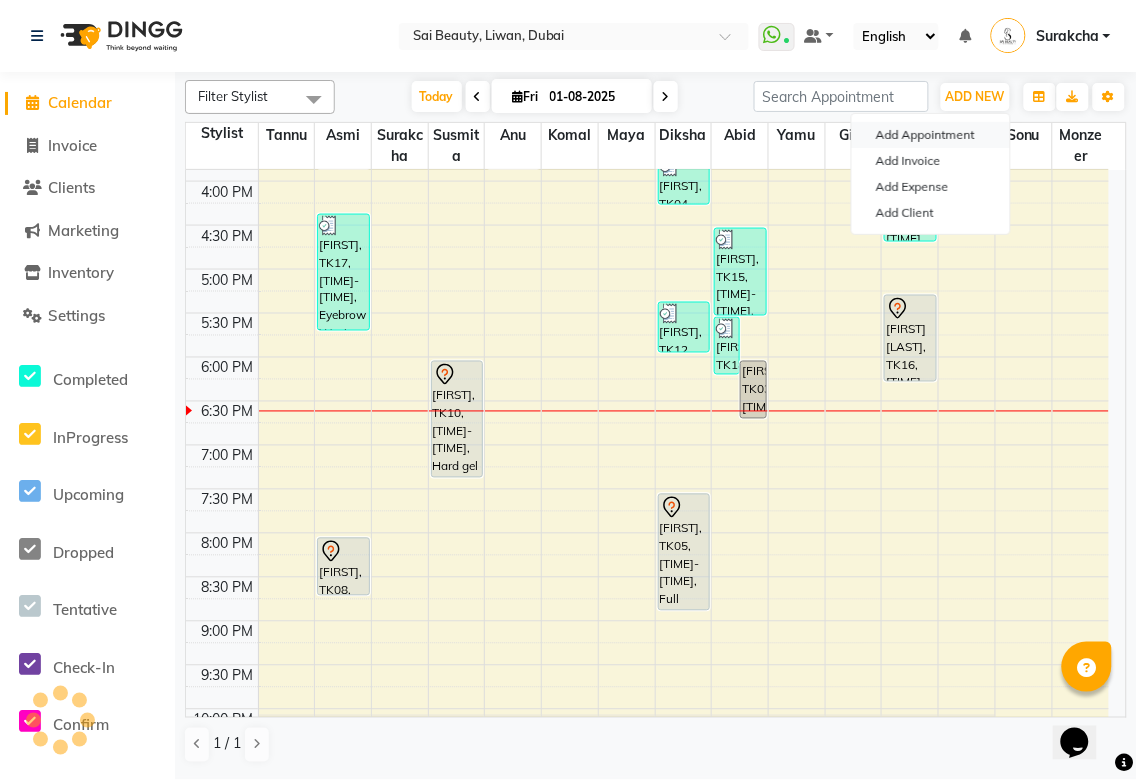 click on "Add Appointment" at bounding box center [931, 135] 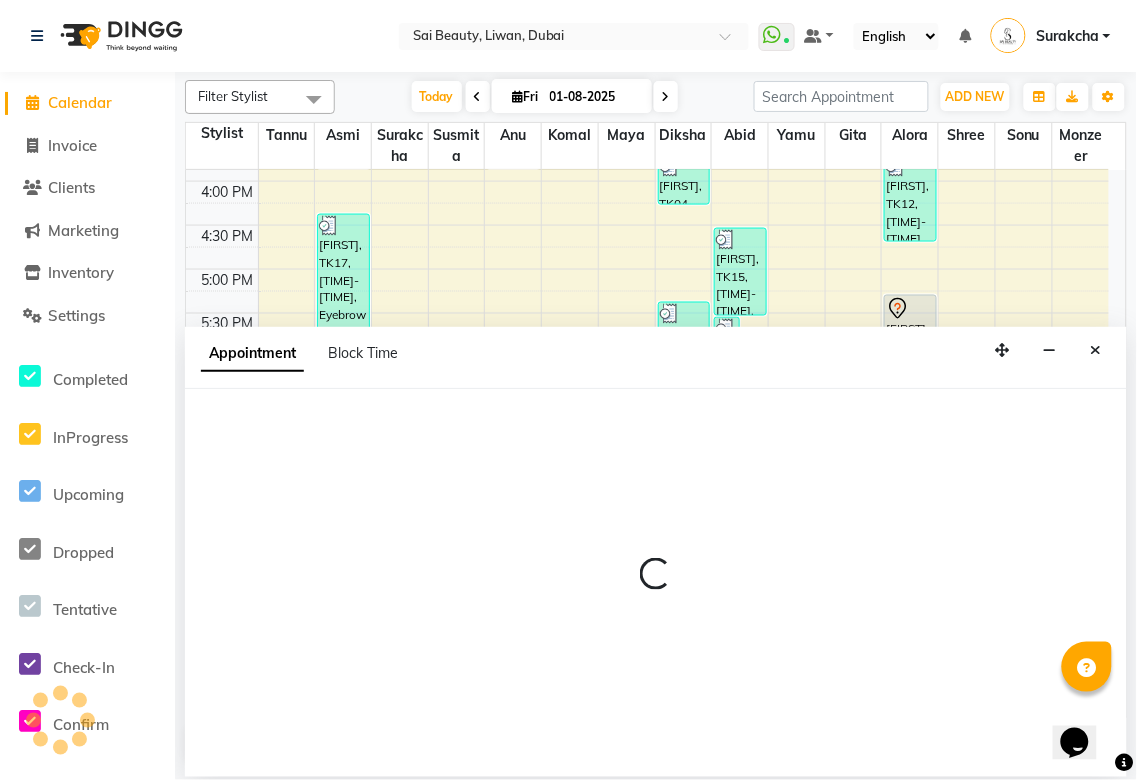 select on "tentative" 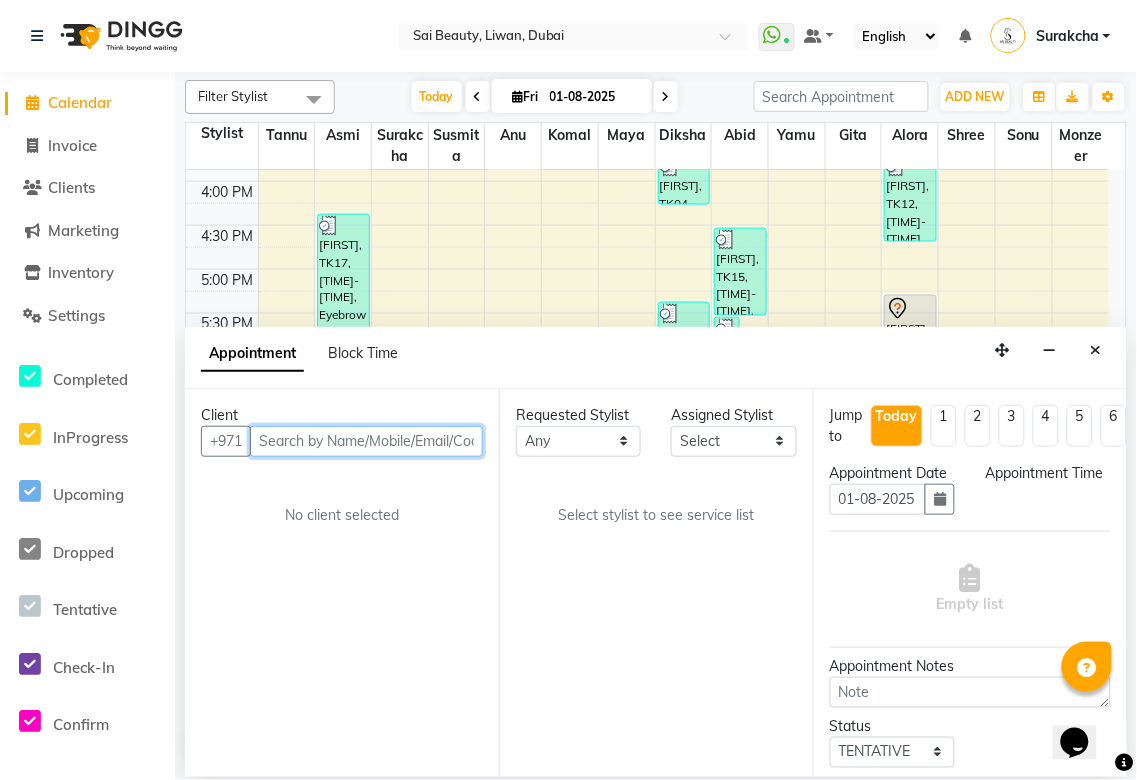 select on "600" 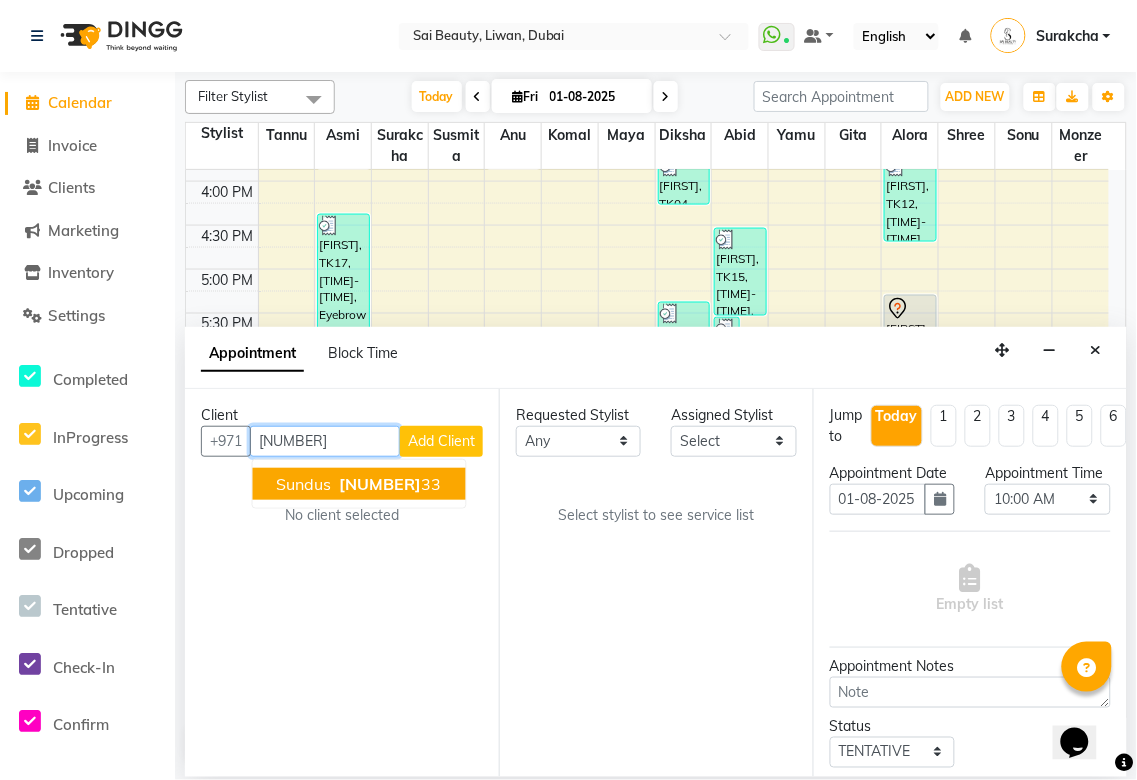 click on "[FIRST] [NUMBER] [NUMBER]" at bounding box center (359, 484) 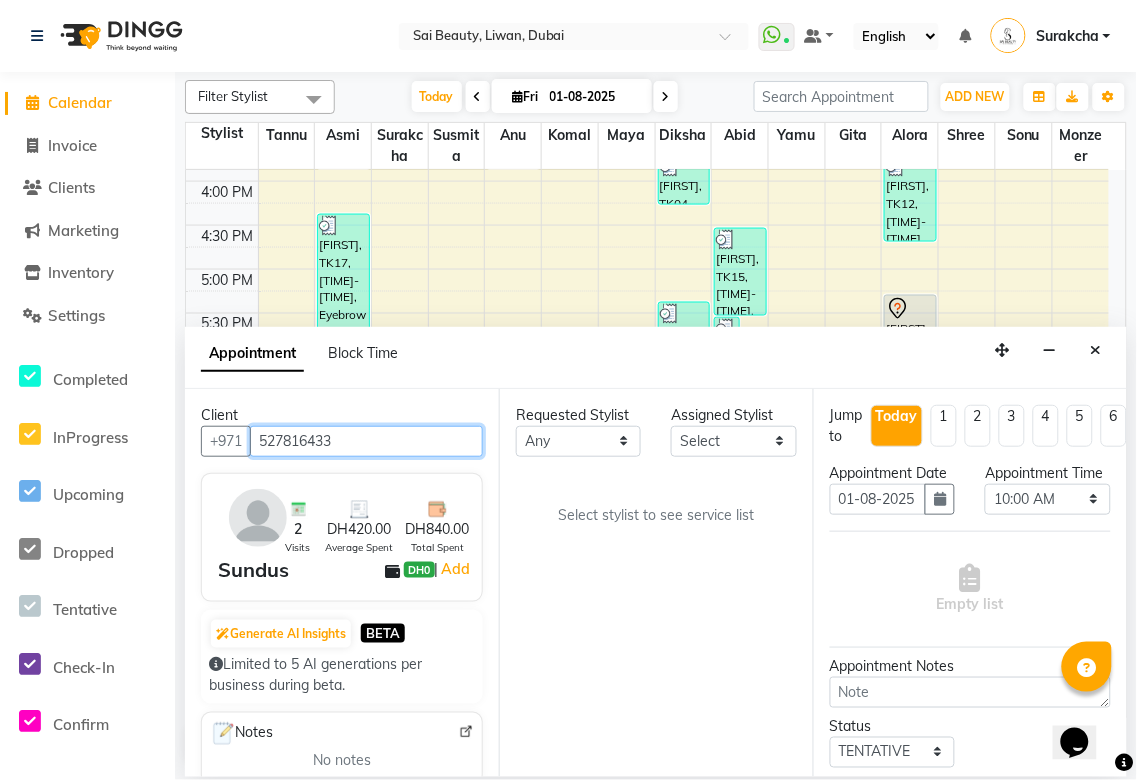type on "527816433" 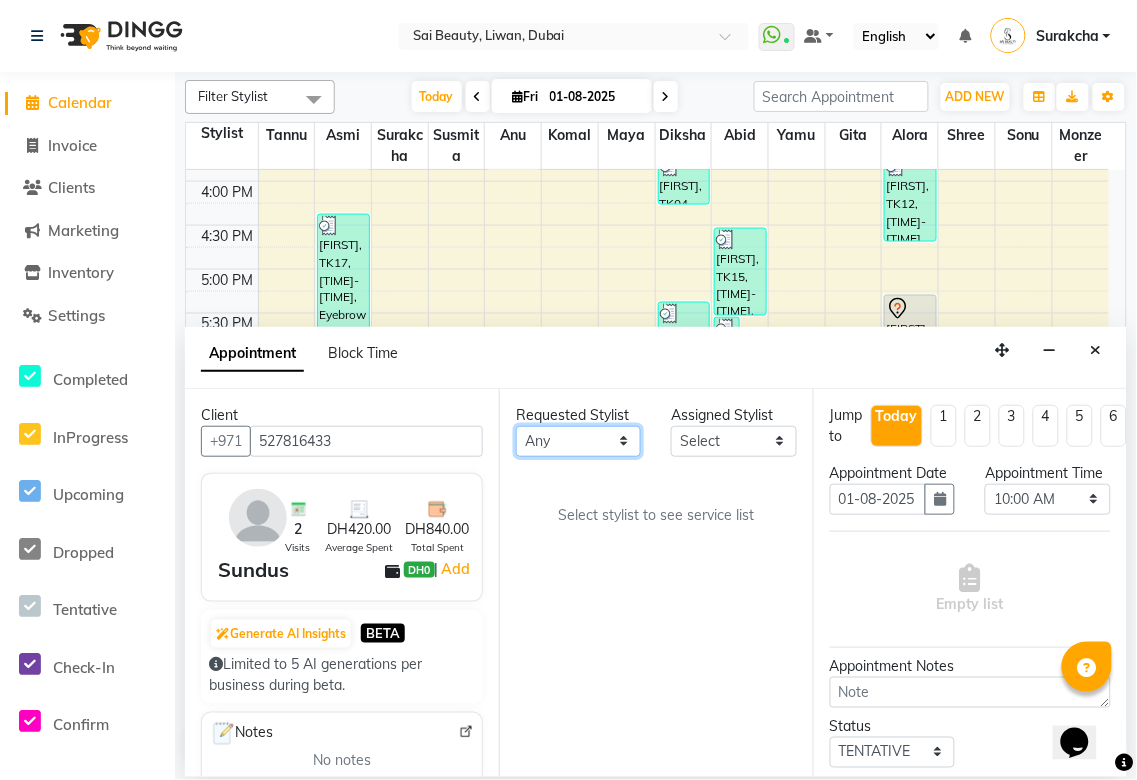 click on "Any Abid Alora Anu Asmi Diksha Gita Komal maya Monzeer shree sonu Surakcha Susmita Tannu Yamu" at bounding box center [578, 441] 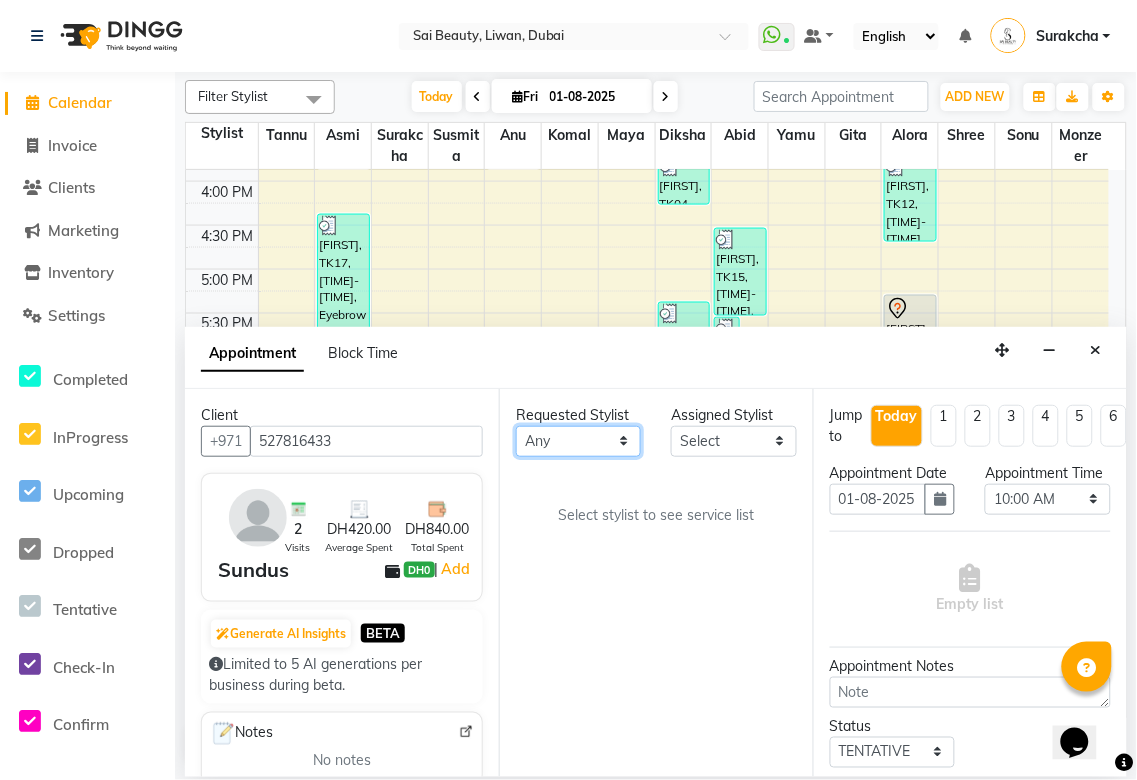 select on "40288" 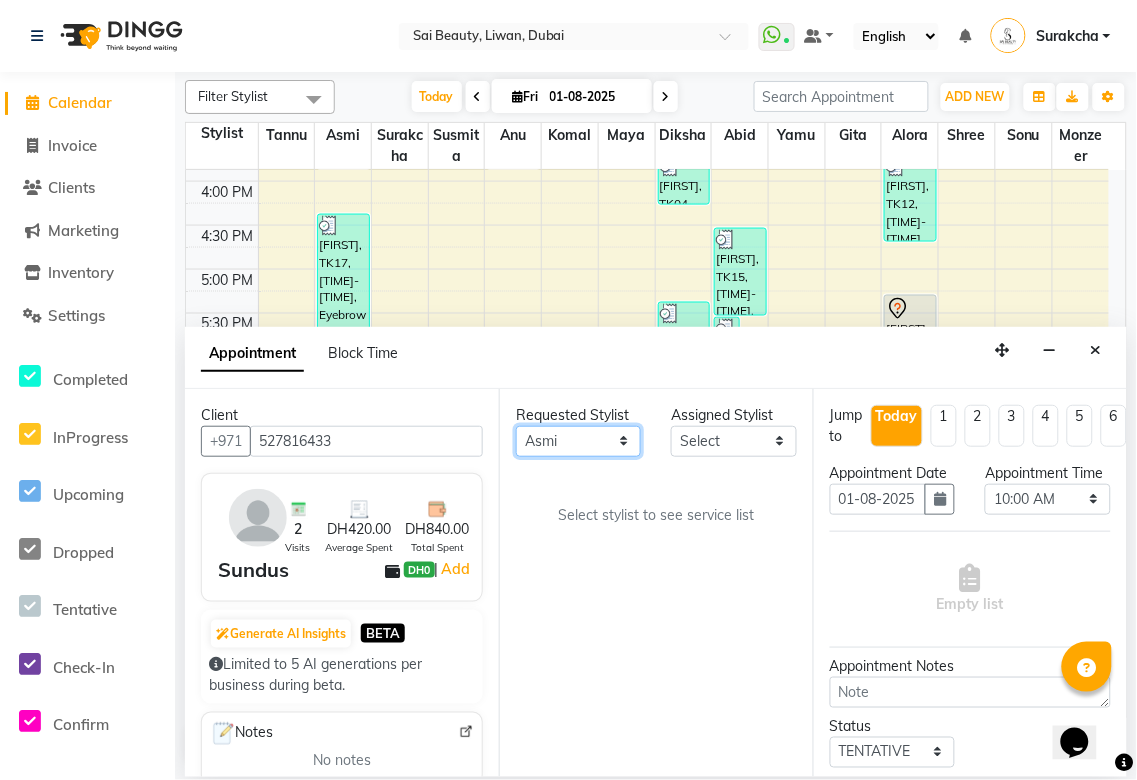 click on "Any Abid Alora Anu Asmi Diksha Gita Komal maya Monzeer shree sonu Surakcha Susmita Tannu Yamu" at bounding box center (578, 441) 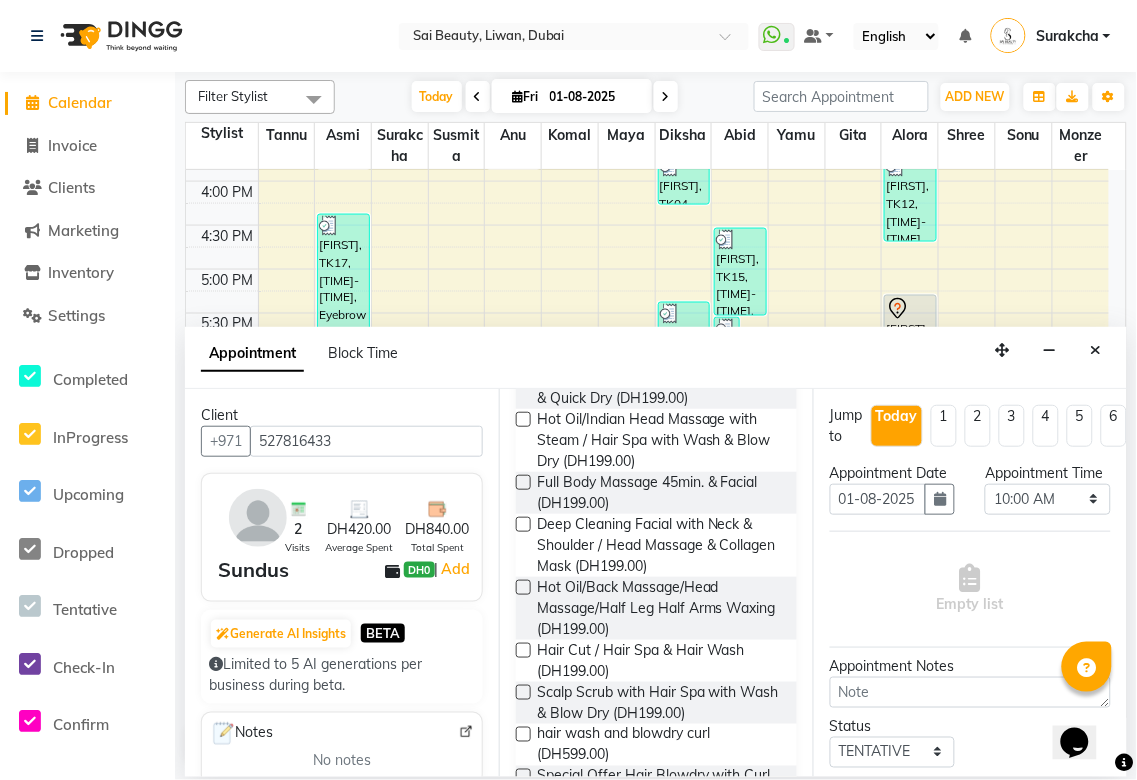 scroll, scrollTop: 401, scrollLeft: 0, axis: vertical 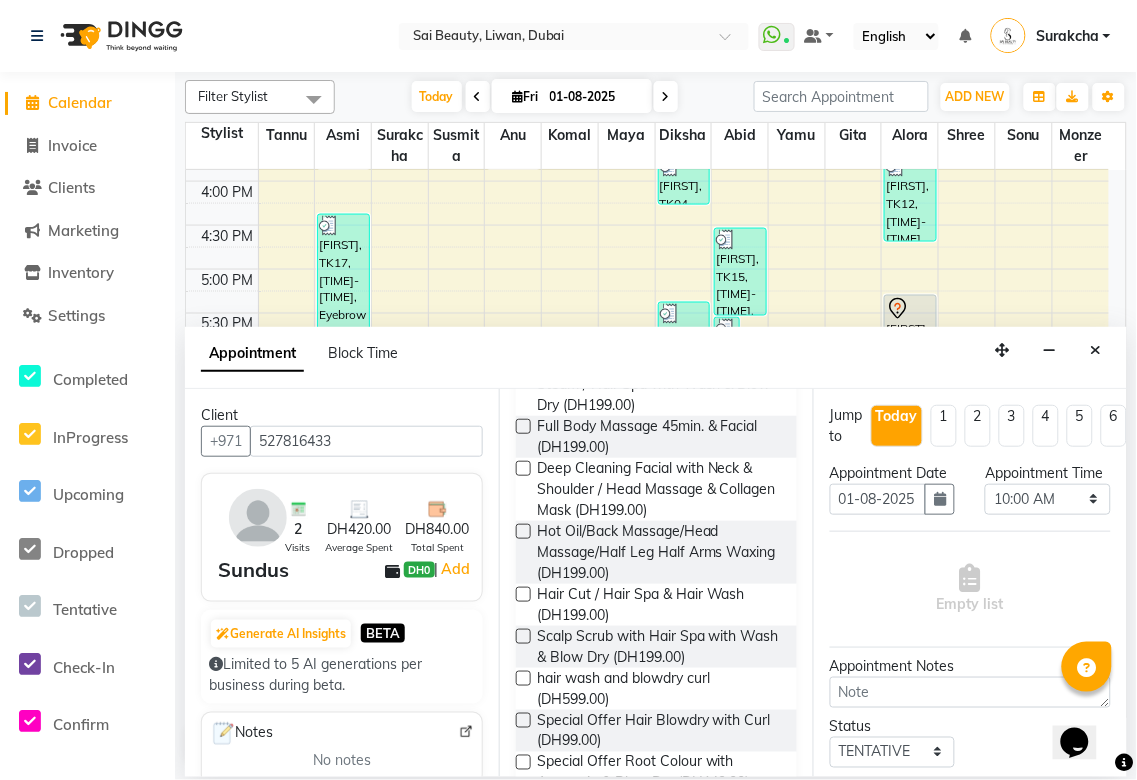 click at bounding box center [523, 468] 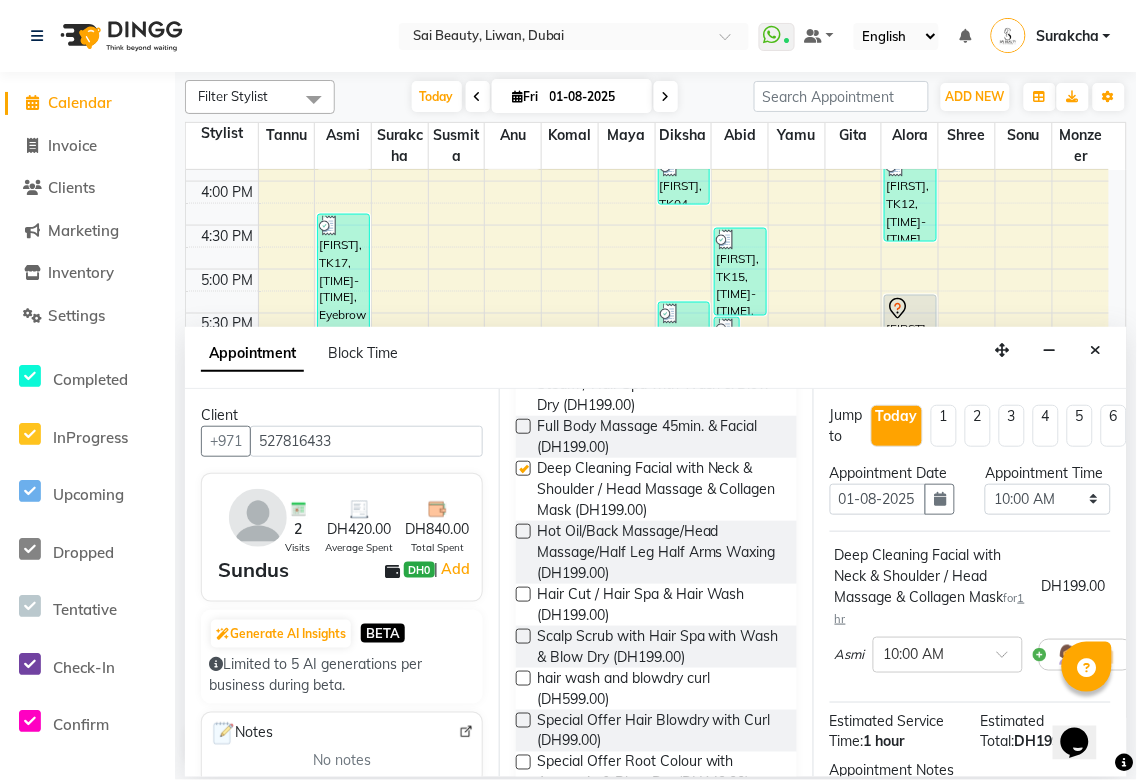 checkbox on "false" 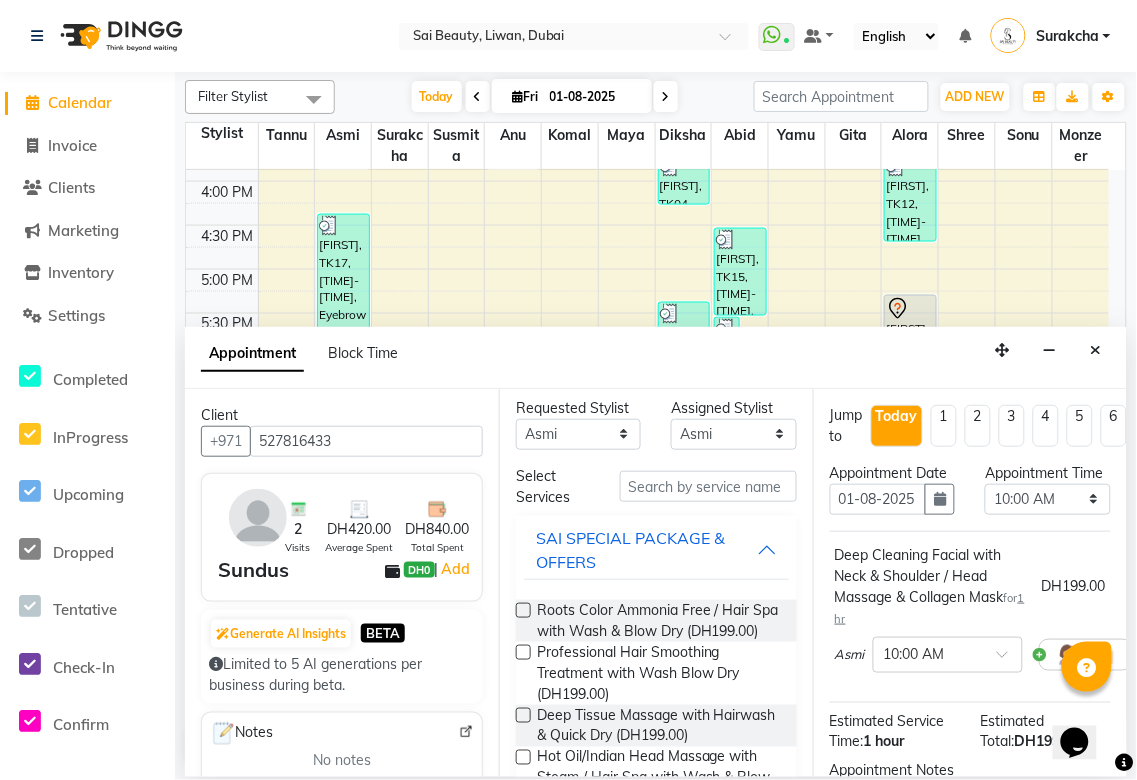 scroll, scrollTop: 0, scrollLeft: 0, axis: both 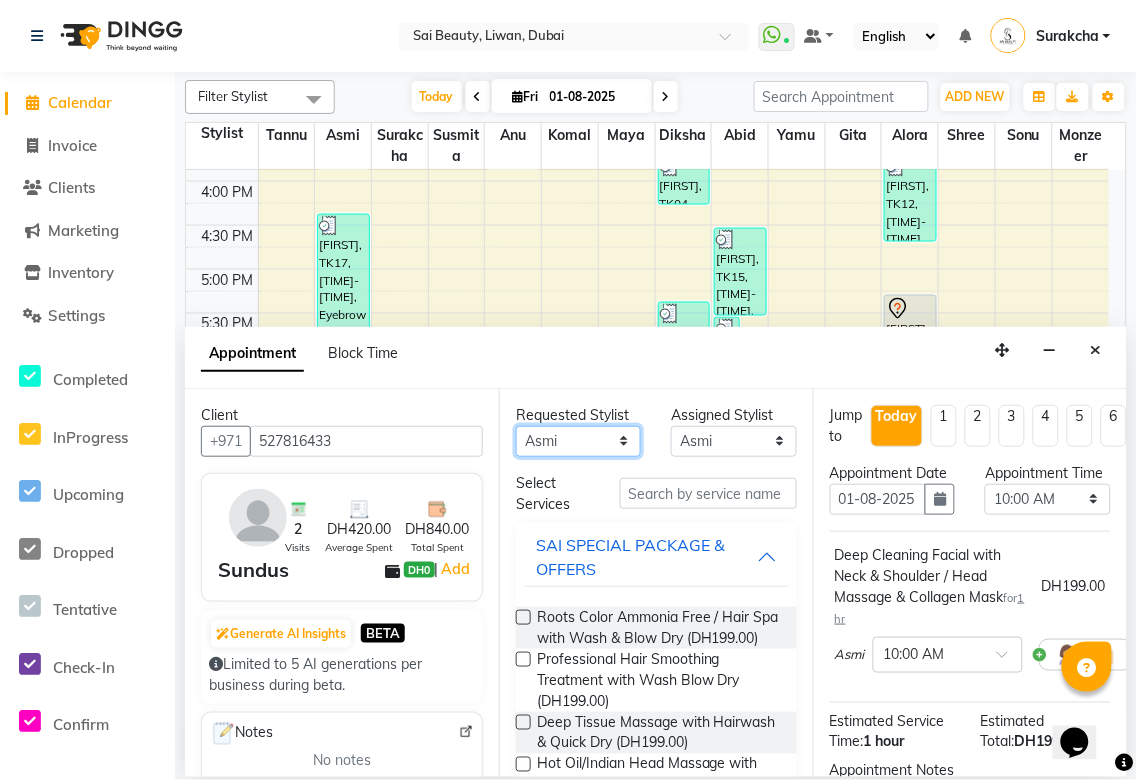 click on "Any Abid Alora Anu Asmi Diksha Gita Komal maya Monzeer shree sonu Surakcha Susmita Tannu Yamu" at bounding box center (578, 441) 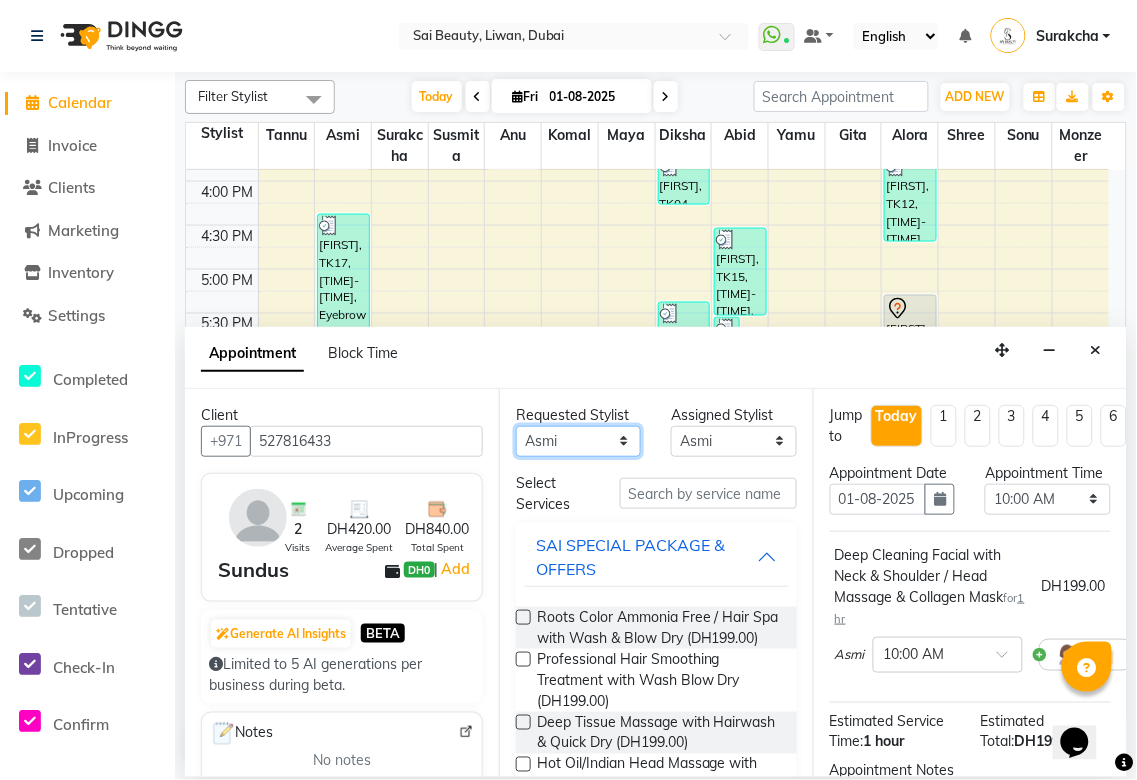 select on "43674" 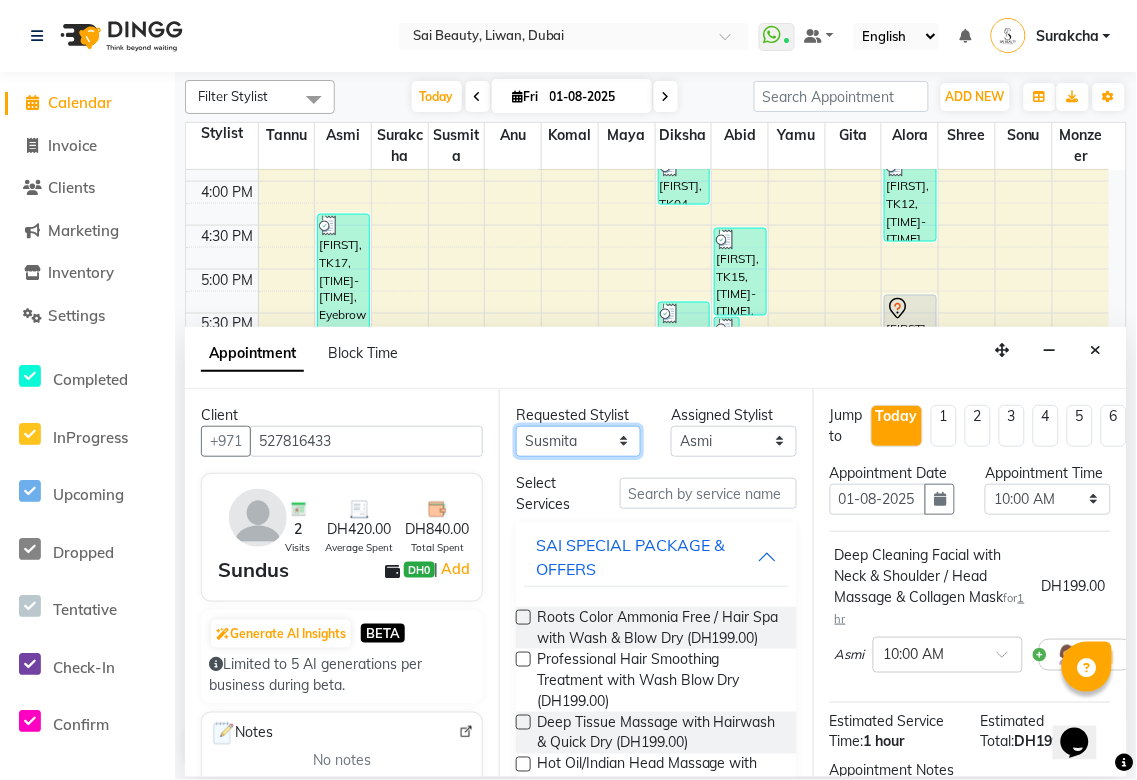 click on "Any Abid Alora Anu Asmi Diksha Gita Komal maya Monzeer shree sonu Surakcha Susmita Tannu Yamu" at bounding box center [578, 441] 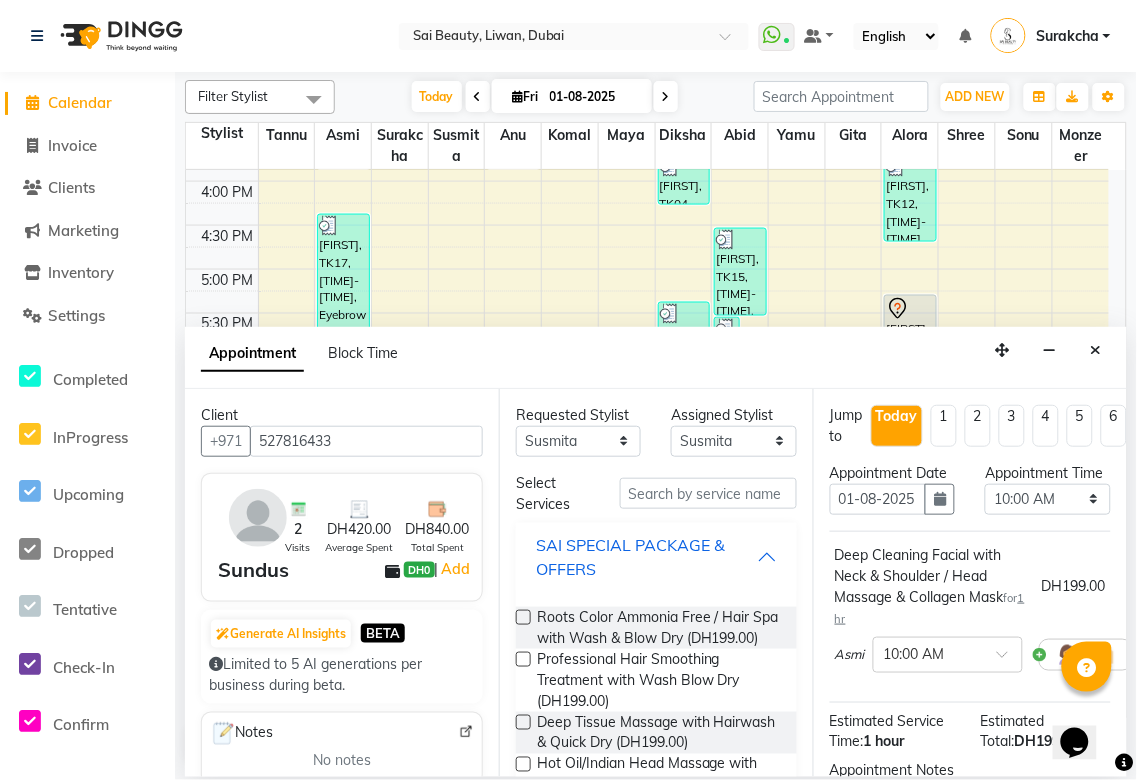 click on "SAI SPECIAL PACKAGE & OFFERS" at bounding box center (646, 557) 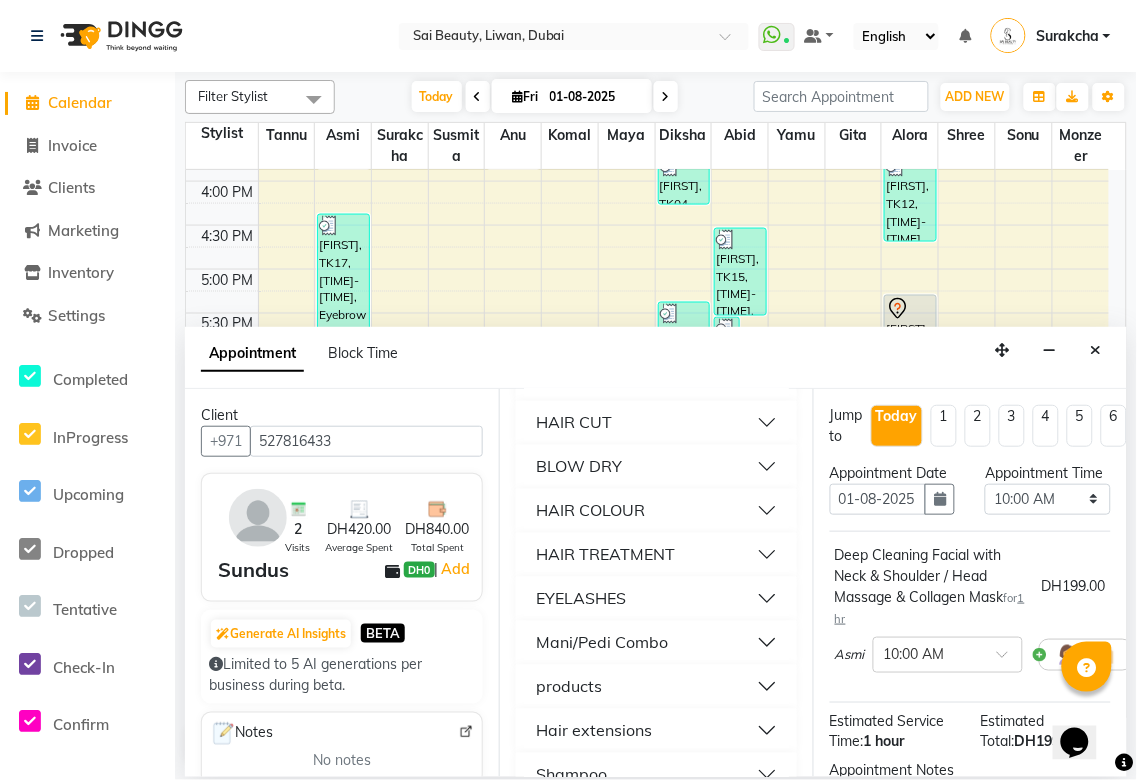 scroll, scrollTop: 876, scrollLeft: 0, axis: vertical 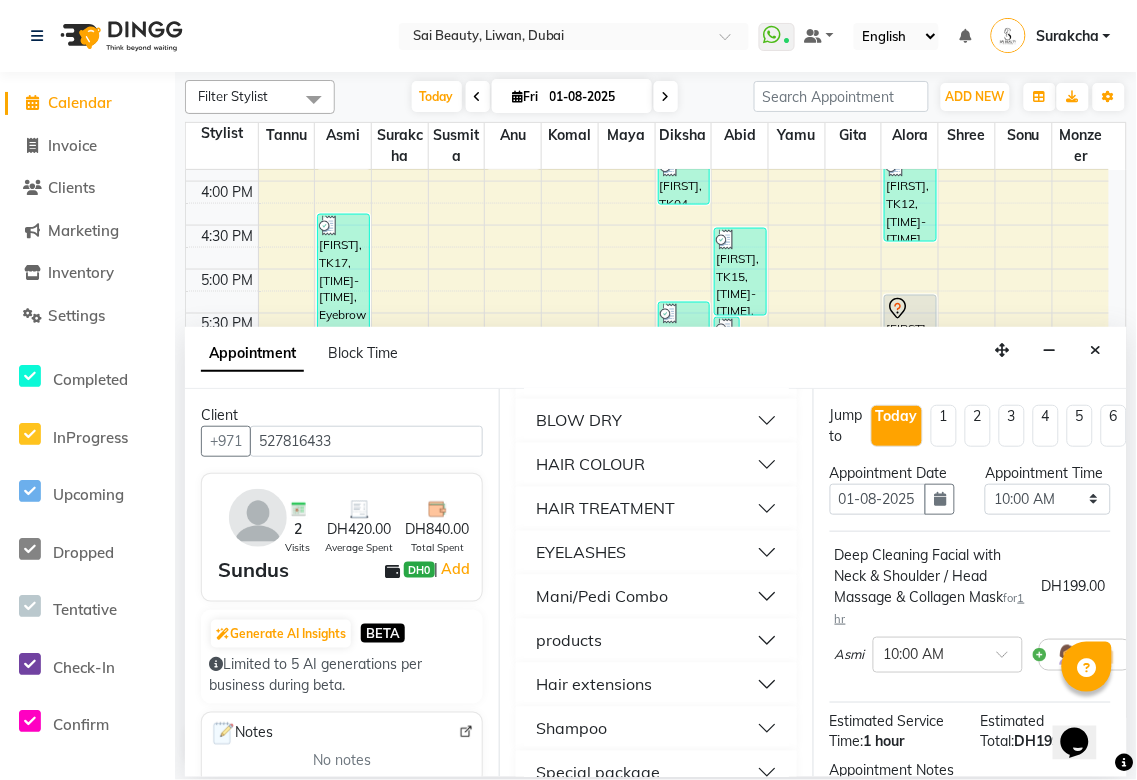 click on "Mani/Pedi Combo" at bounding box center [656, 597] 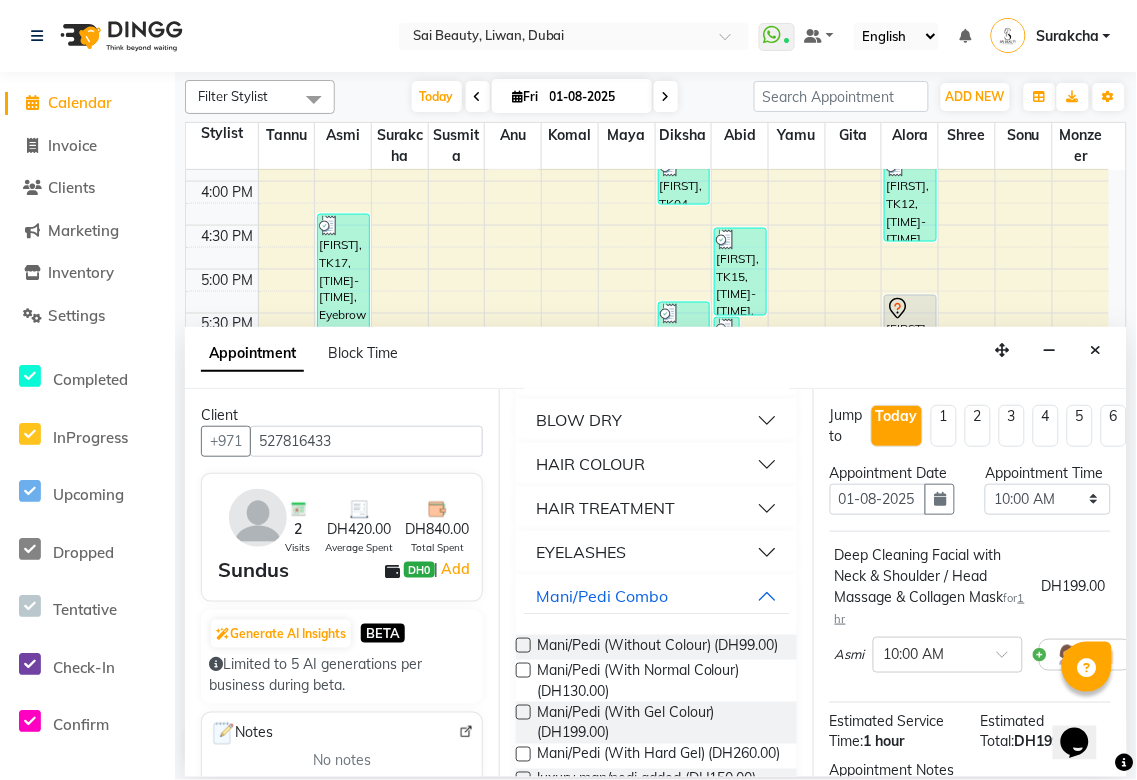 click at bounding box center (523, 645) 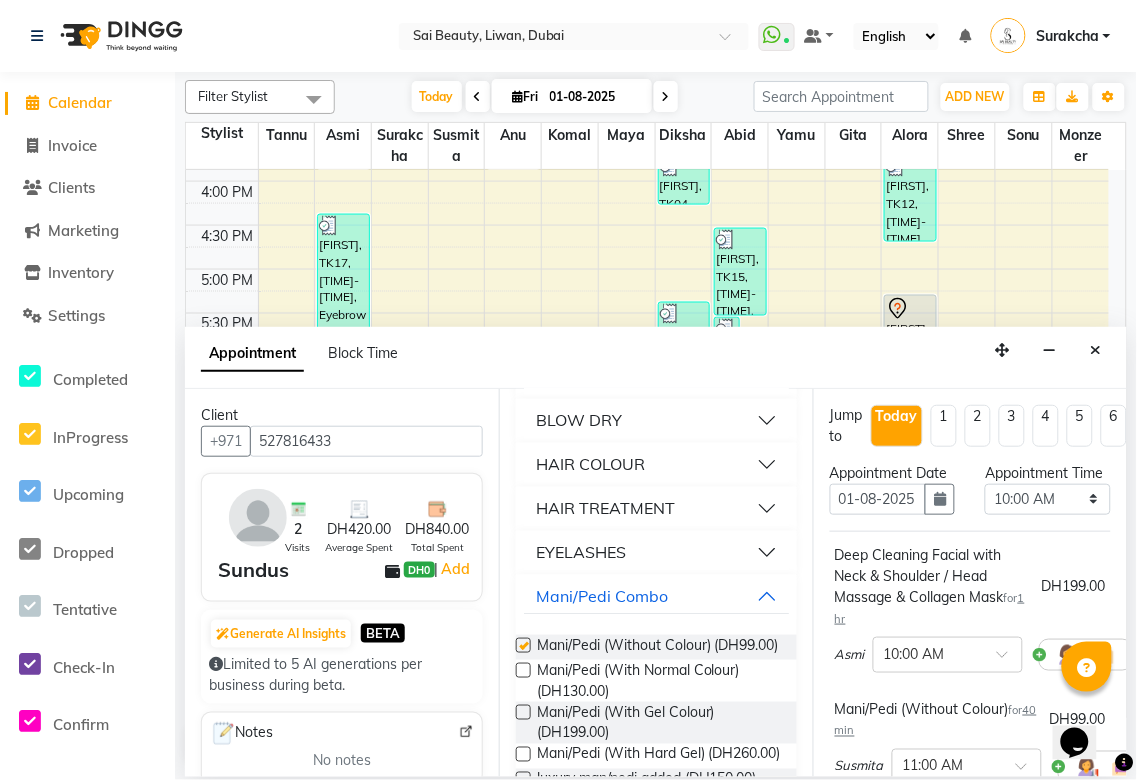 checkbox on "false" 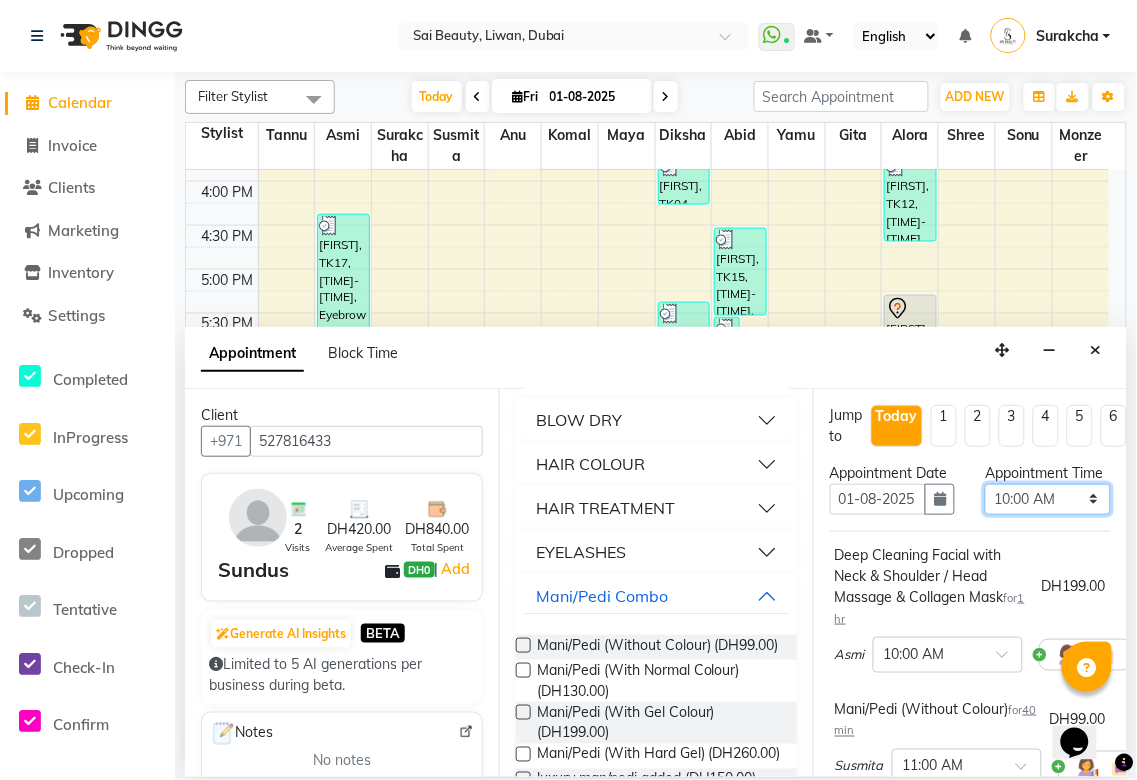 click on "Select 10:00 AM 10:05 AM 10:10 AM 10:15 AM 10:20 AM 10:25 AM 10:30 AM 10:35 AM 10:40 AM 10:45 AM 10:50 AM 10:55 AM 11:00 AM 11:05 AM 11:10 AM 11:15 AM 11:20 AM 11:25 AM 11:30 AM 11:35 AM 11:40 AM 11:45 AM 11:50 AM 11:55 AM 12:00 PM 12:05 PM 12:10 PM 12:15 PM 12:20 PM 12:25 PM 12:30 PM 12:35 PM 12:40 PM 12:45 PM 12:50 PM 12:55 PM 01:00 PM 01:05 PM 01:10 PM 01:15 PM 01:20 PM 01:25 PM 01:30 PM 01:35 PM 01:40 PM 01:45 PM 01:50 PM 01:55 PM 02:00 PM 02:05 PM 02:10 PM 02:15 PM 02:20 PM 02:25 PM 02:30 PM 02:35 PM 02:40 PM 02:45 PM 02:50 PM 02:55 PM 03:00 PM 03:05 PM 03:10 PM 03:15 PM 03:20 PM 03:25 PM 03:30 PM 03:35 PM 03:40 PM 03:45 PM 03:50 PM 03:55 PM 04:00 PM 04:05 PM 04:10 PM 04:15 PM 04:20 PM 04:25 PM 04:30 PM 04:35 PM 04:40 PM 04:45 PM 04:50 PM 04:55 PM 05:00 PM 05:05 PM 05:10 PM 05:15 PM 05:20 PM 05:25 PM 05:30 PM 05:35 PM 05:40 PM 05:45 PM 05:50 PM 05:55 PM 06:00 PM 06:05 PM 06:10 PM 06:15 PM 06:20 PM 06:25 PM 06:30 PM 06:35 PM 06:40 PM 06:45 PM 06:50 PM 06:55 PM 07:00 PM 07:05 PM 07:10 PM 07:15 PM 07:20 PM" at bounding box center (1047, 499) 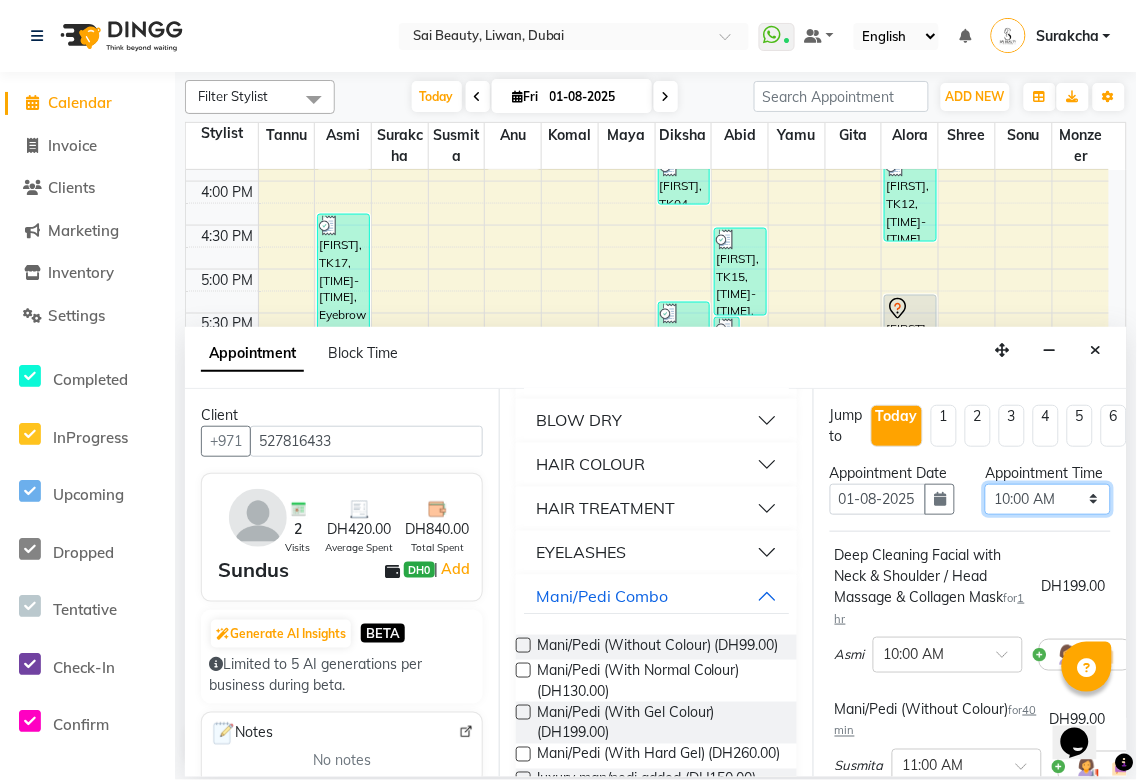 select on "1120" 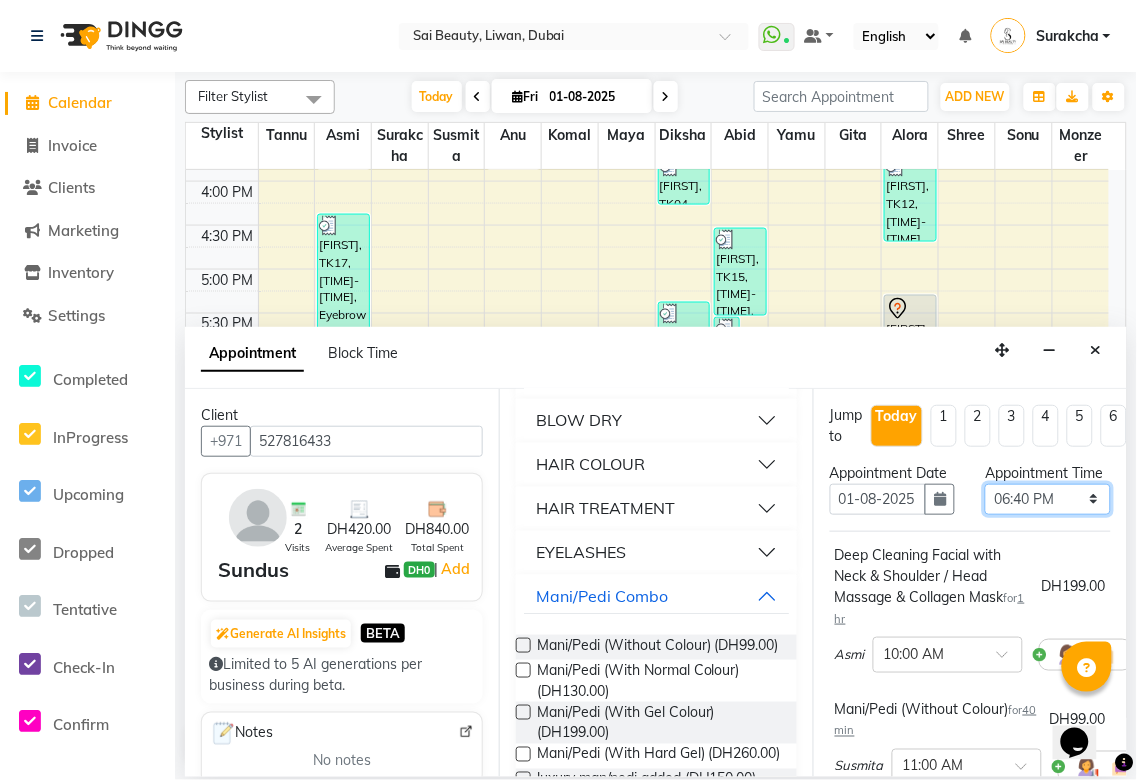 click on "Select 10:00 AM 10:05 AM 10:10 AM 10:15 AM 10:20 AM 10:25 AM 10:30 AM 10:35 AM 10:40 AM 10:45 AM 10:50 AM 10:55 AM 11:00 AM 11:05 AM 11:10 AM 11:15 AM 11:20 AM 11:25 AM 11:30 AM 11:35 AM 11:40 AM 11:45 AM 11:50 AM 11:55 AM 12:00 PM 12:05 PM 12:10 PM 12:15 PM 12:20 PM 12:25 PM 12:30 PM 12:35 PM 12:40 PM 12:45 PM 12:50 PM 12:55 PM 01:00 PM 01:05 PM 01:10 PM 01:15 PM 01:20 PM 01:25 PM 01:30 PM 01:35 PM 01:40 PM 01:45 PM 01:50 PM 01:55 PM 02:00 PM 02:05 PM 02:10 PM 02:15 PM 02:20 PM 02:25 PM 02:30 PM 02:35 PM 02:40 PM 02:45 PM 02:50 PM 02:55 PM 03:00 PM 03:05 PM 03:10 PM 03:15 PM 03:20 PM 03:25 PM 03:30 PM 03:35 PM 03:40 PM 03:45 PM 03:50 PM 03:55 PM 04:00 PM 04:05 PM 04:10 PM 04:15 PM 04:20 PM 04:25 PM 04:30 PM 04:35 PM 04:40 PM 04:45 PM 04:50 PM 04:55 PM 05:00 PM 05:05 PM 05:10 PM 05:15 PM 05:20 PM 05:25 PM 05:30 PM 05:35 PM 05:40 PM 05:45 PM 05:50 PM 05:55 PM 06:00 PM 06:05 PM 06:10 PM 06:15 PM 06:20 PM 06:25 PM 06:30 PM 06:35 PM 06:40 PM 06:45 PM 06:50 PM 06:55 PM 07:00 PM 07:05 PM 07:10 PM 07:15 PM 07:20 PM" at bounding box center [1047, 499] 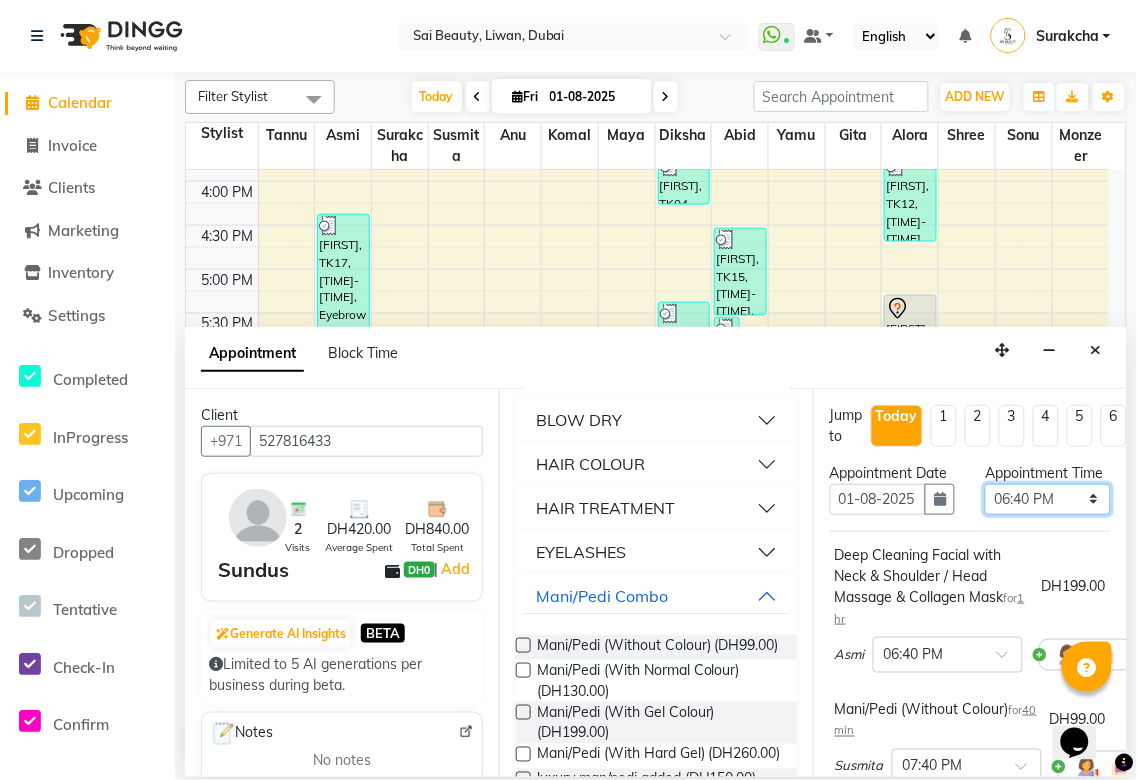 scroll, scrollTop: 431, scrollLeft: 0, axis: vertical 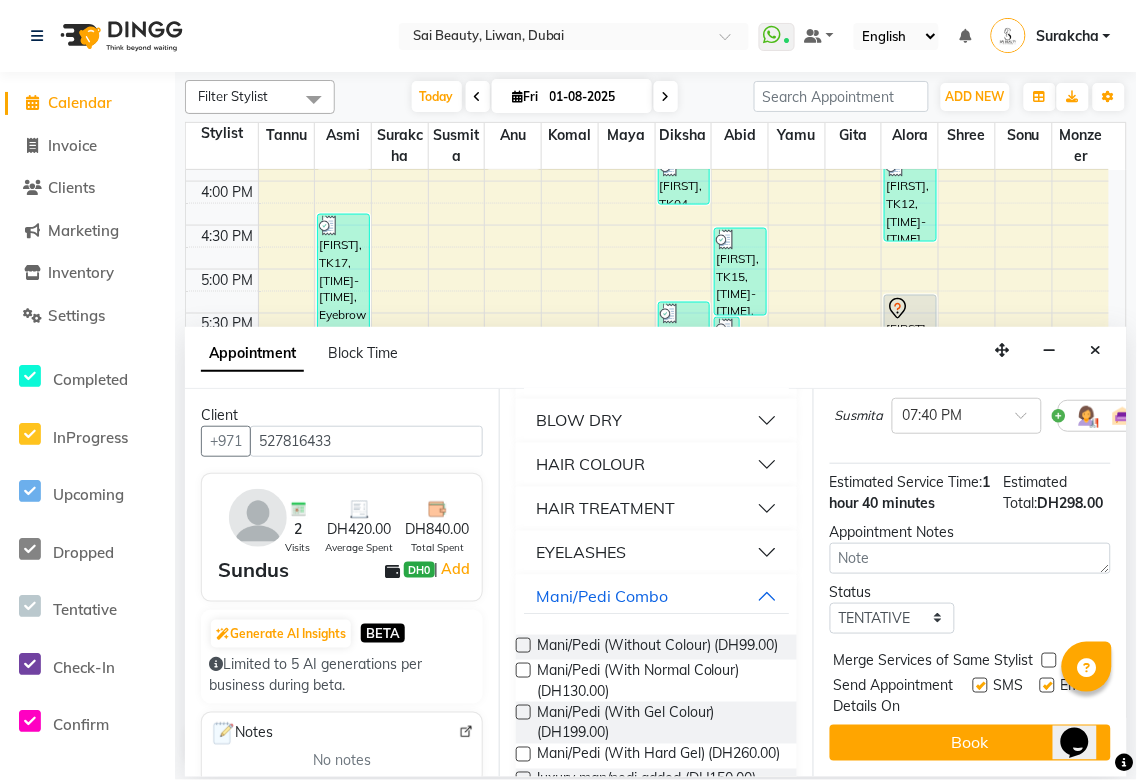 click at bounding box center [1049, 660] 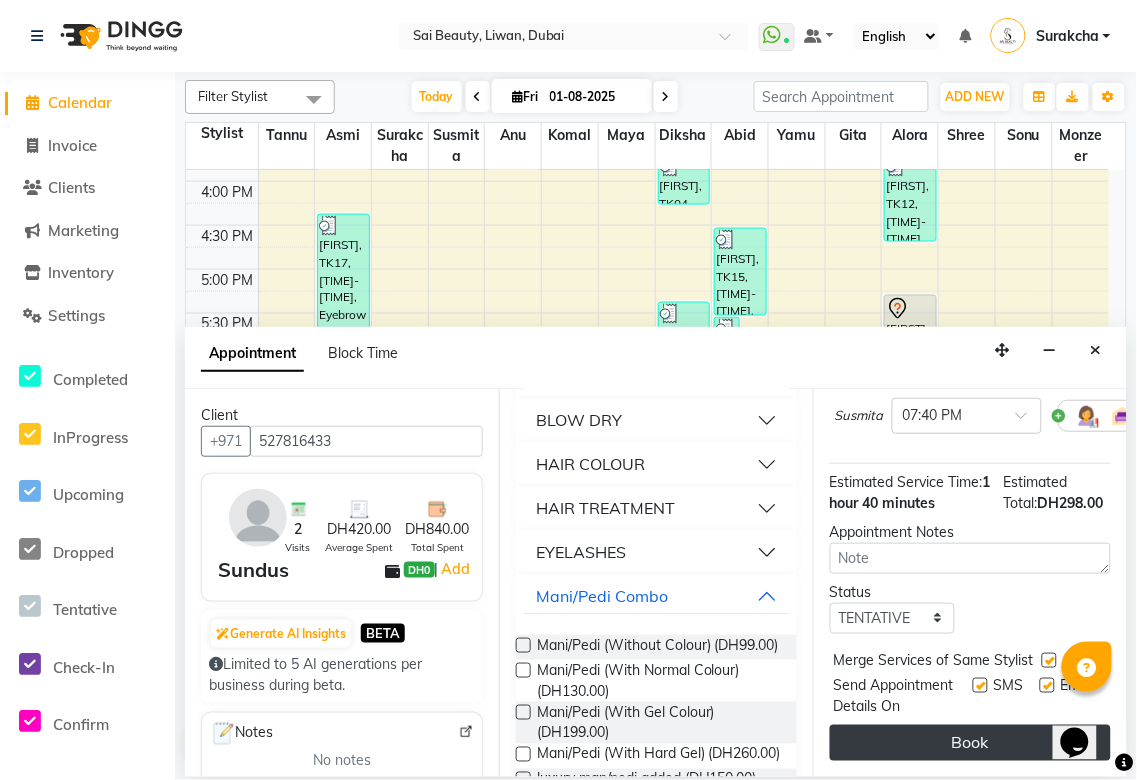 click on "Book" at bounding box center (970, 743) 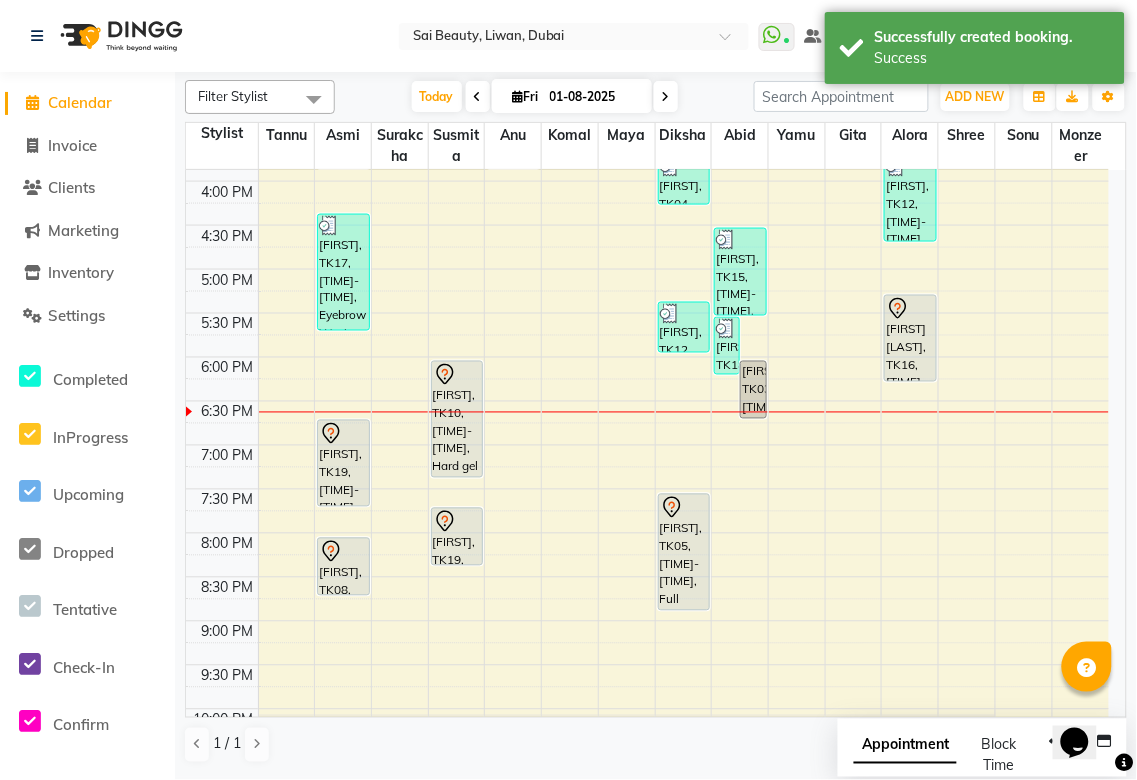 click on "Appointment" at bounding box center (905, 746) 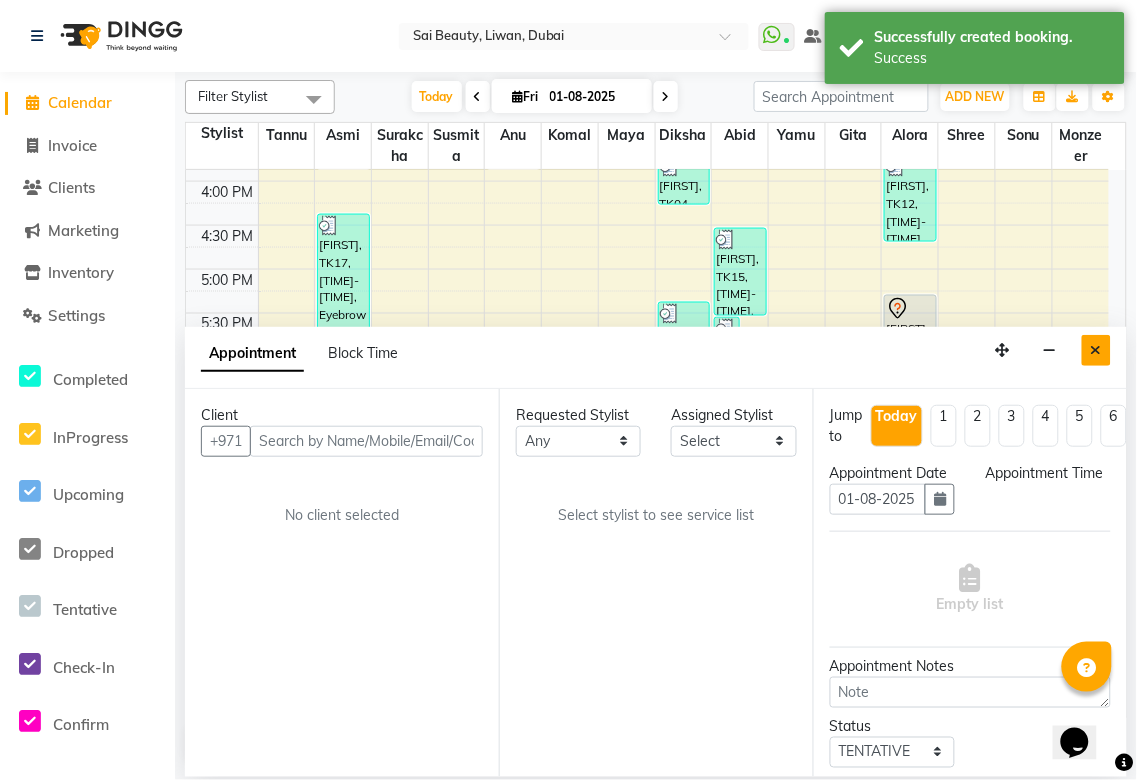 click at bounding box center [1096, 350] 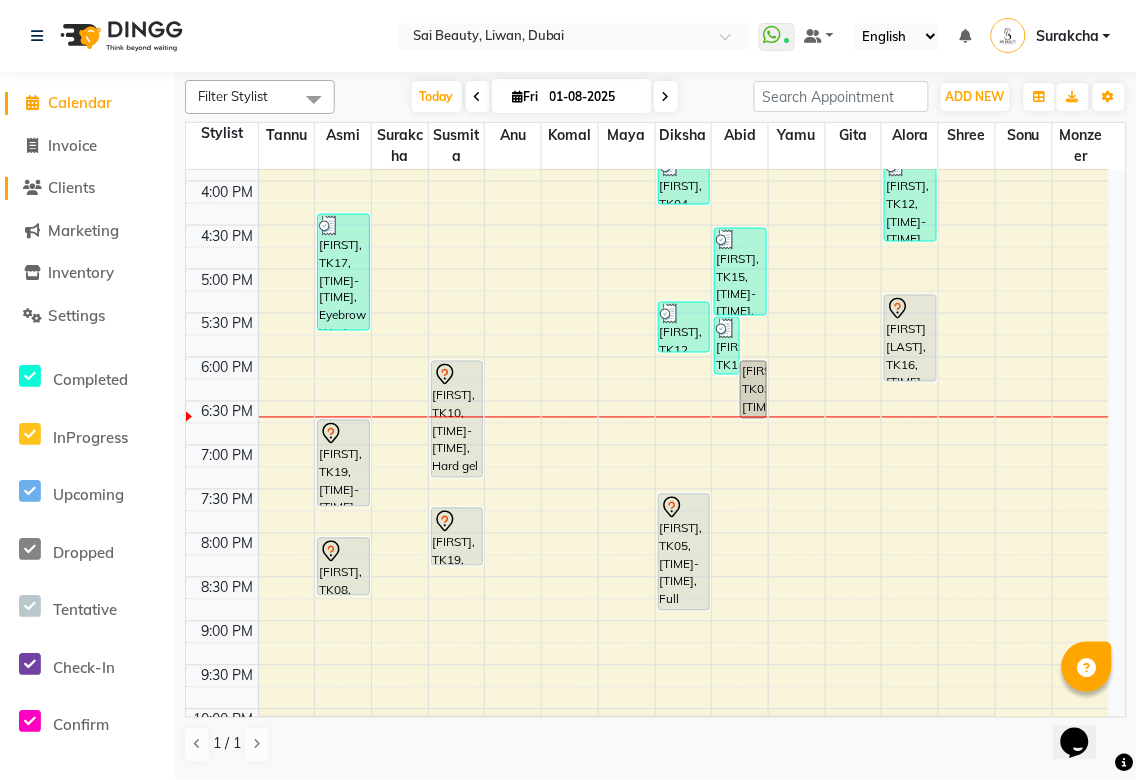 click on "Clients" 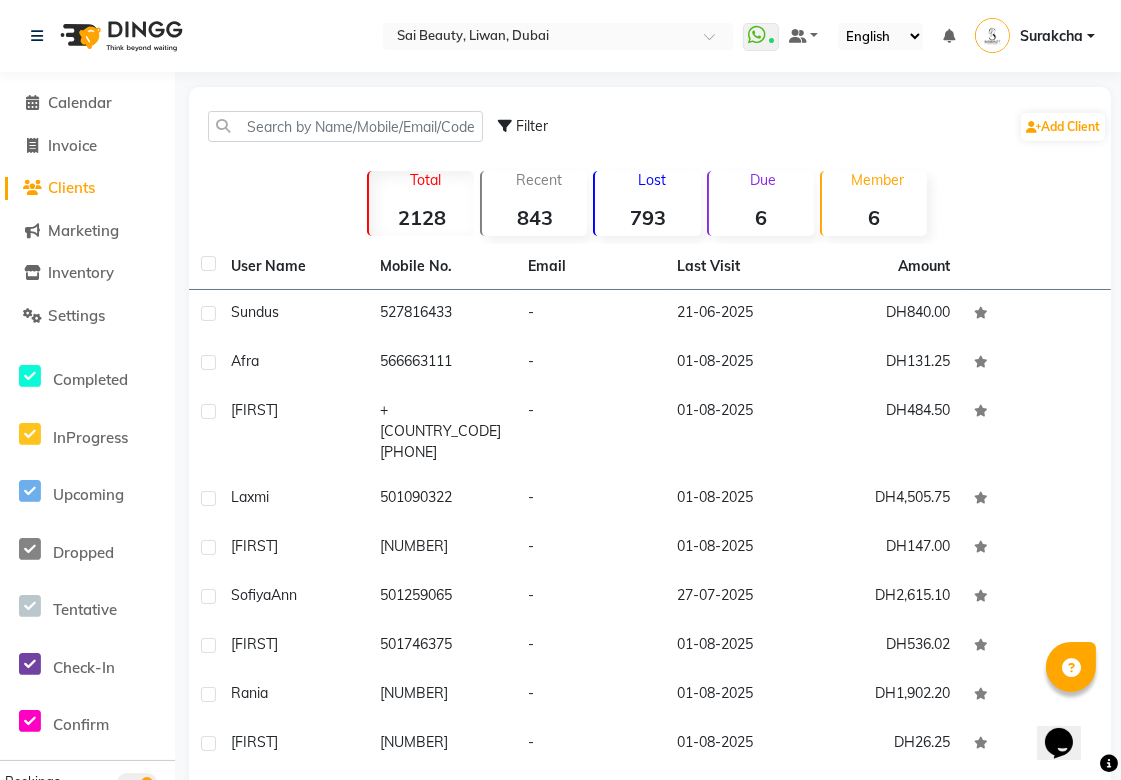 click on "6" 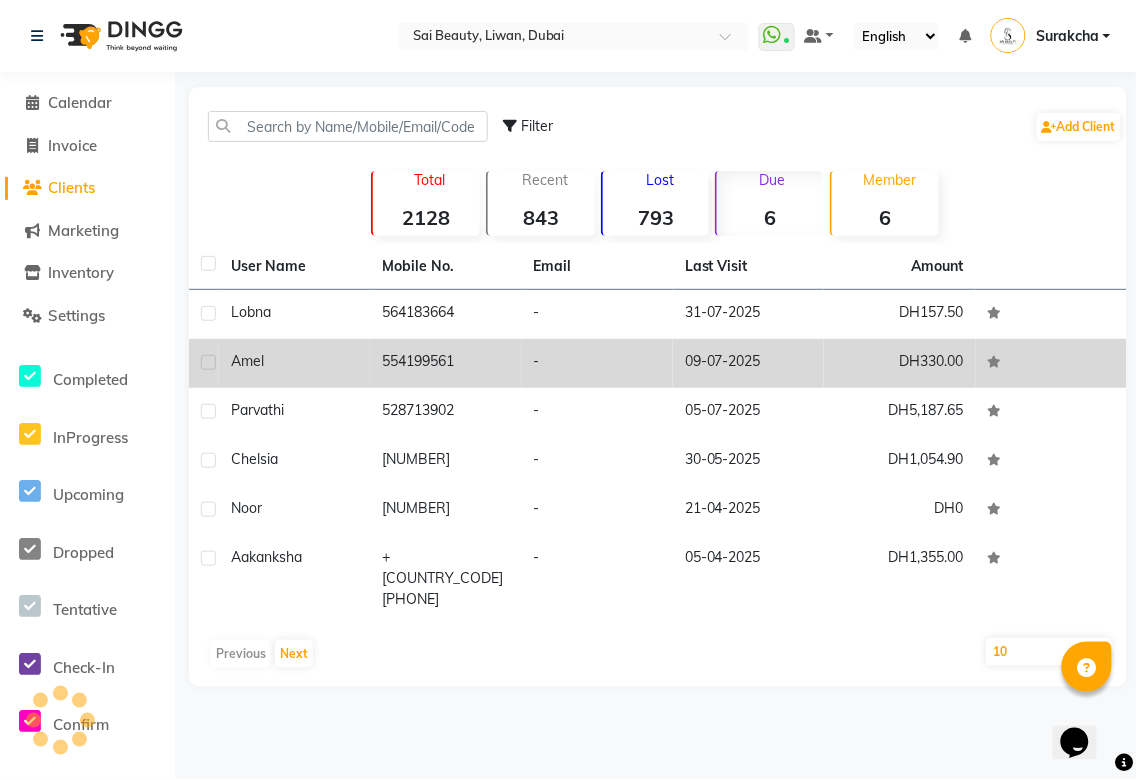 click on "554199561" 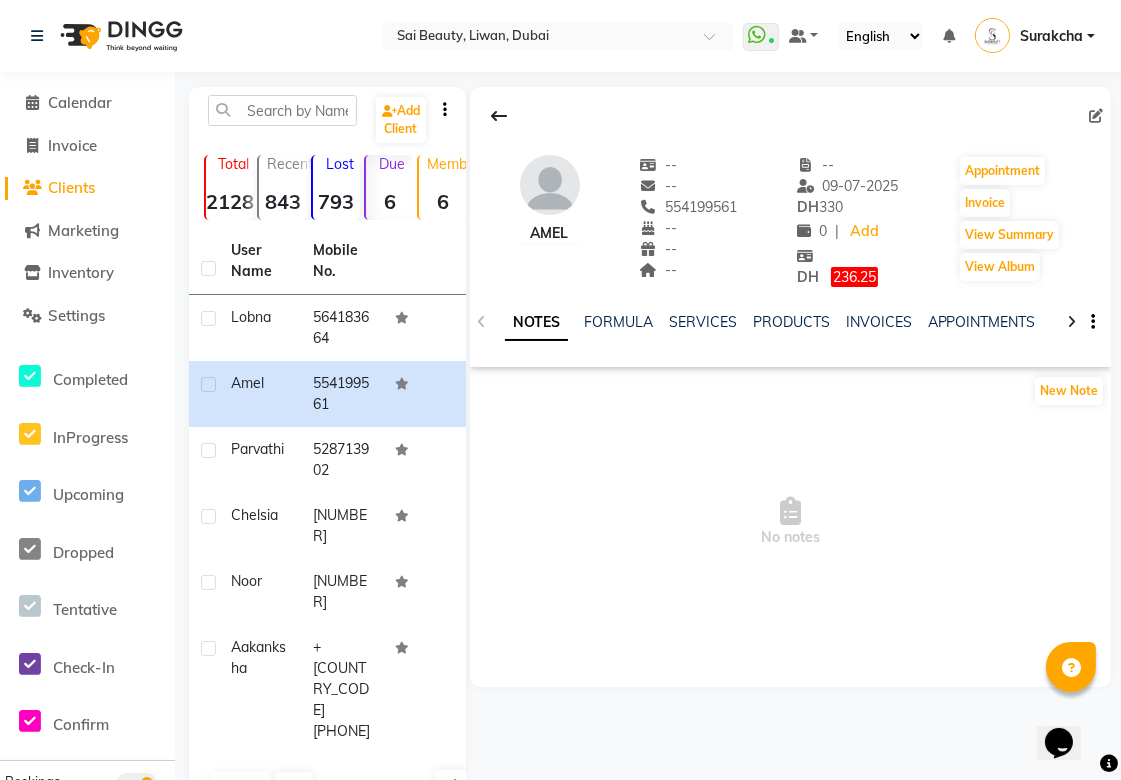 click on "236.25" 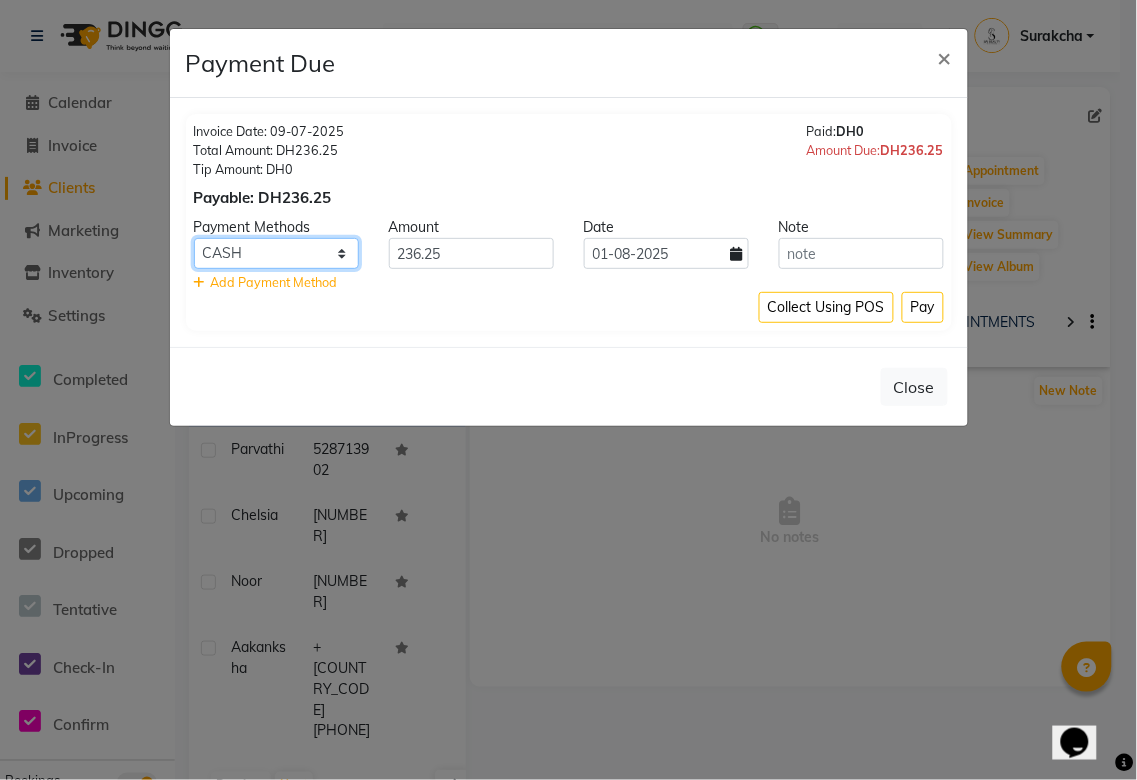 click on "CASH CARD ONLINE" 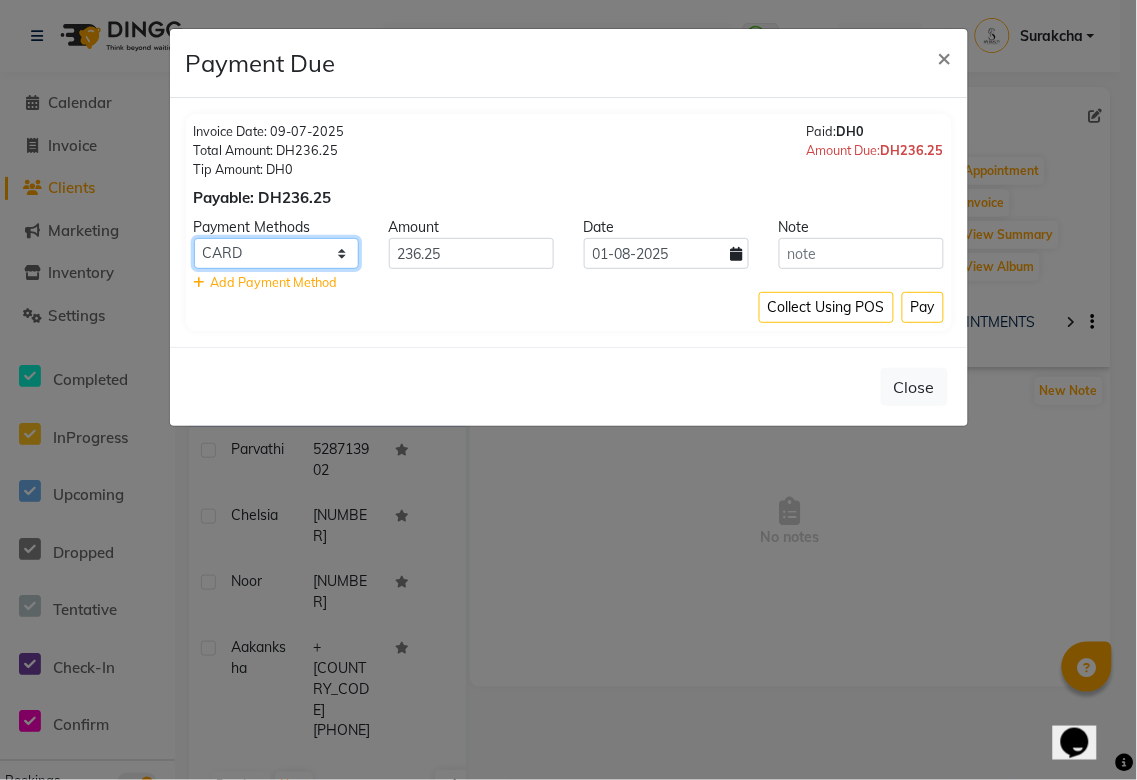 click on "CASH CARD ONLINE" 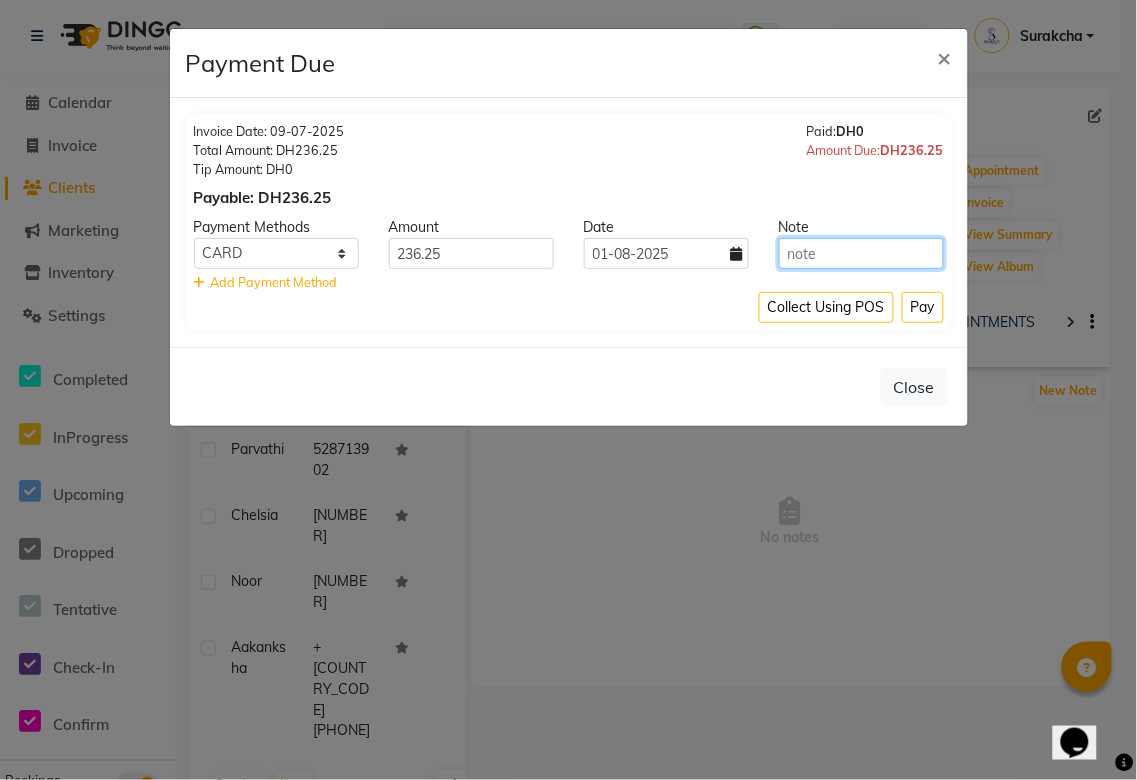 click 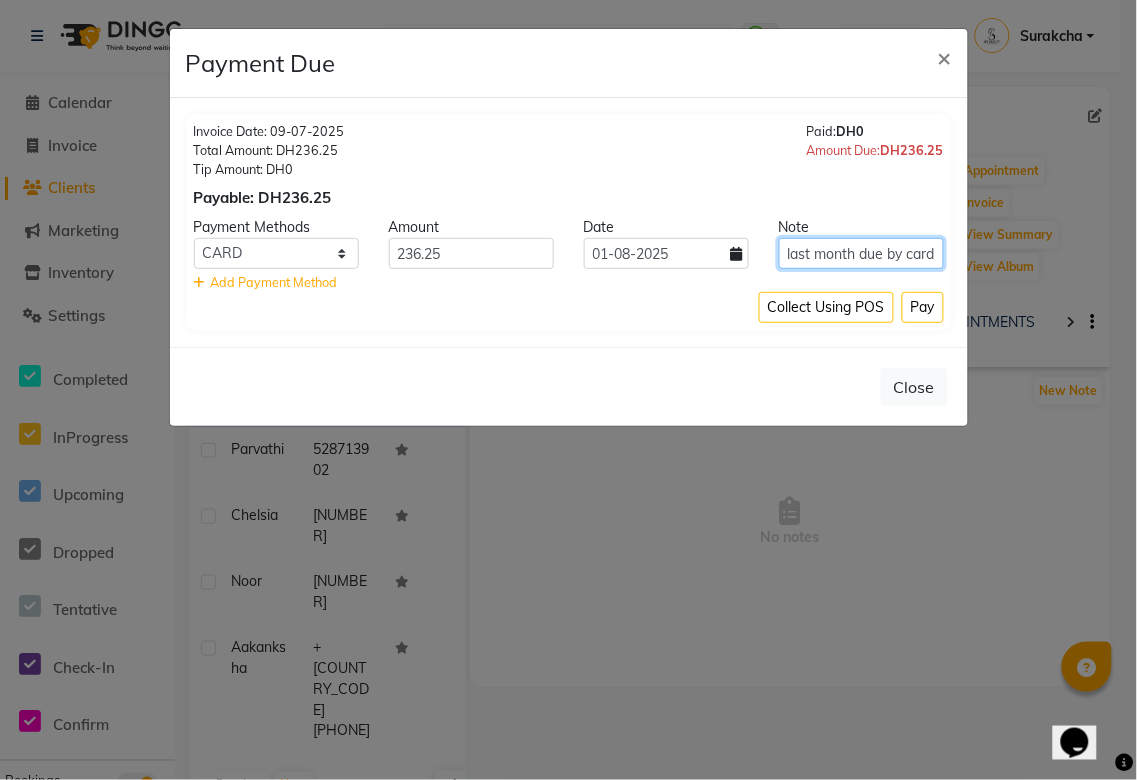 scroll, scrollTop: 0, scrollLeft: 63, axis: horizontal 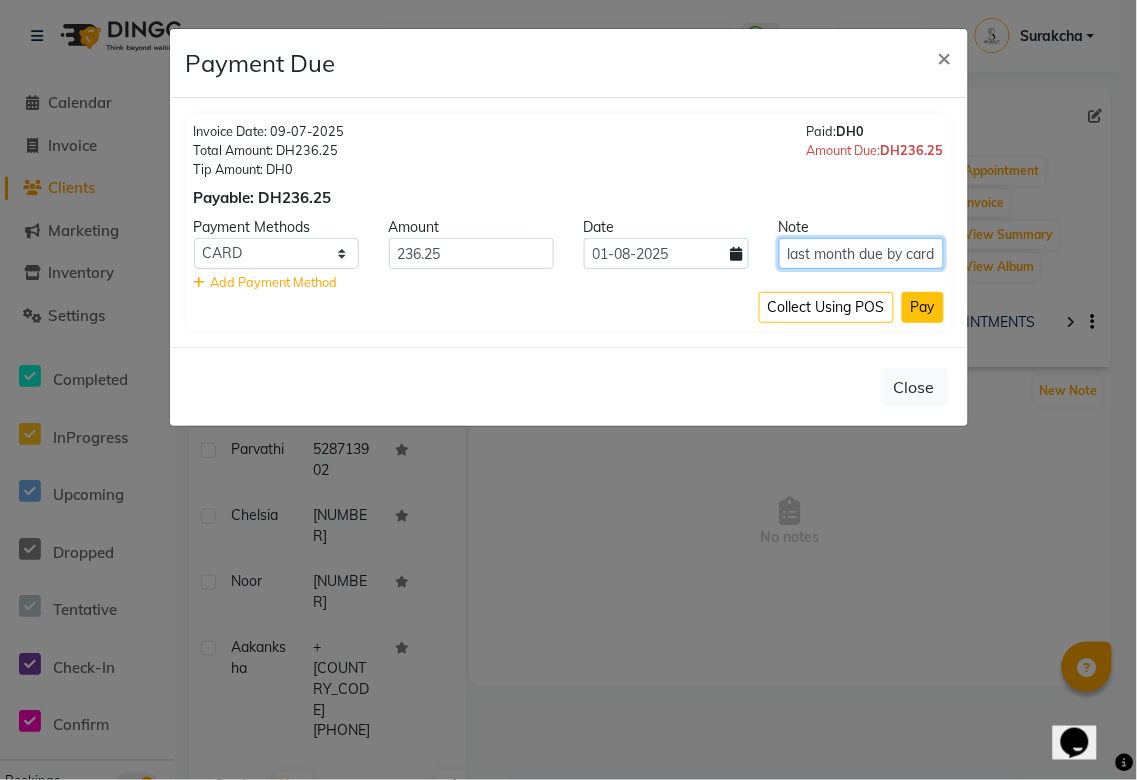 type on "she paid last month due by card" 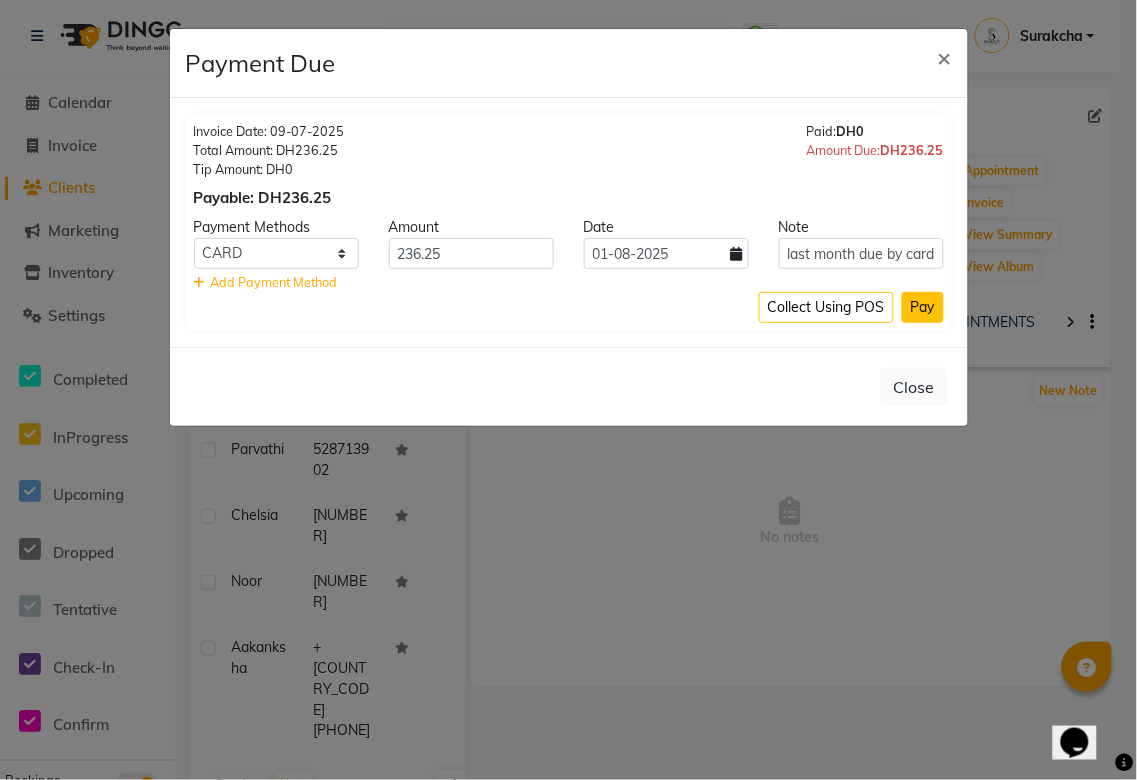 click on "Pay" 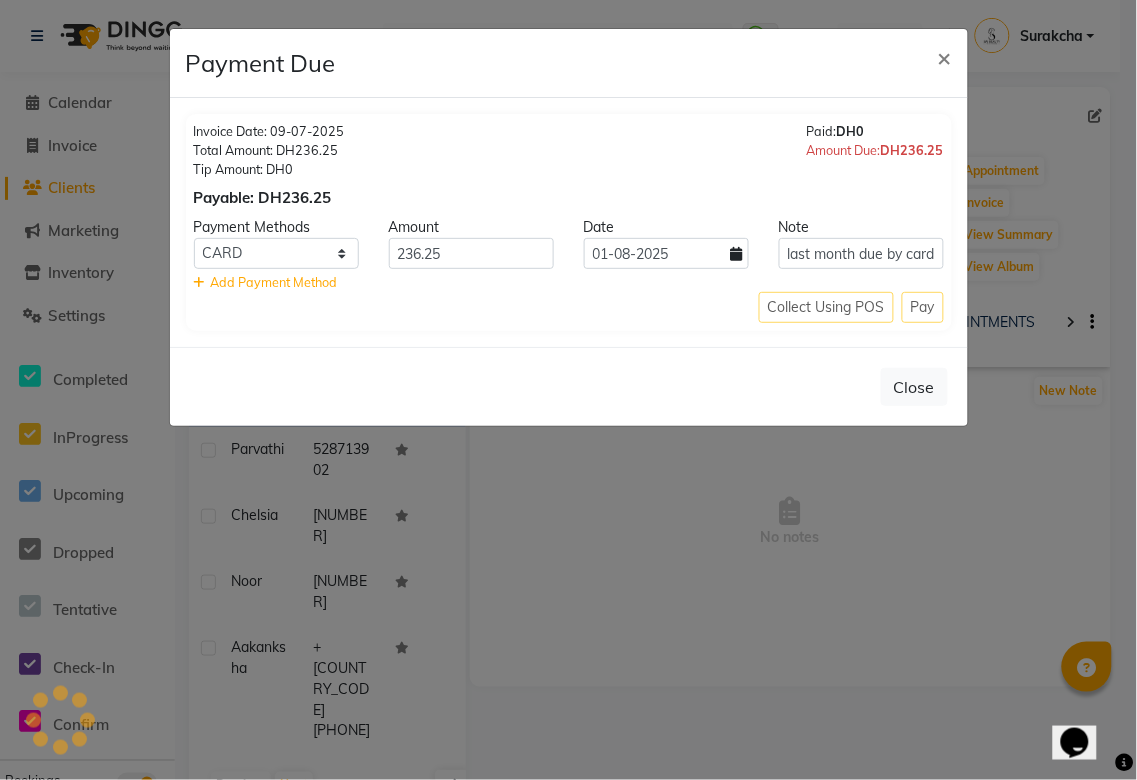 scroll, scrollTop: 0, scrollLeft: 0, axis: both 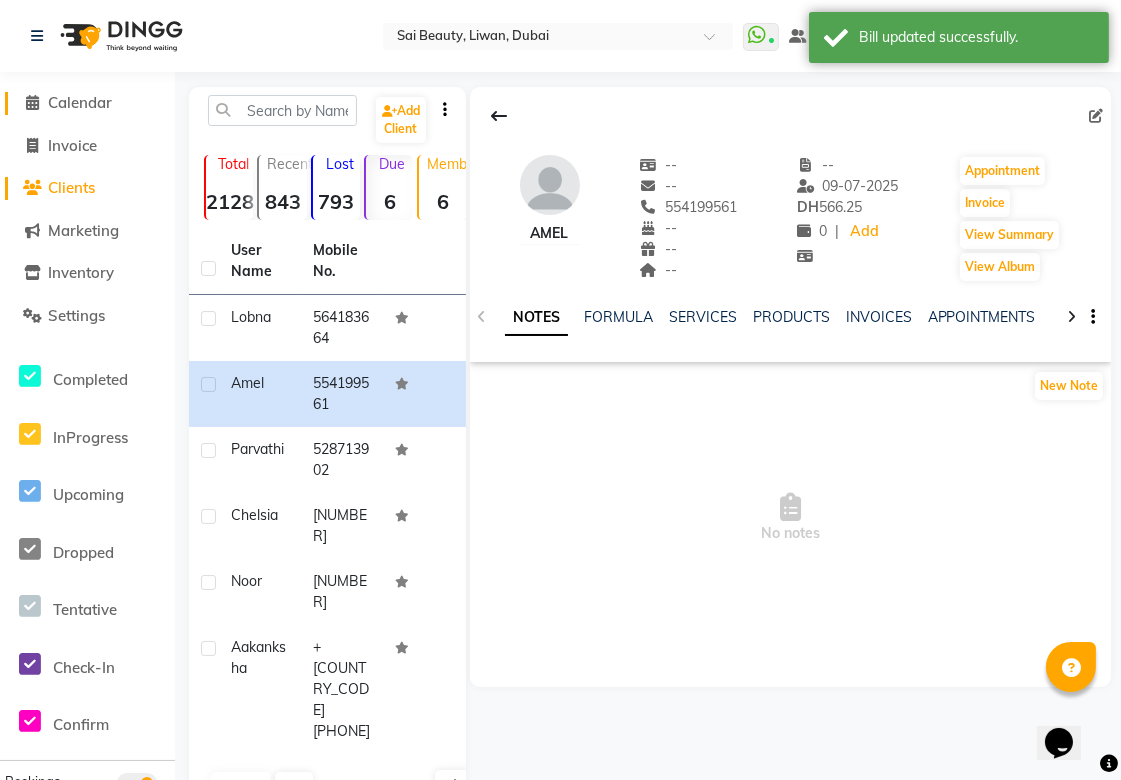 click on "Calendar" 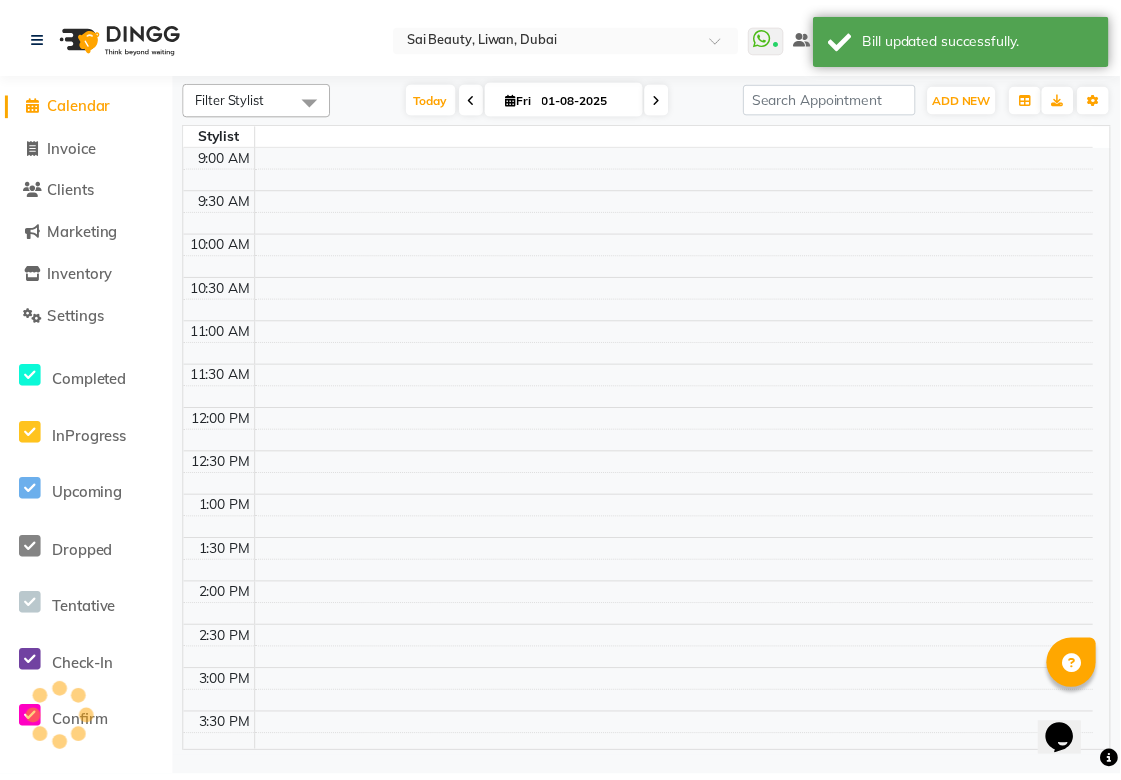 scroll, scrollTop: 0, scrollLeft: 0, axis: both 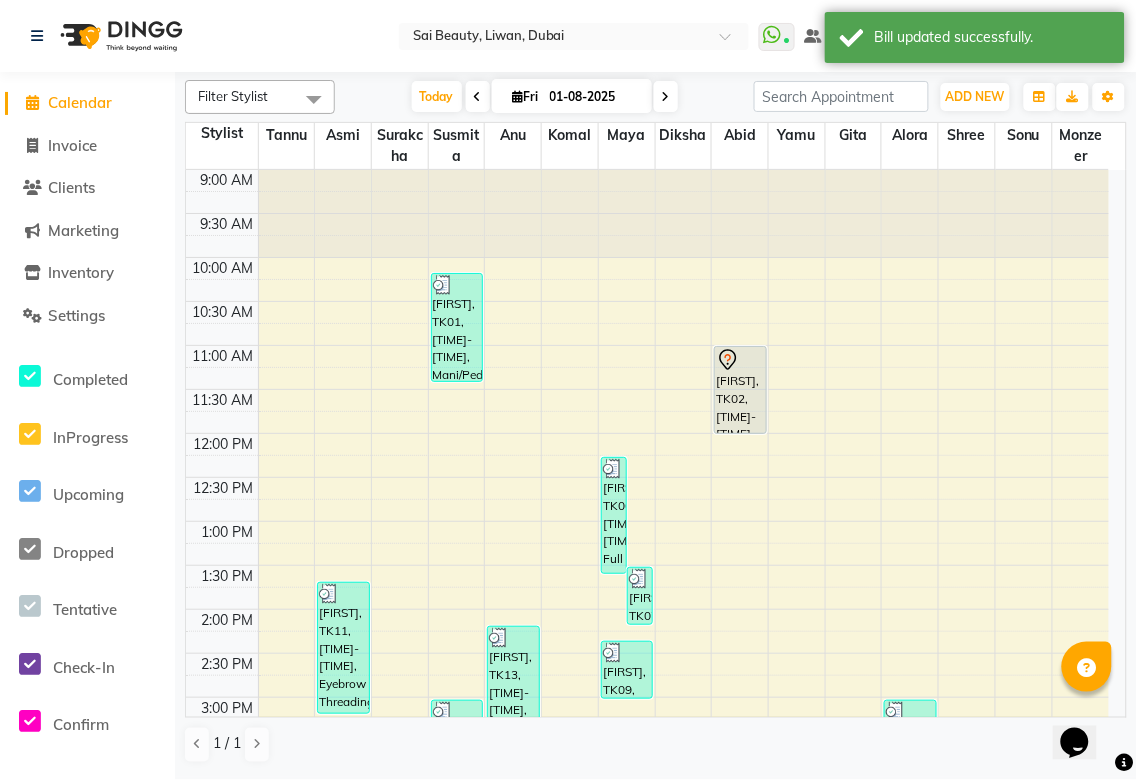 click on "[FIRST], TK06, [TIME]-[TIME], Full Arms Waxing,UpperLip Waxing (DH20)" at bounding box center [614, 515] 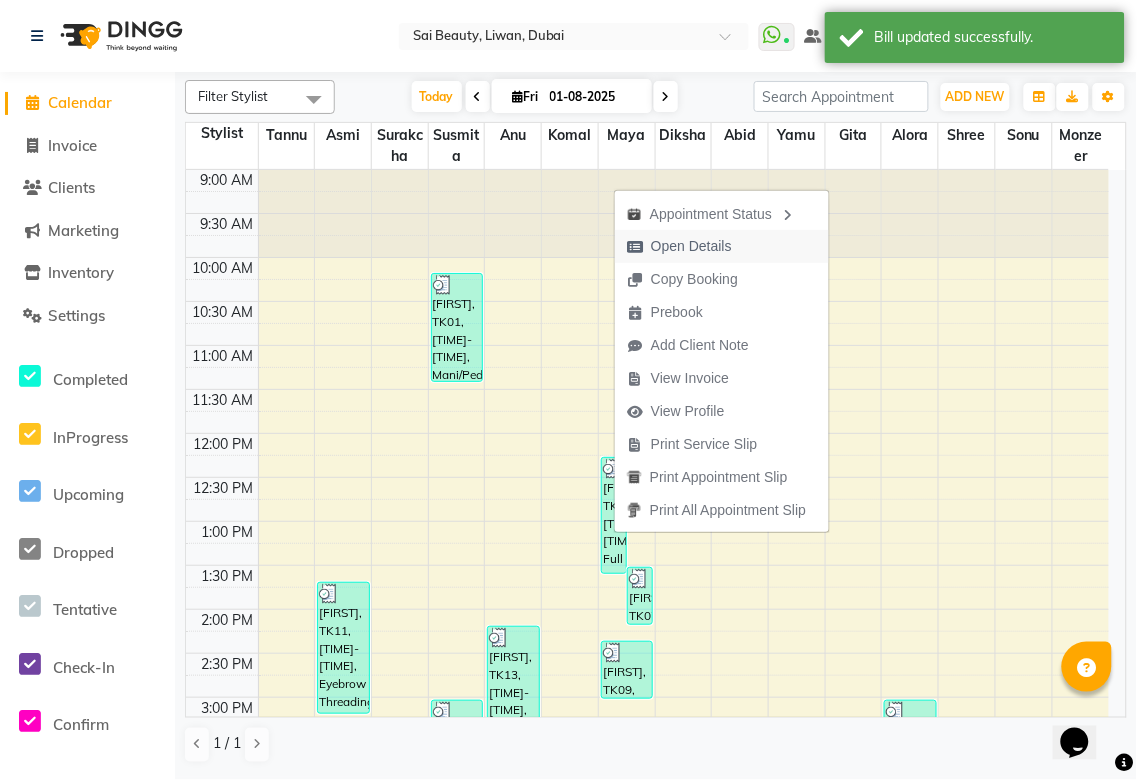 click on "Open Details" at bounding box center (691, 246) 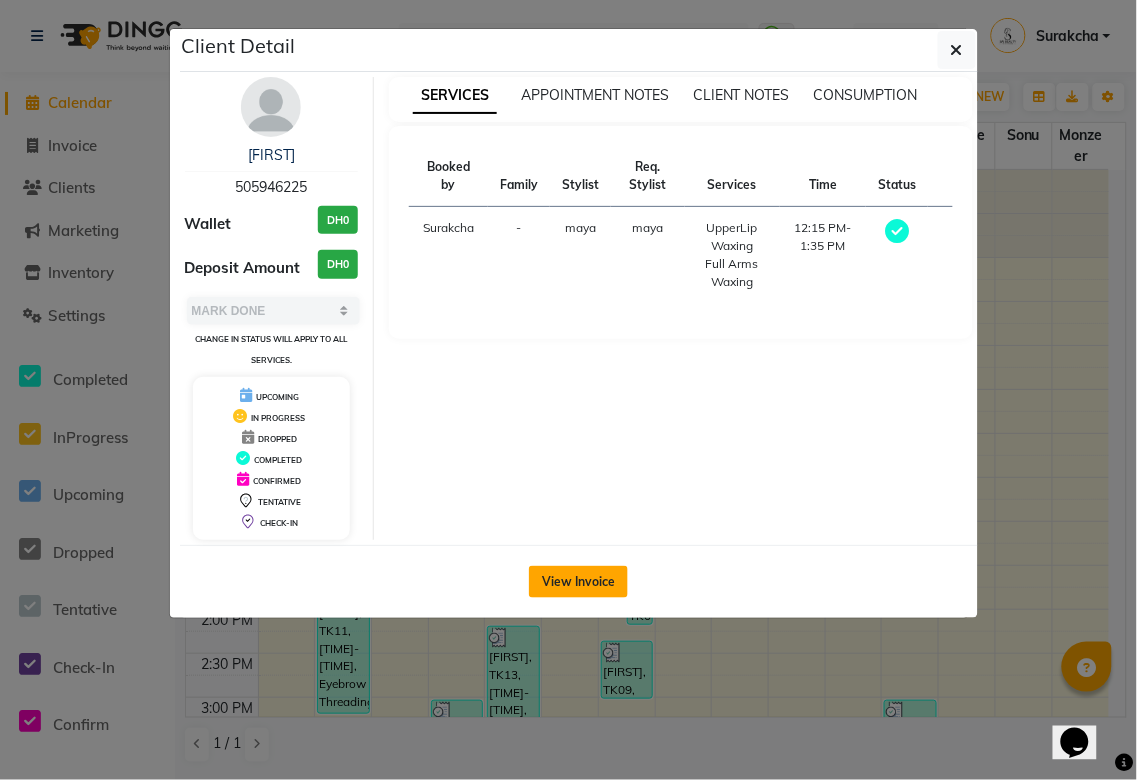 click on "View Invoice" 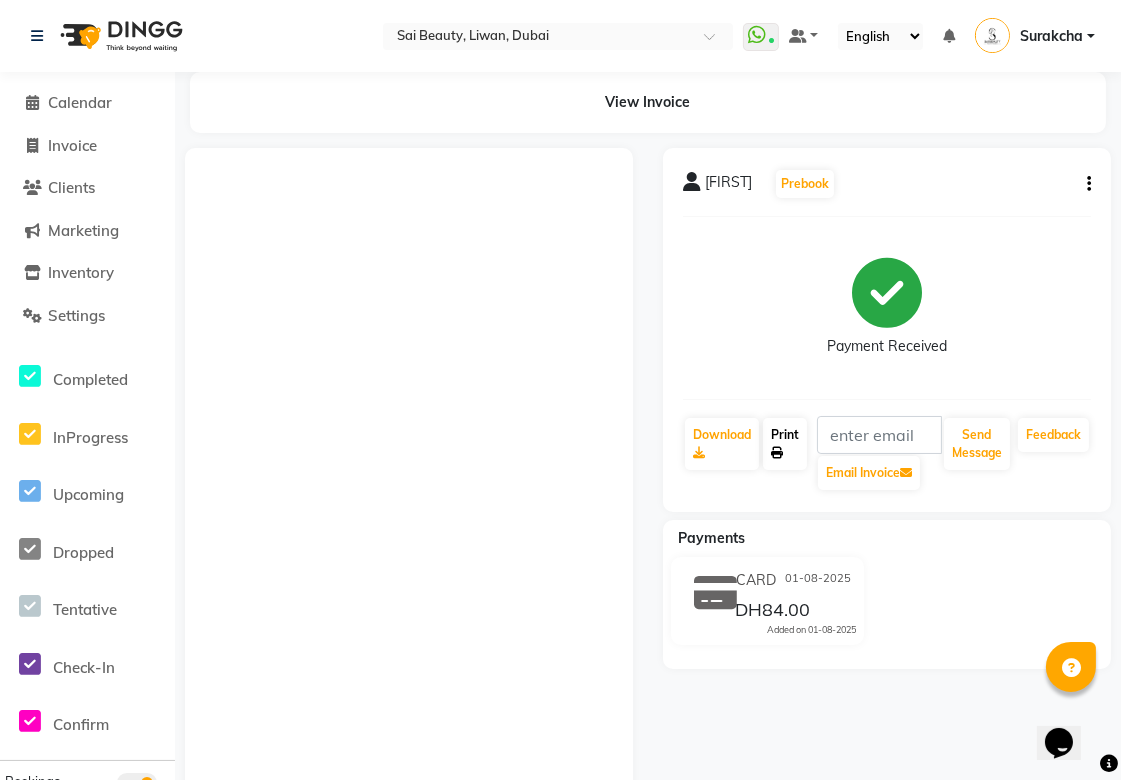 click on "Print" 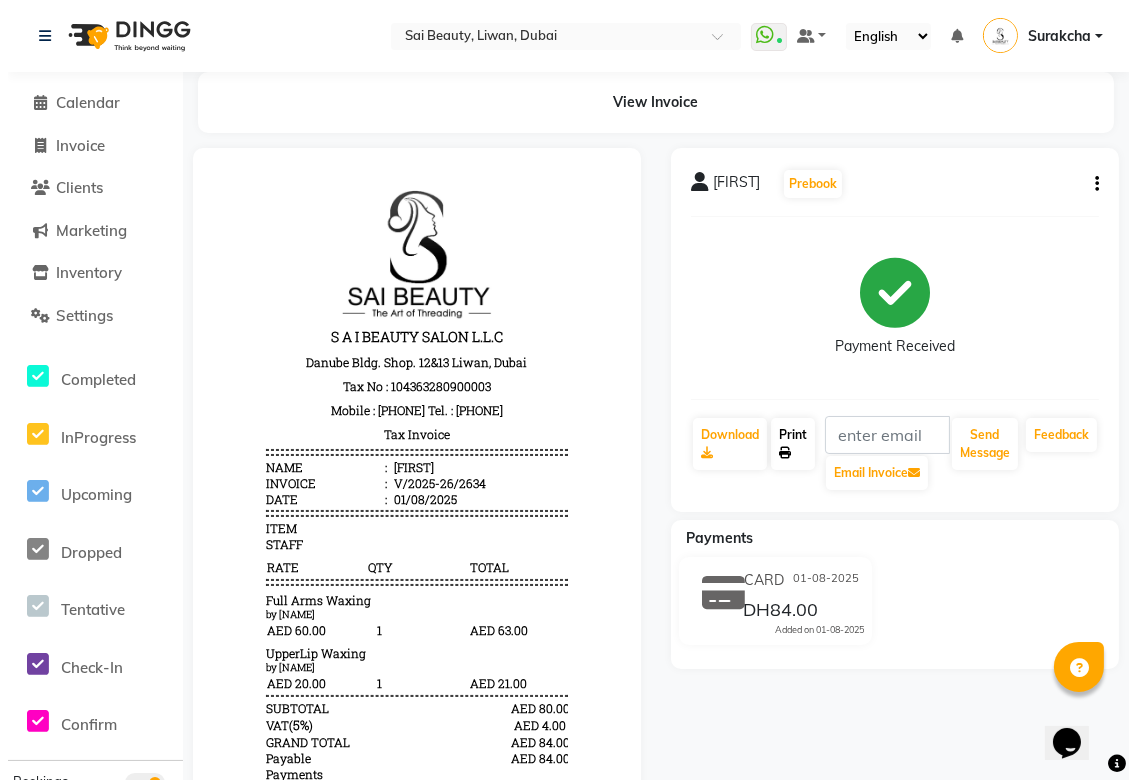 scroll, scrollTop: 0, scrollLeft: 0, axis: both 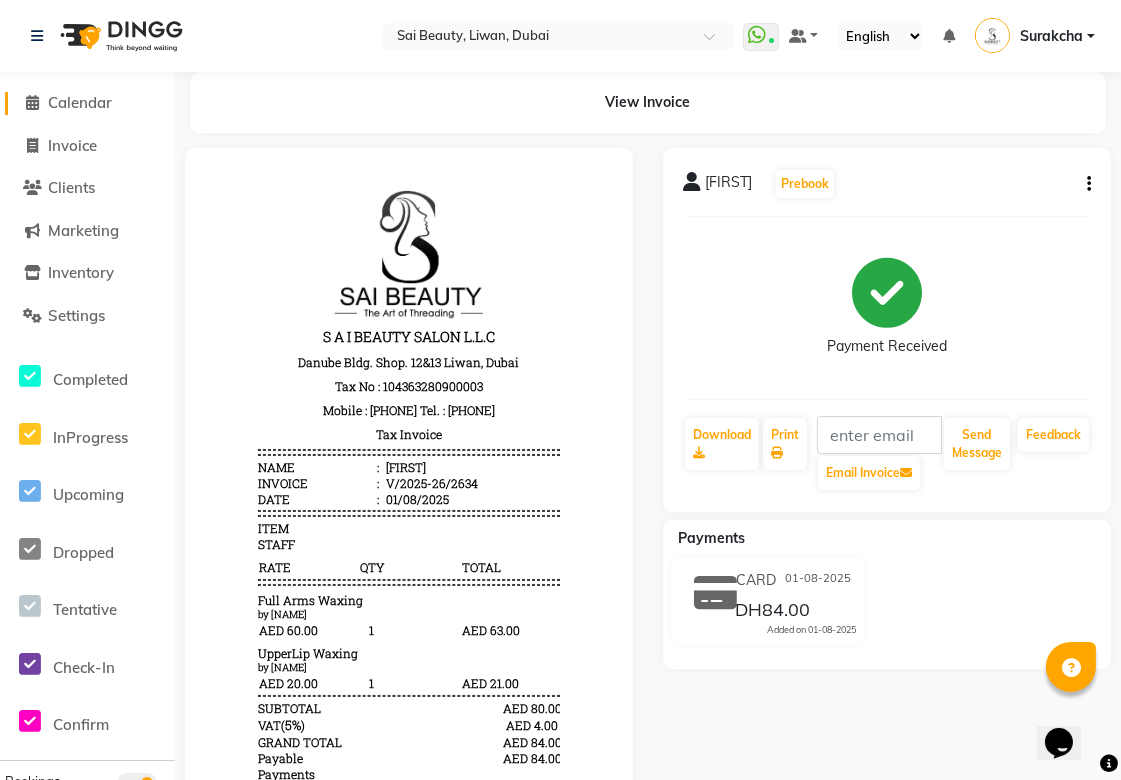 click on "Calendar" 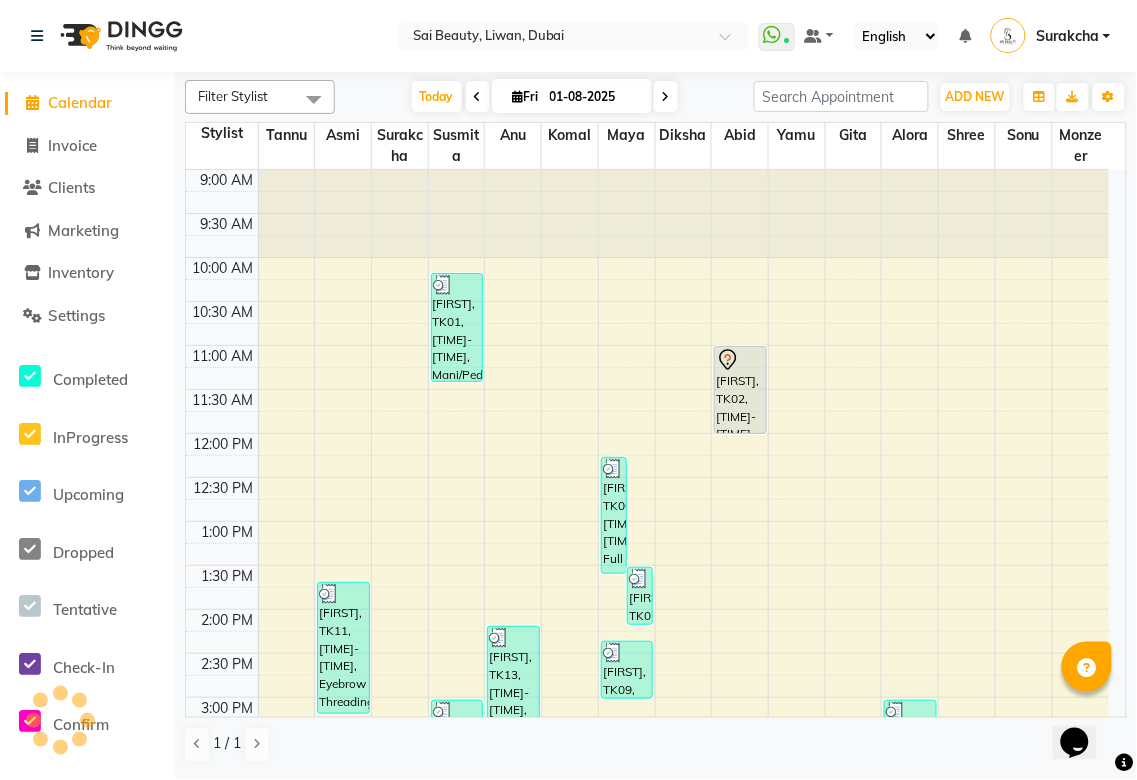 scroll, scrollTop: 0, scrollLeft: 0, axis: both 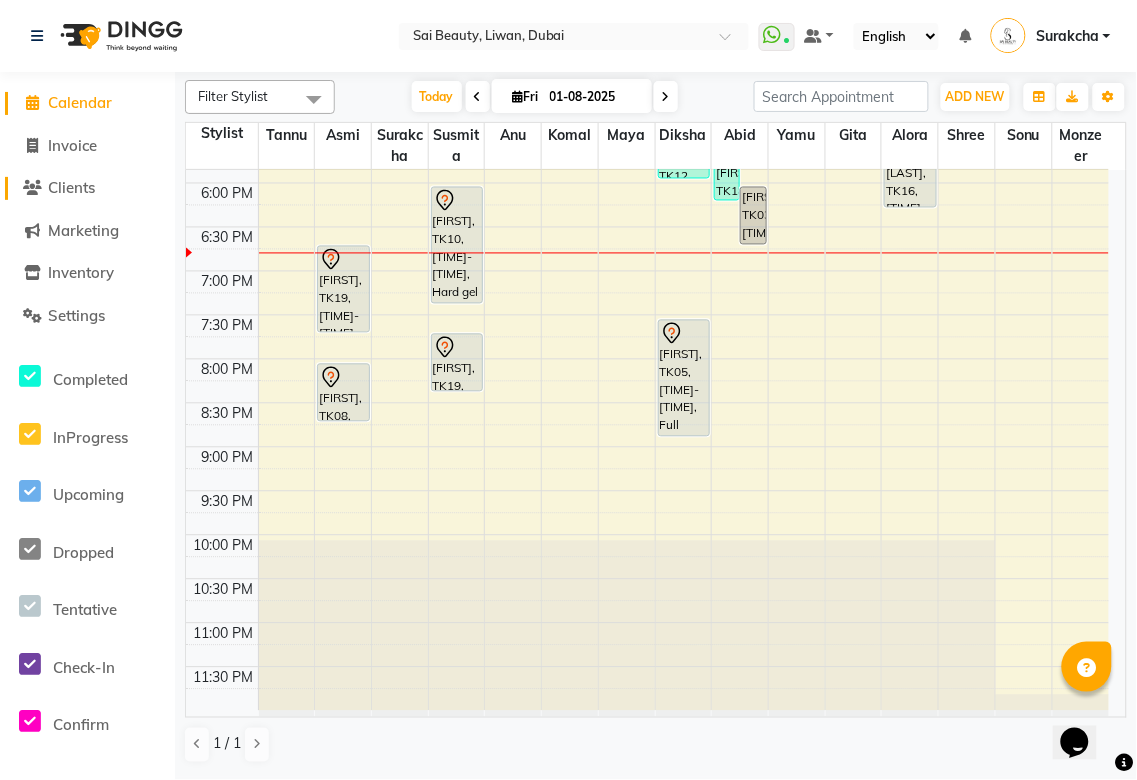 click on "Clients" 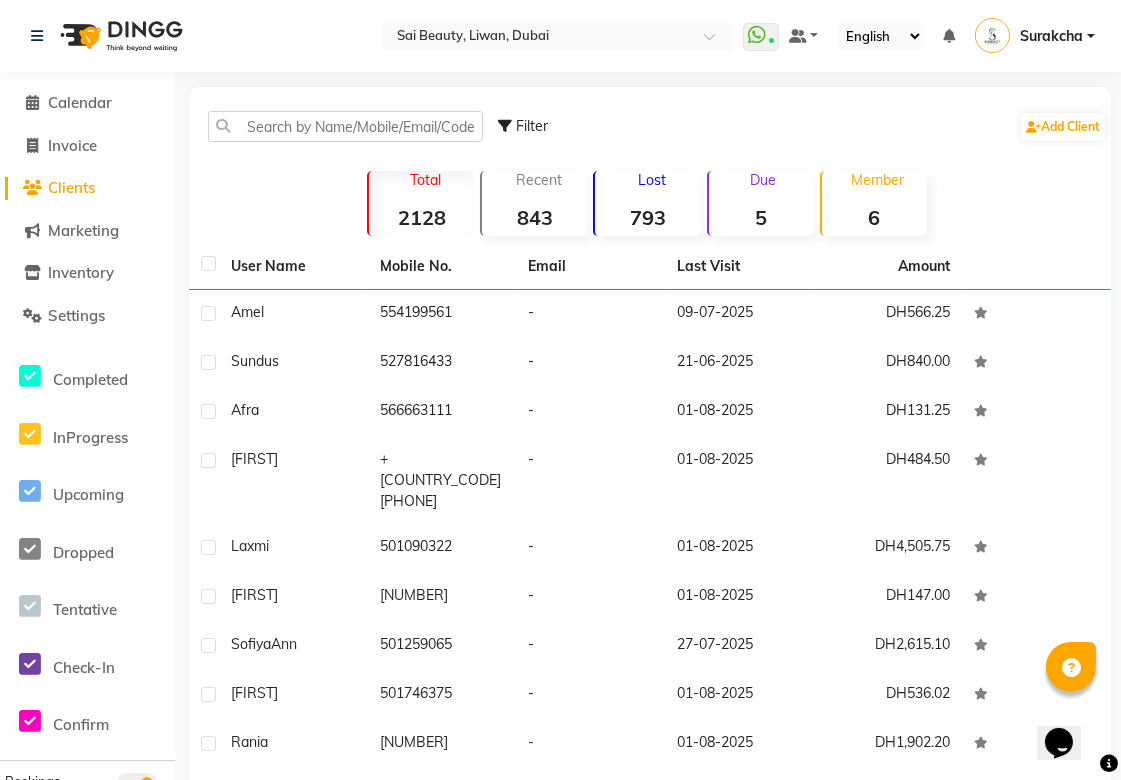 click on "5" 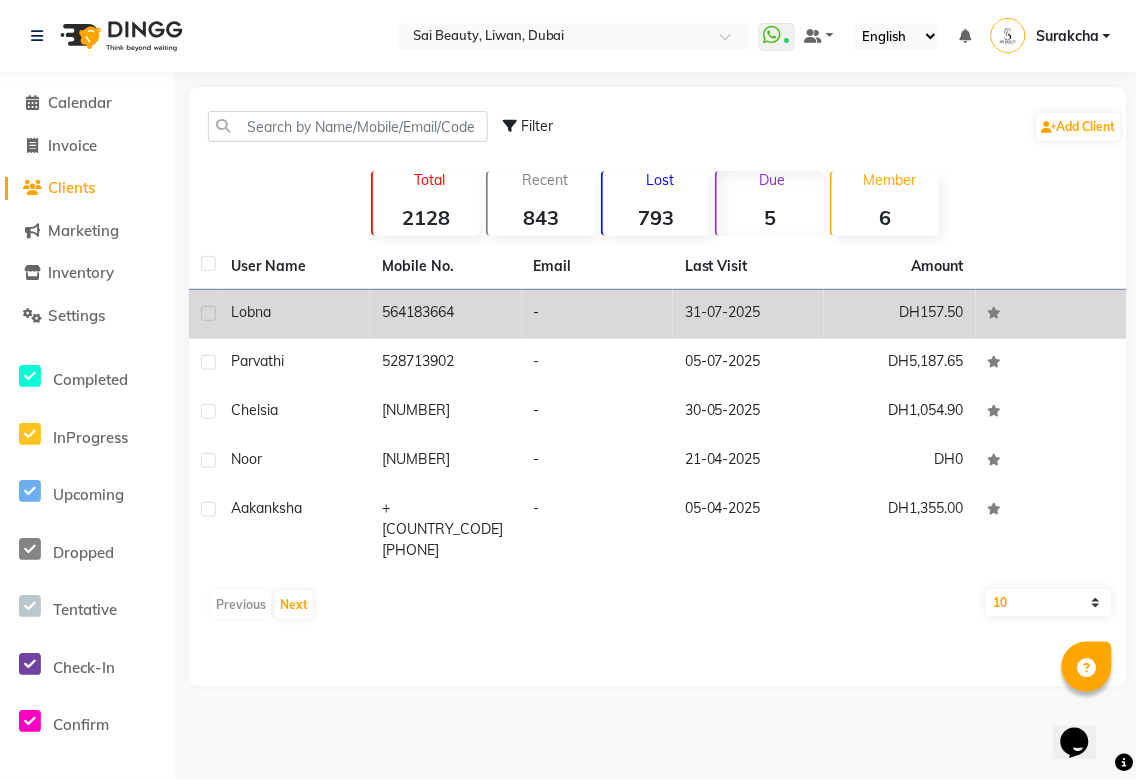 click on "31-07-2025" 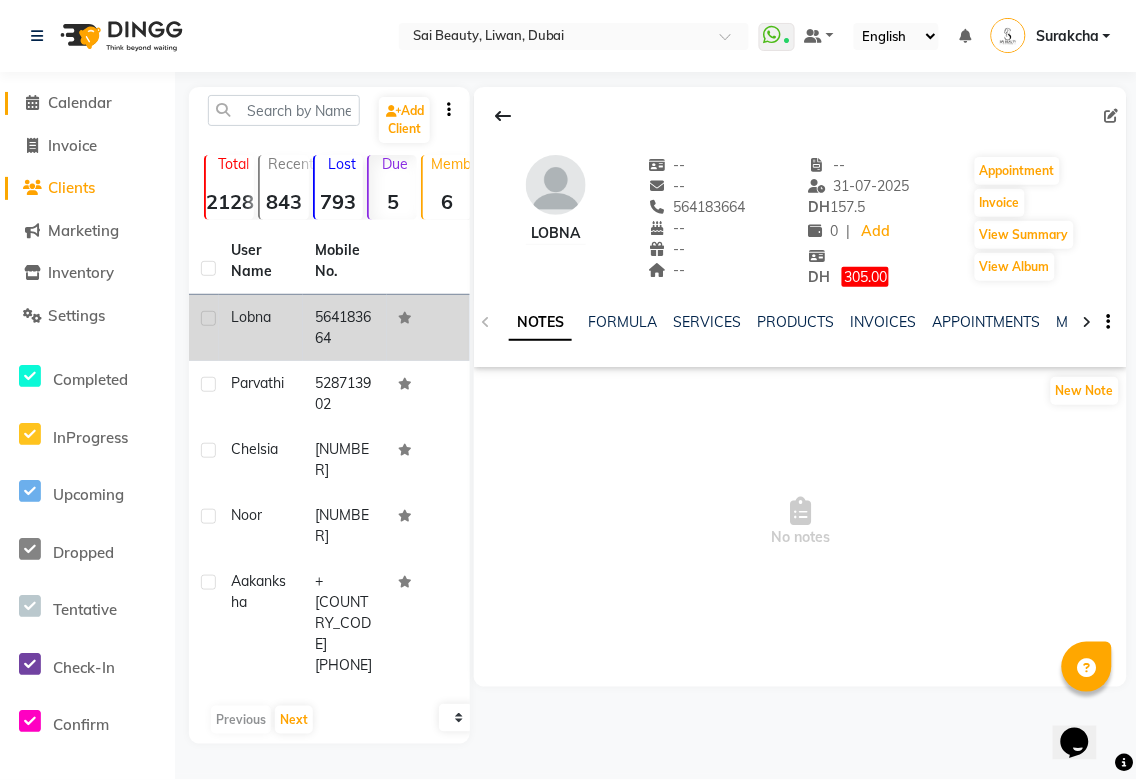 click on "Calendar" 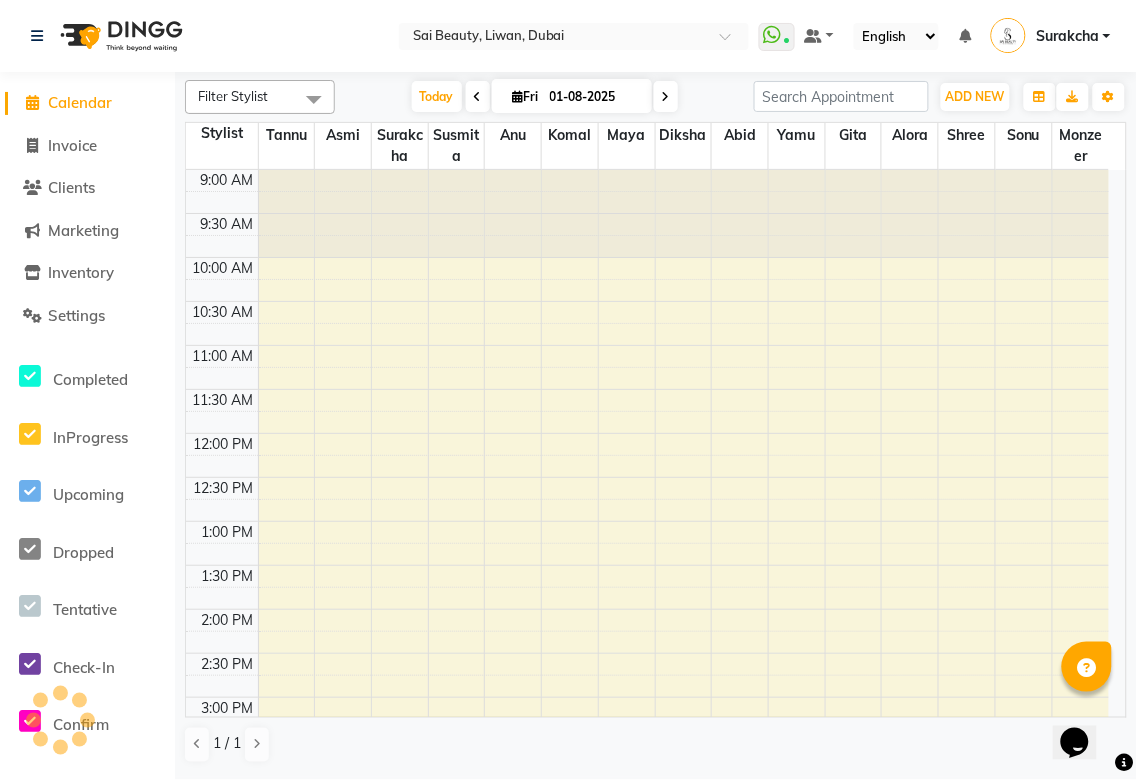 scroll, scrollTop: 0, scrollLeft: 0, axis: both 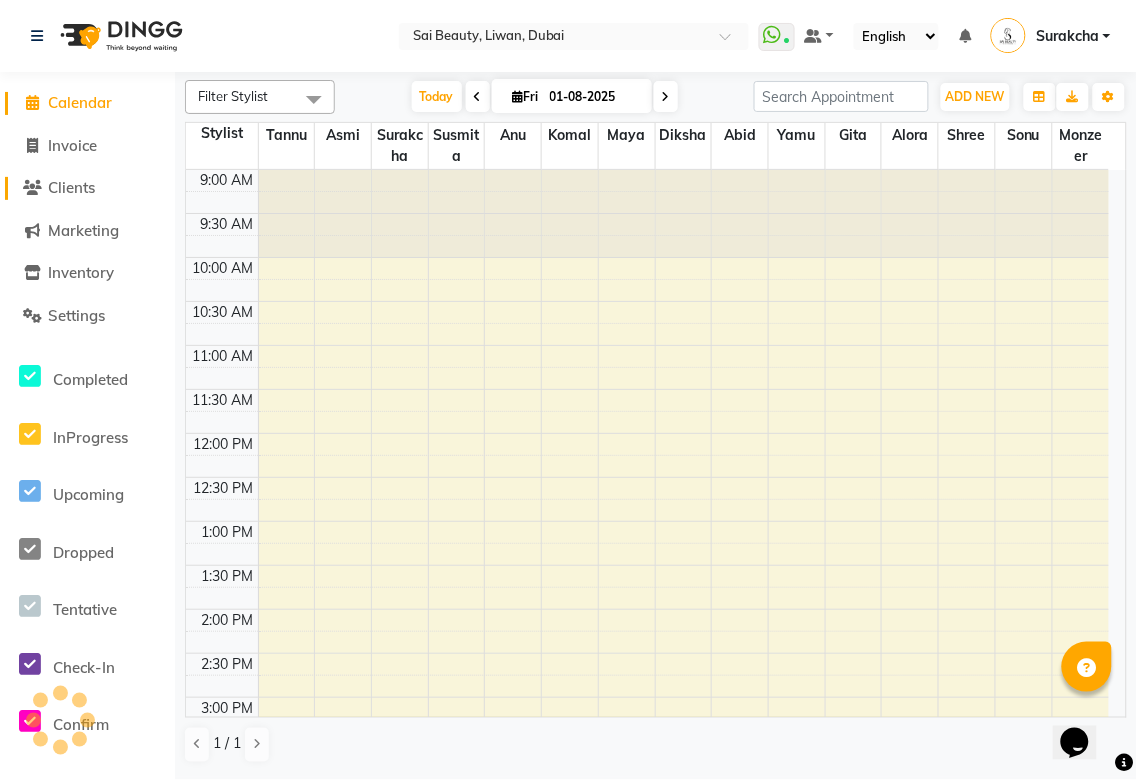click on "Clients" 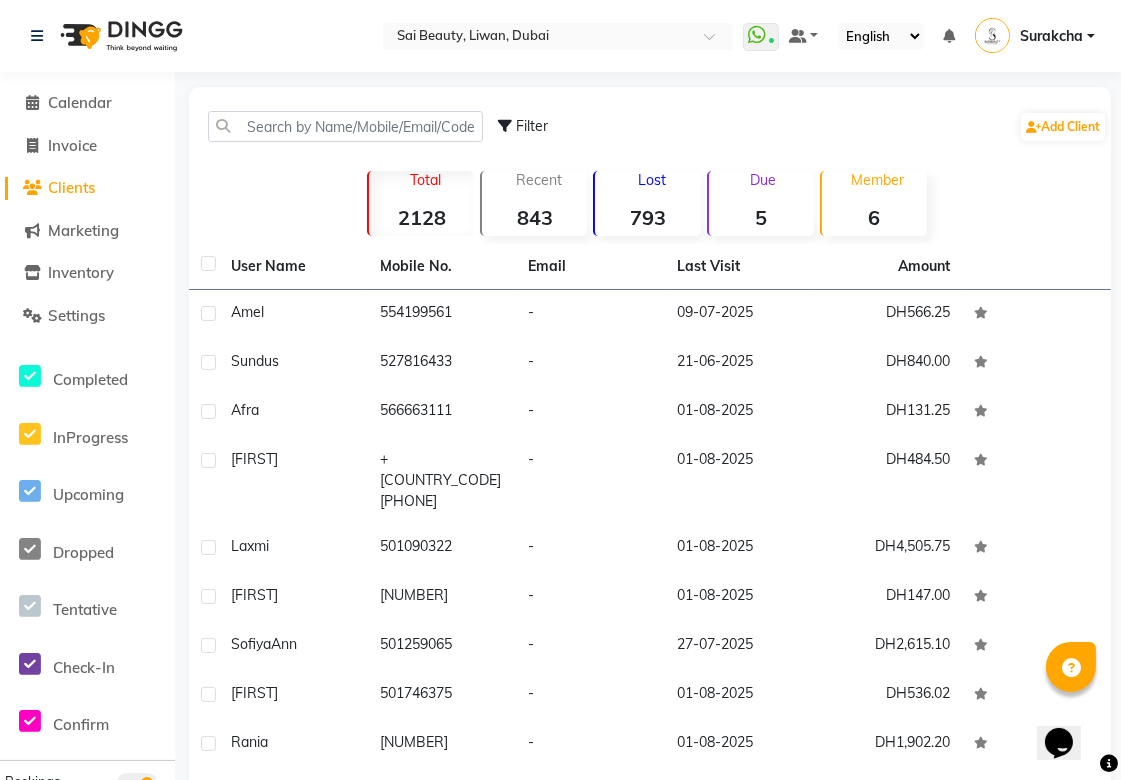 click on "5" 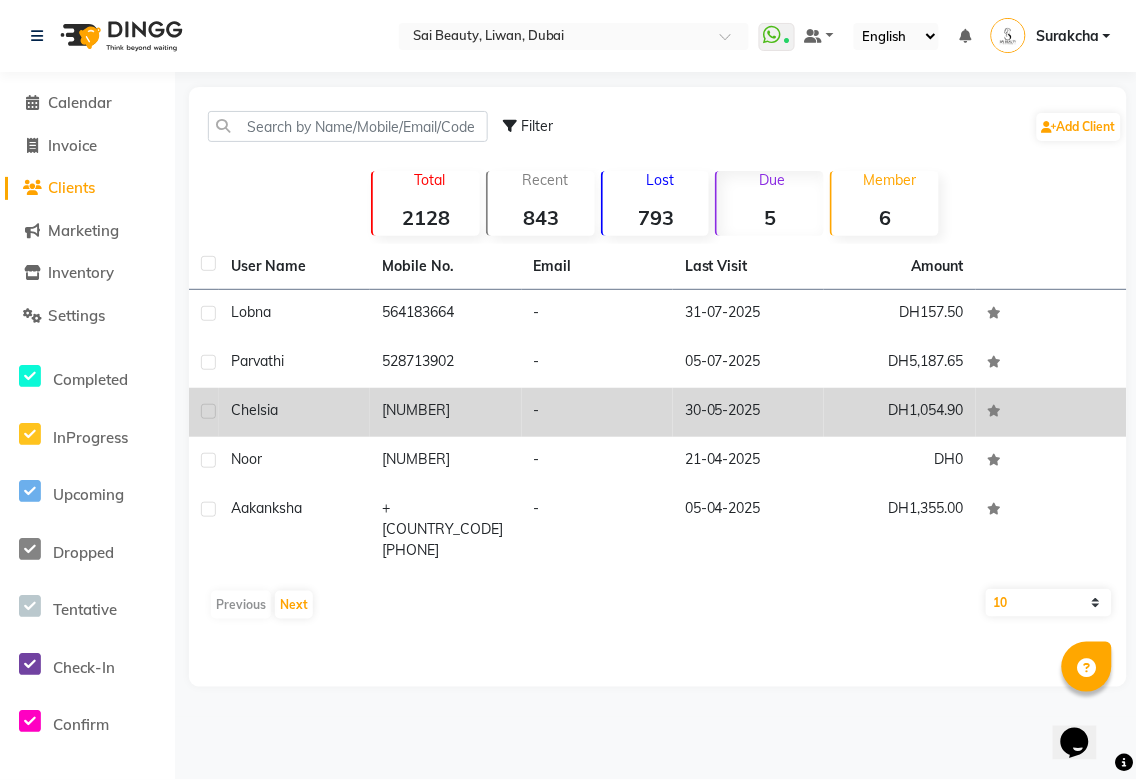click on "-" 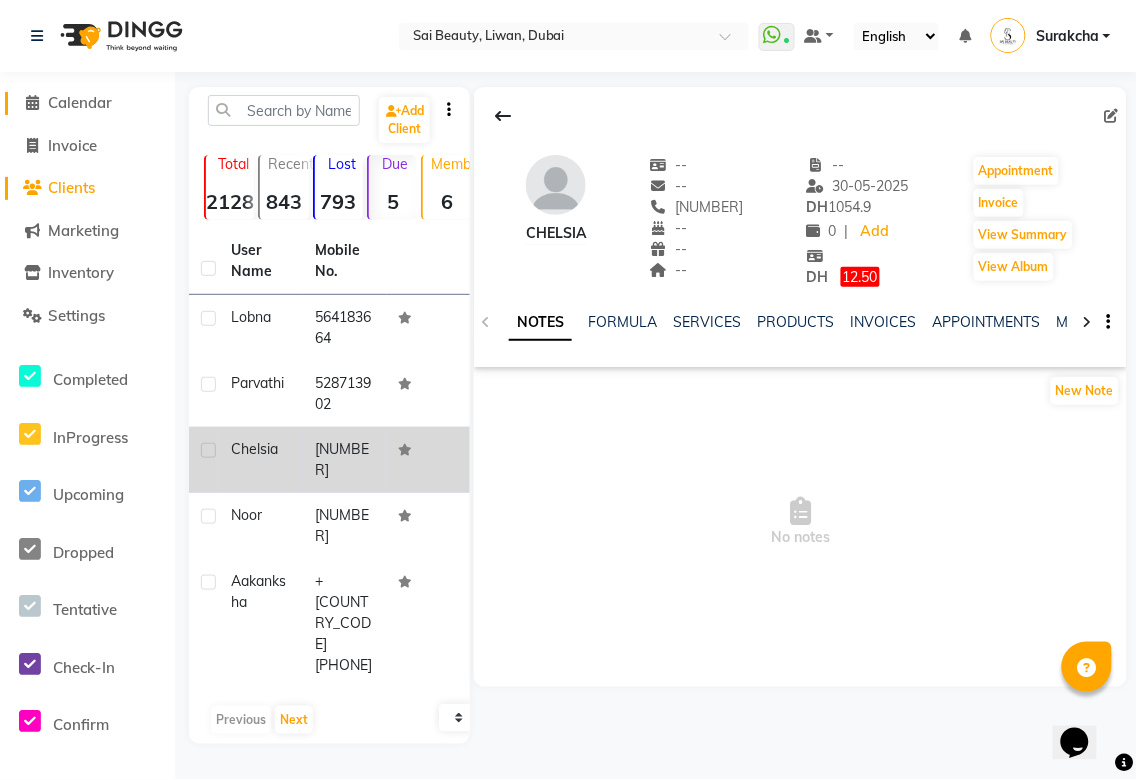 click on "Calendar" 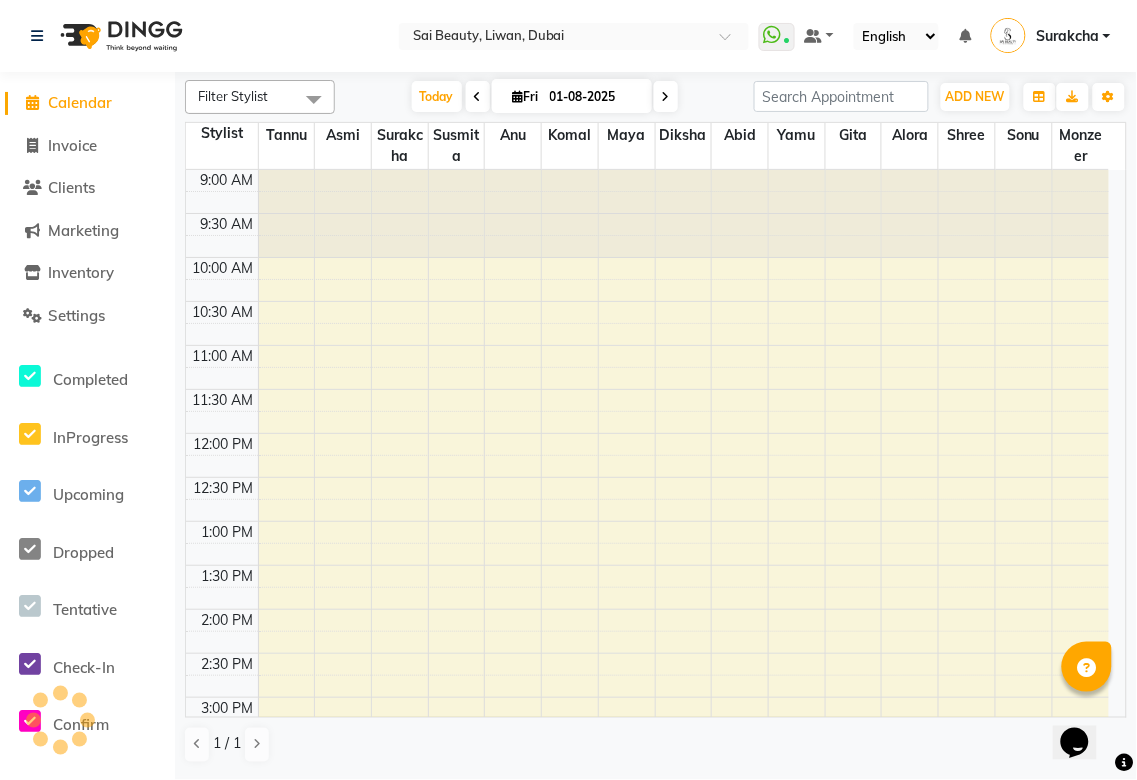 scroll, scrollTop: 741, scrollLeft: 0, axis: vertical 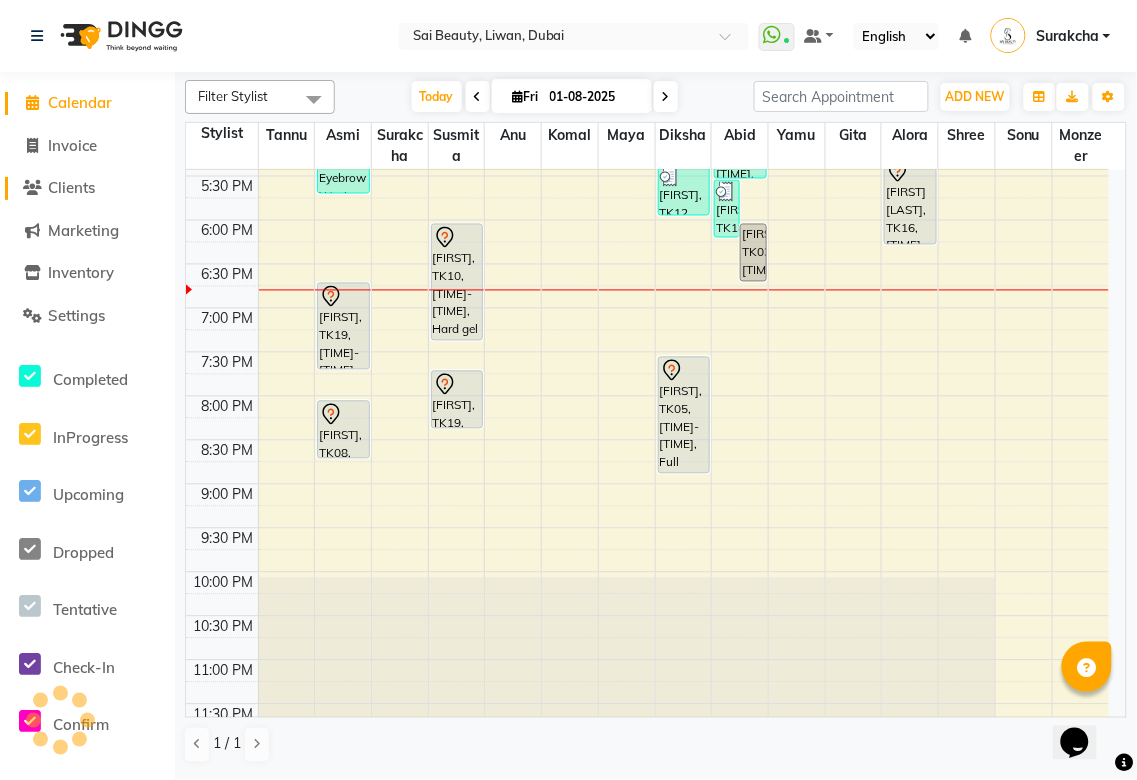click on "Clients" 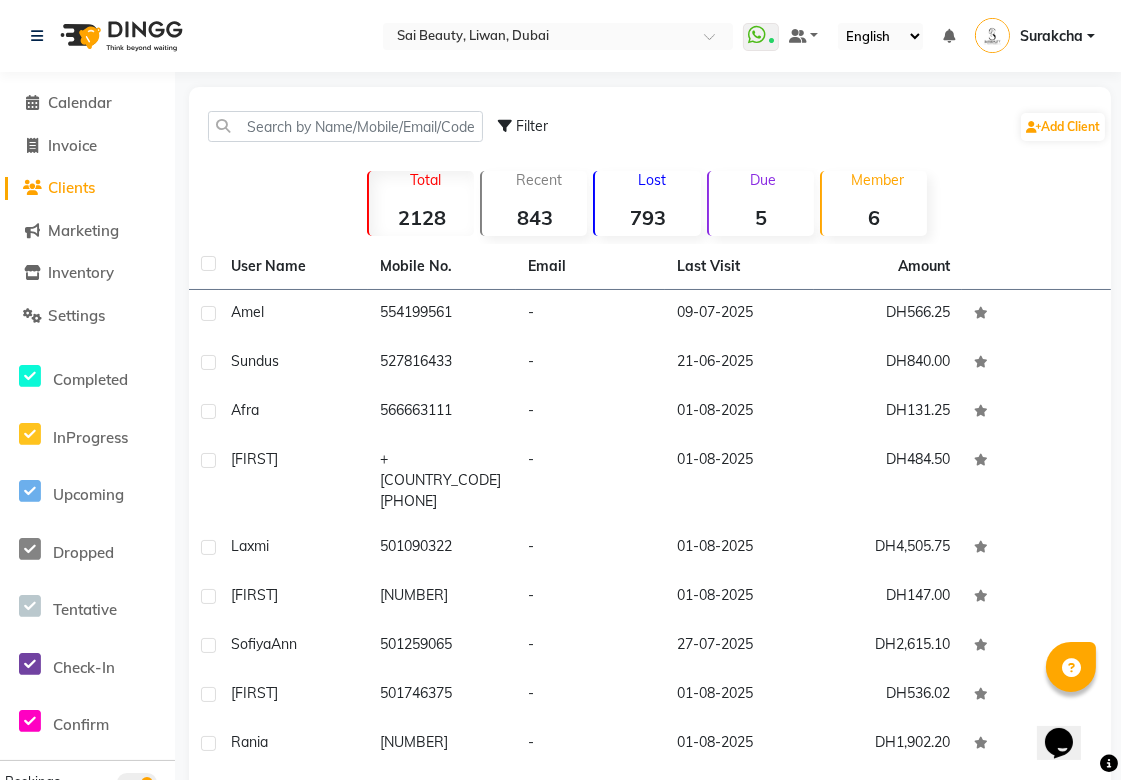 click on "Due  5" 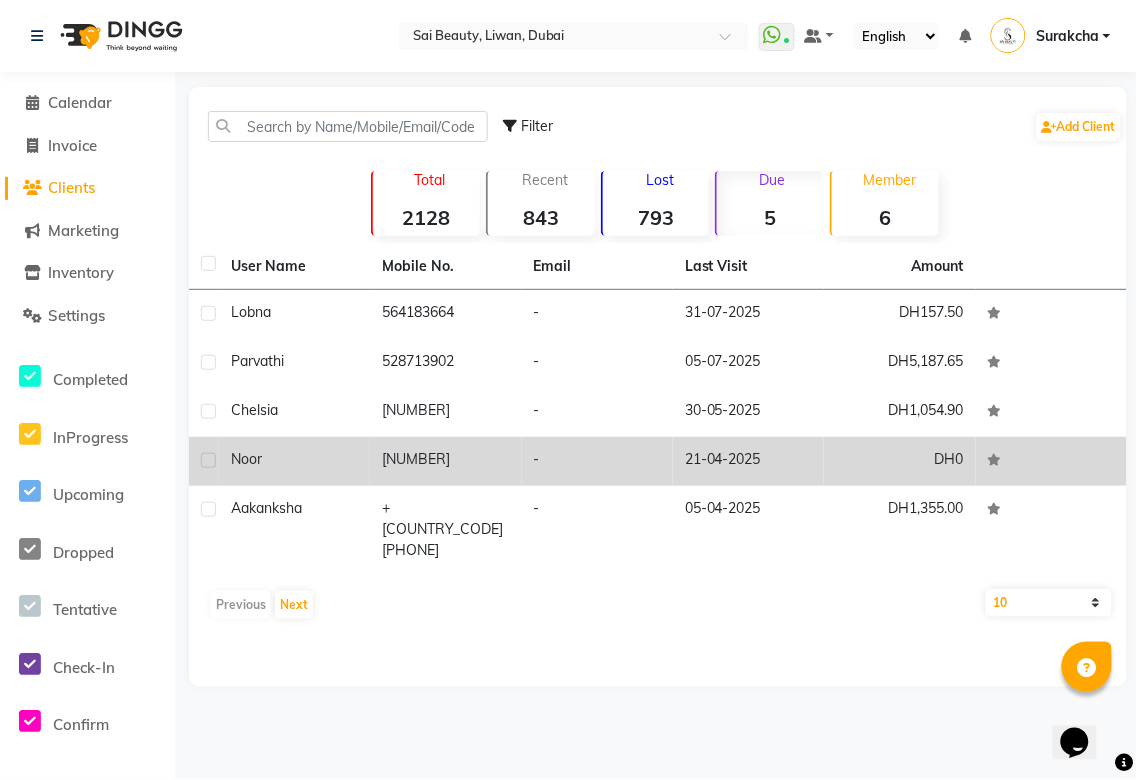 click on "21-04-2025" 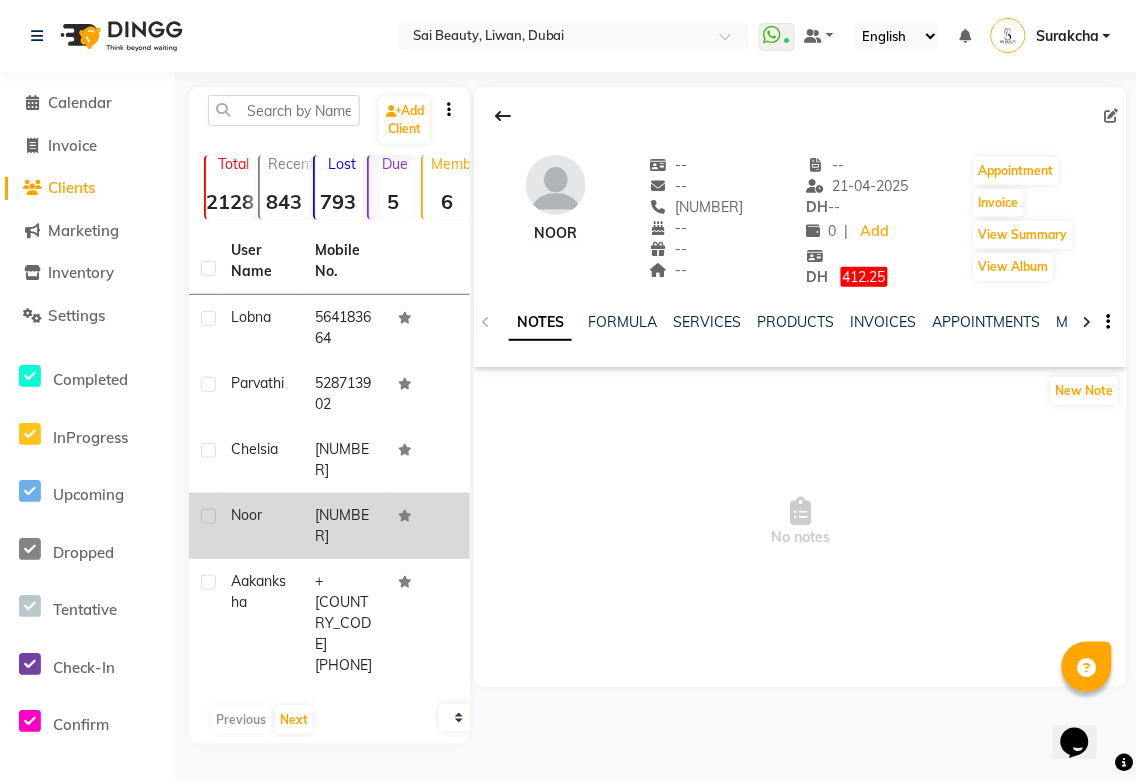 click on "NOTES FORMULA SERVICES PRODUCTS INVOICES APPOINTMENTS MEMBERSHIP PACKAGES VOUCHERS GIFTCARDS POINTS FORMS FAMILY CARDS WALLET" 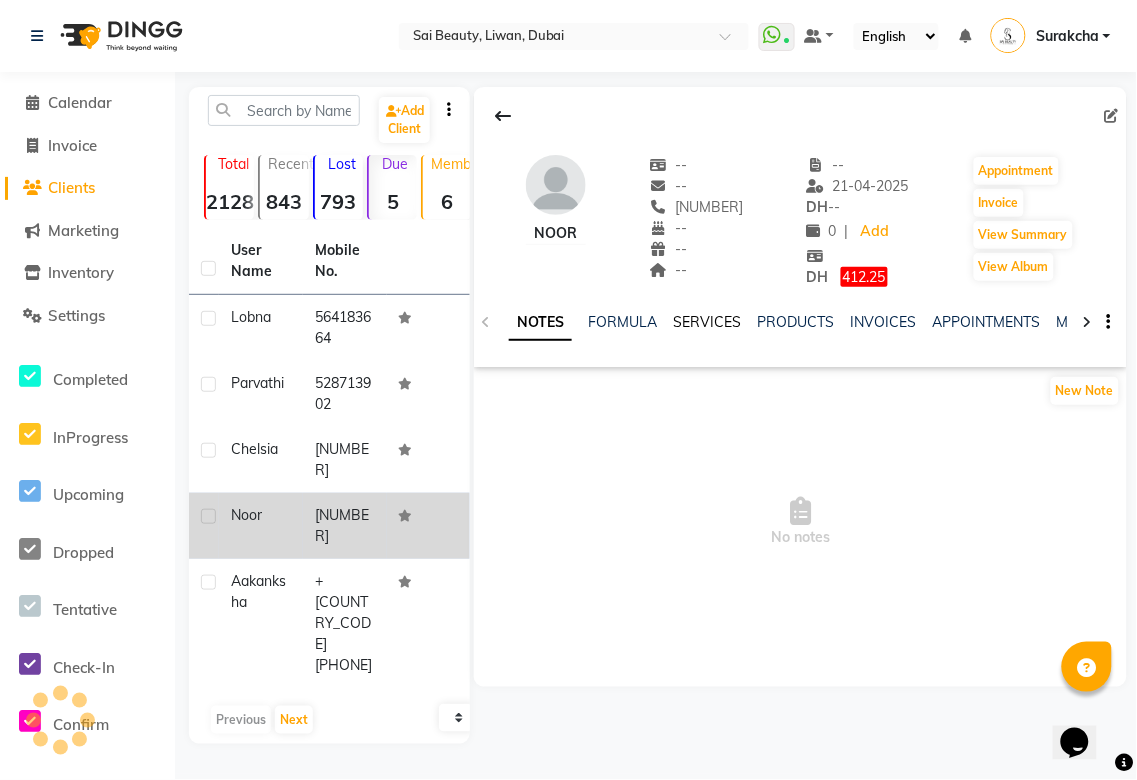 click on "SERVICES" 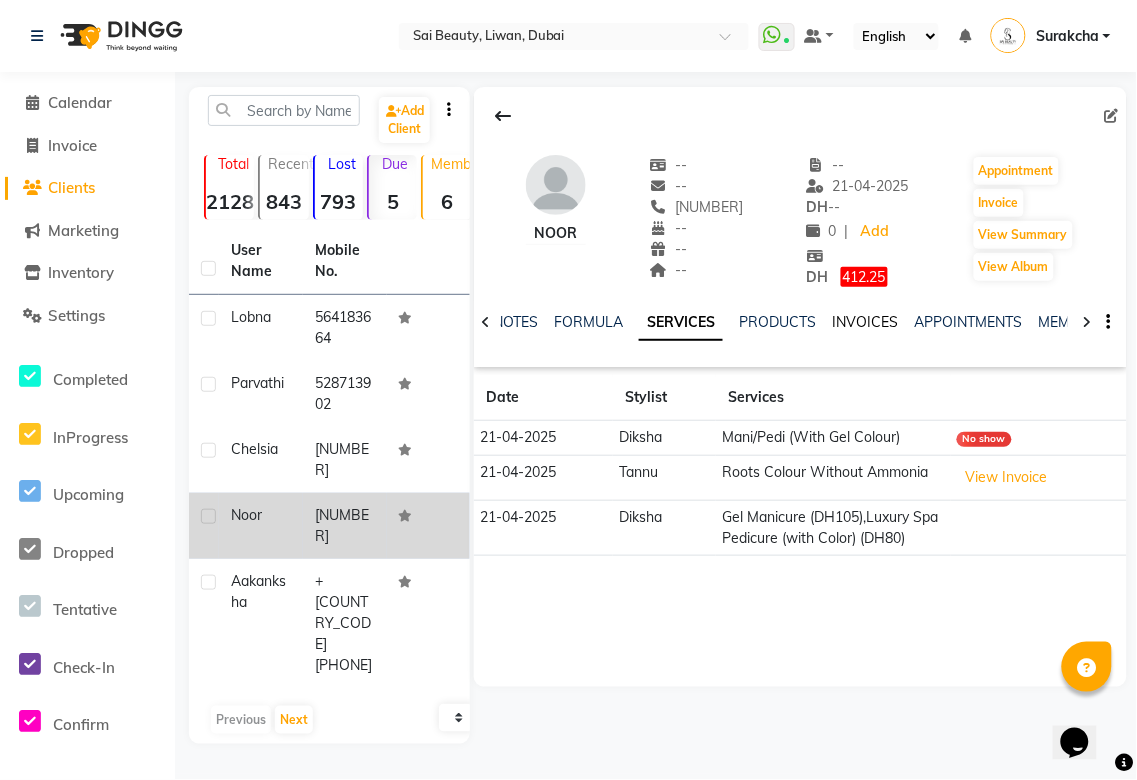 click on "INVOICES" 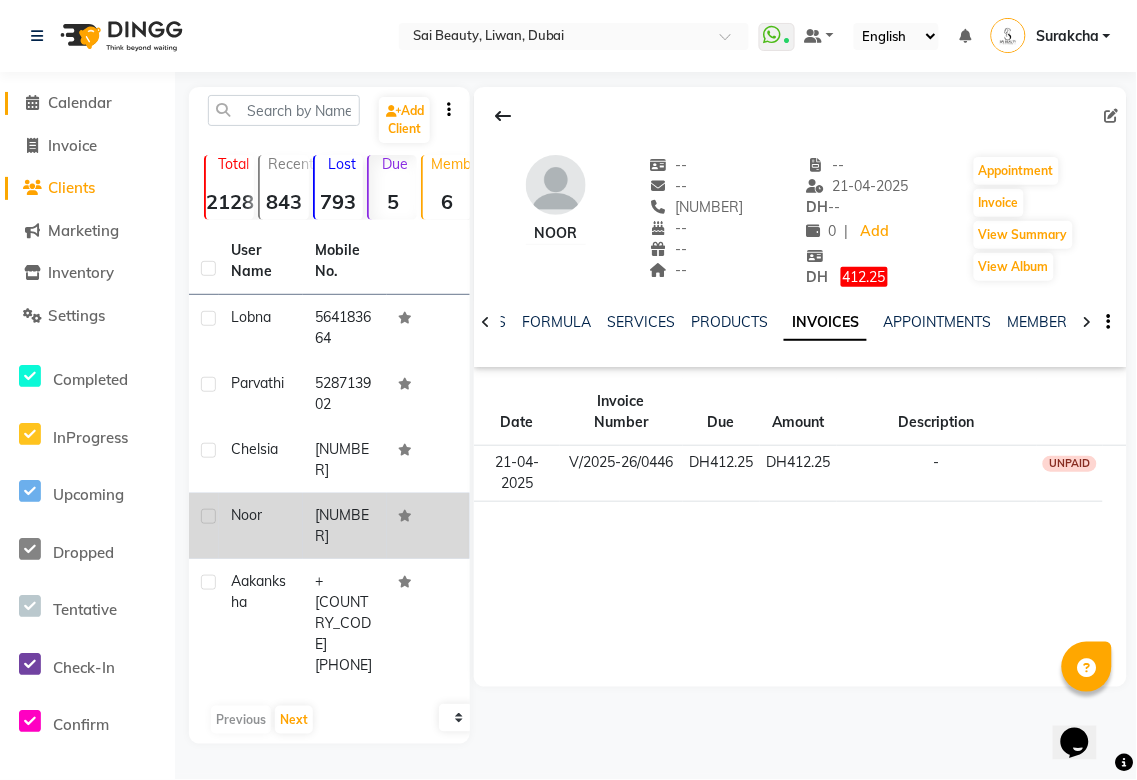 click on "Calendar" 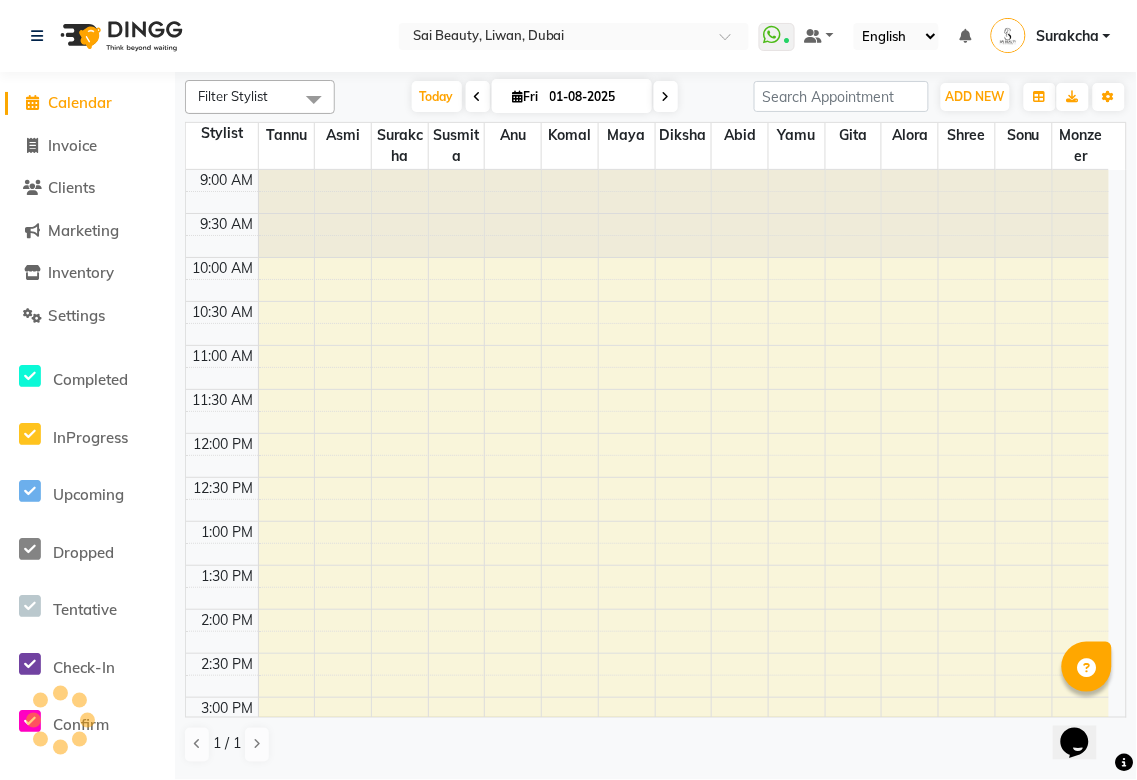 scroll, scrollTop: 741, scrollLeft: 0, axis: vertical 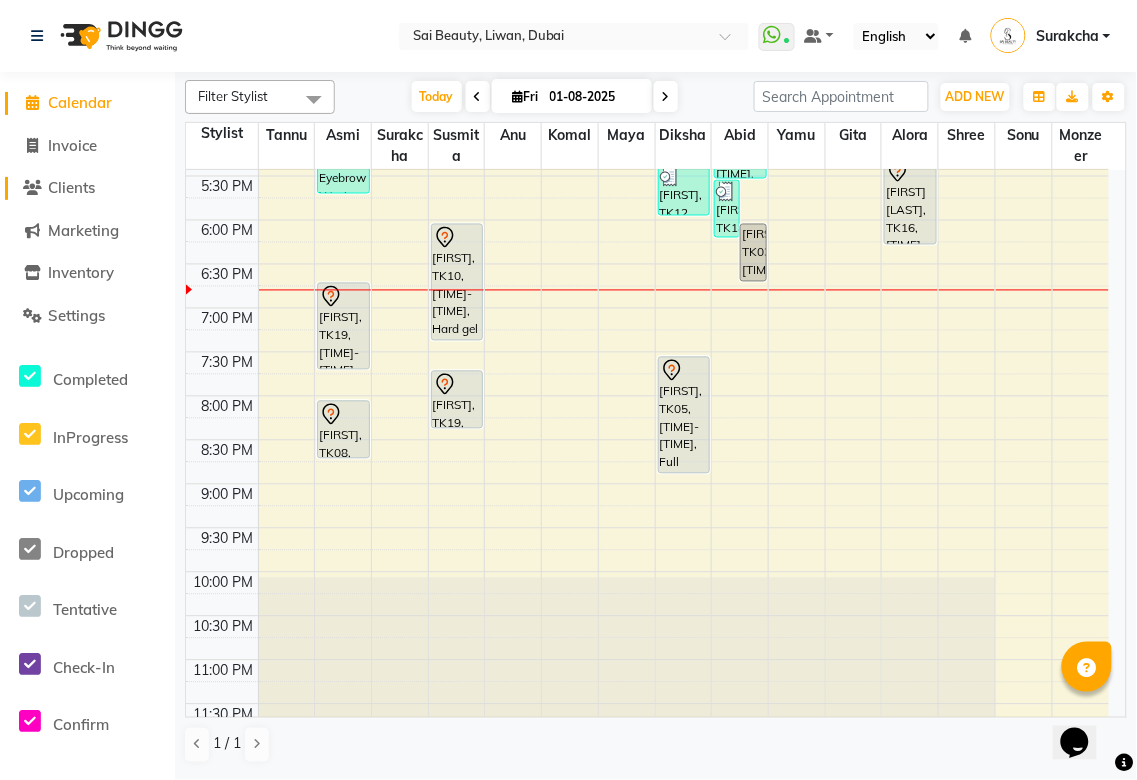 click on "Clients" 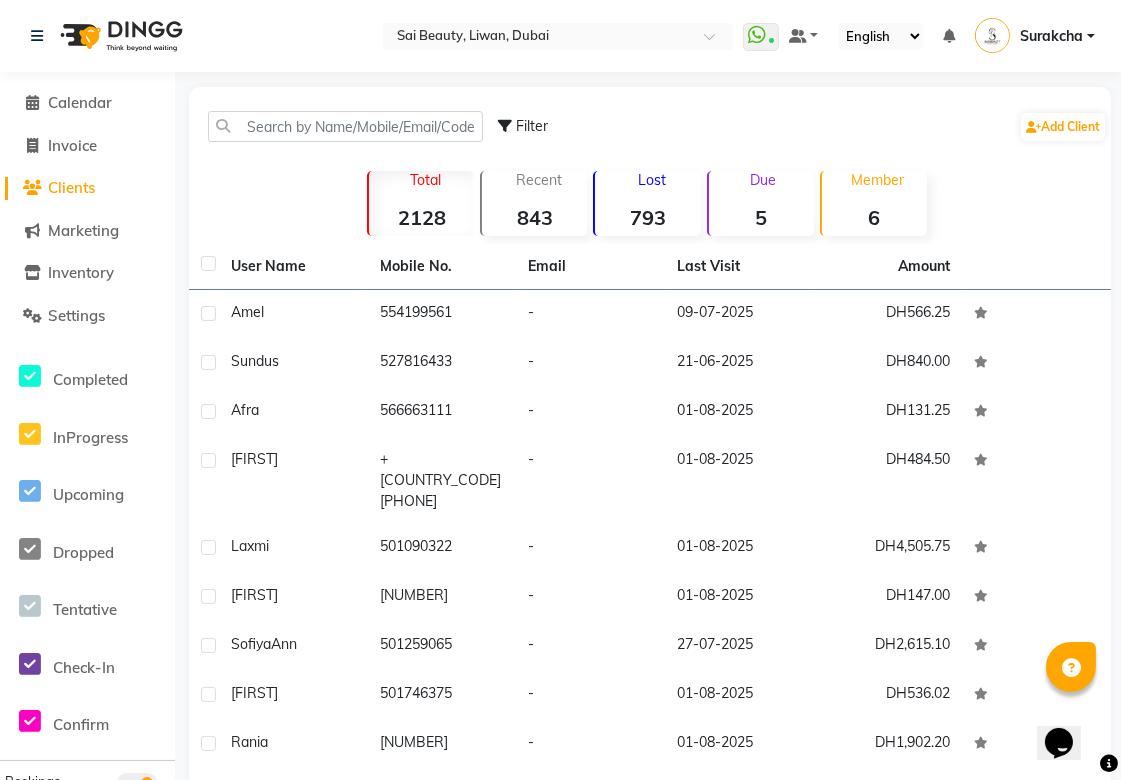 click on "Due  5" 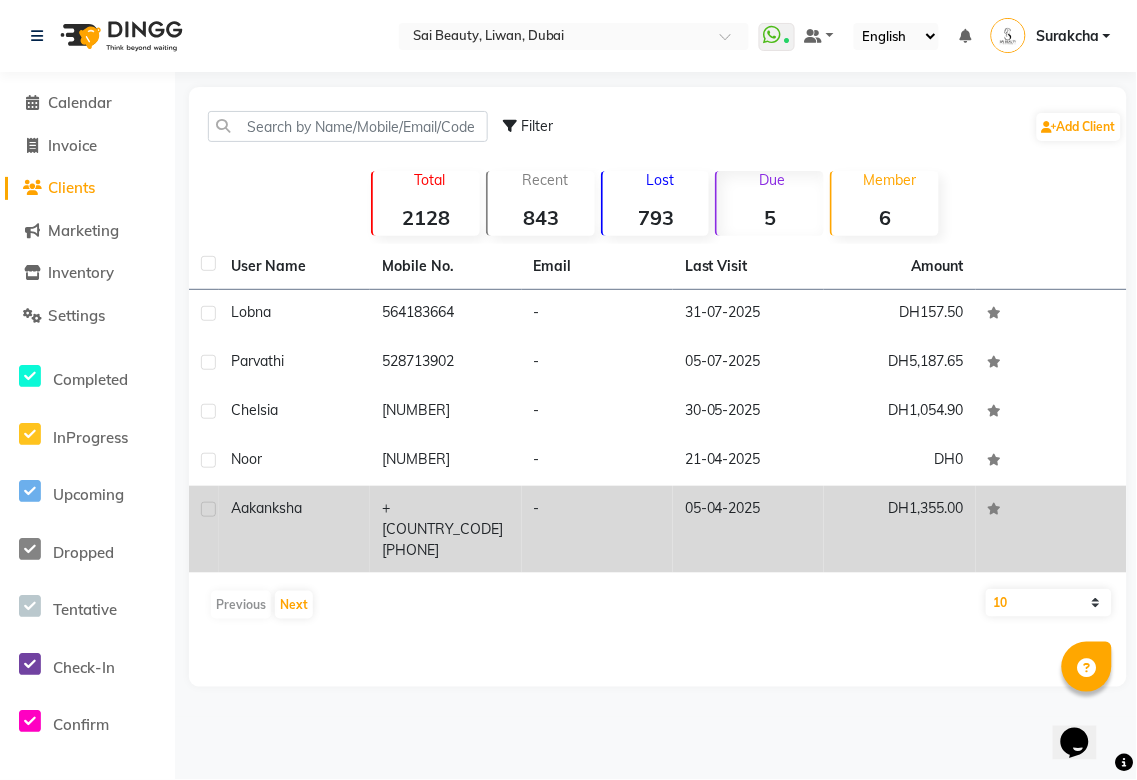 click on "+[COUNTRY_CODE] [PHONE]" 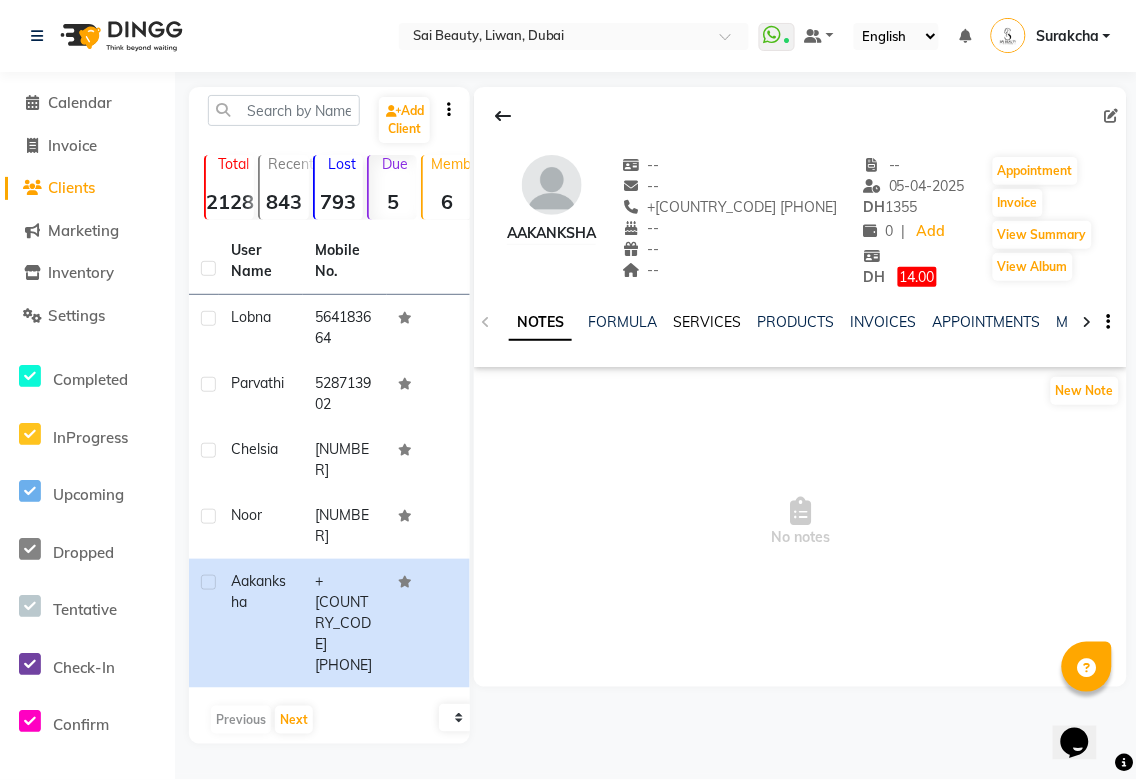 click on "SERVICES" 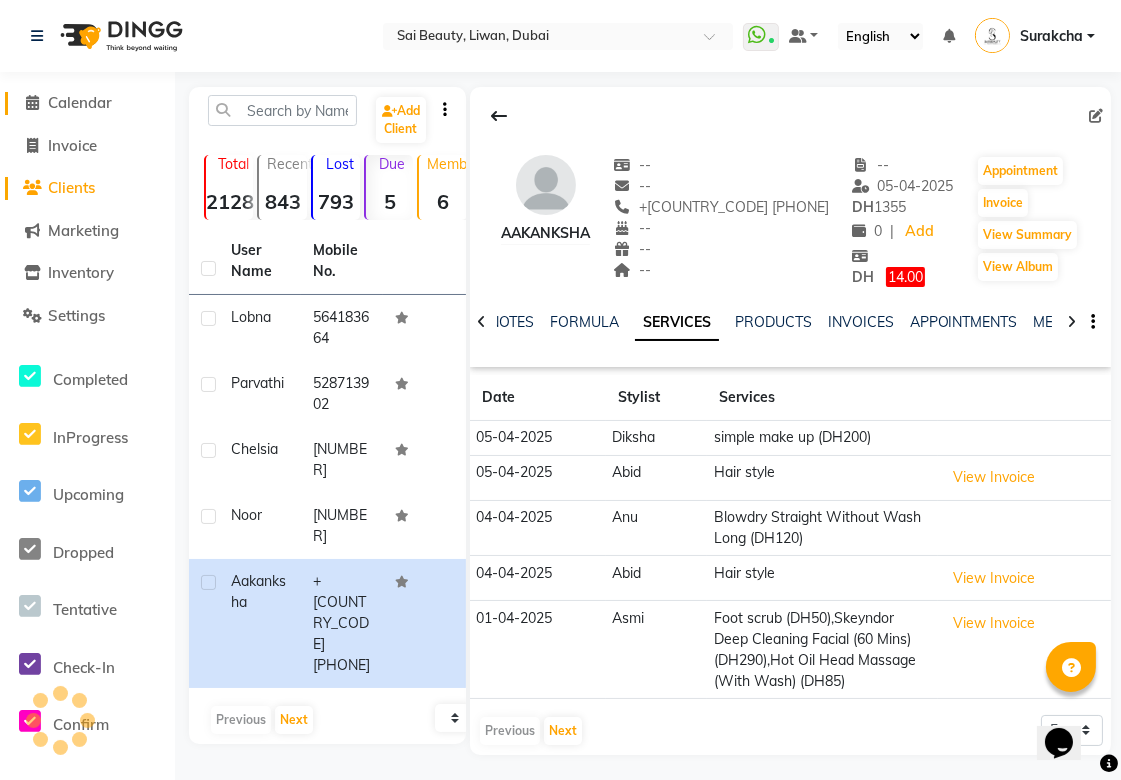 click on "Calendar" 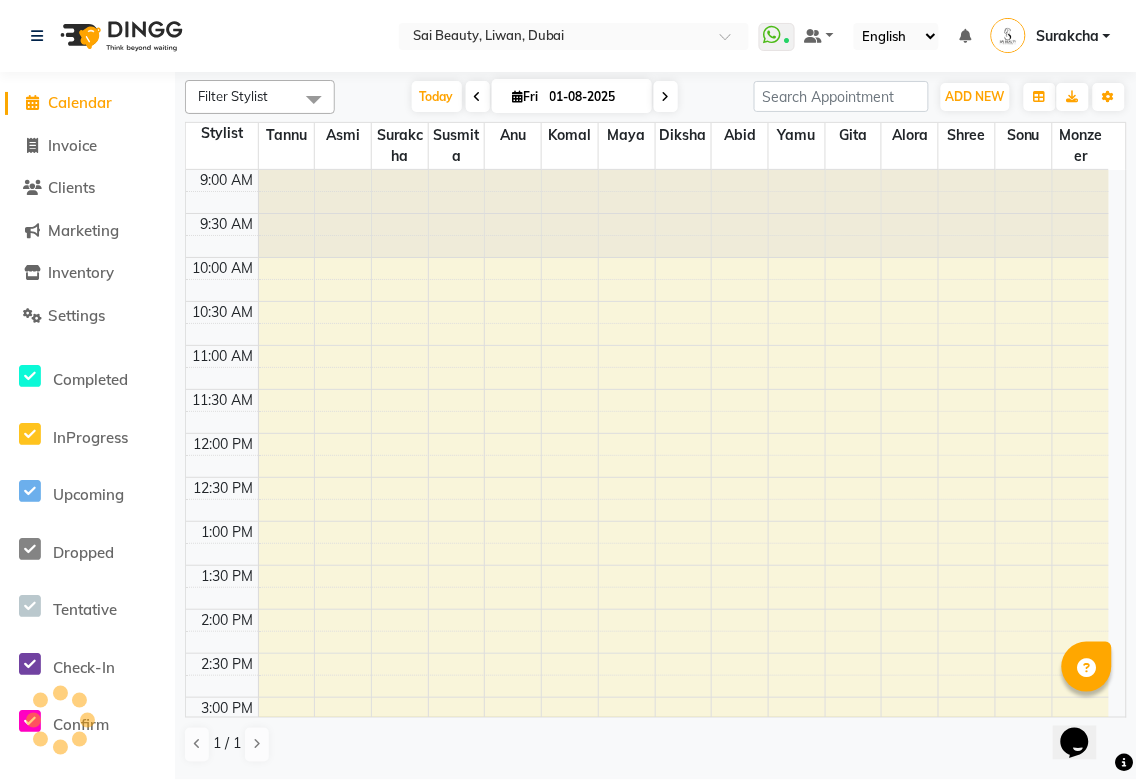 scroll, scrollTop: 741, scrollLeft: 0, axis: vertical 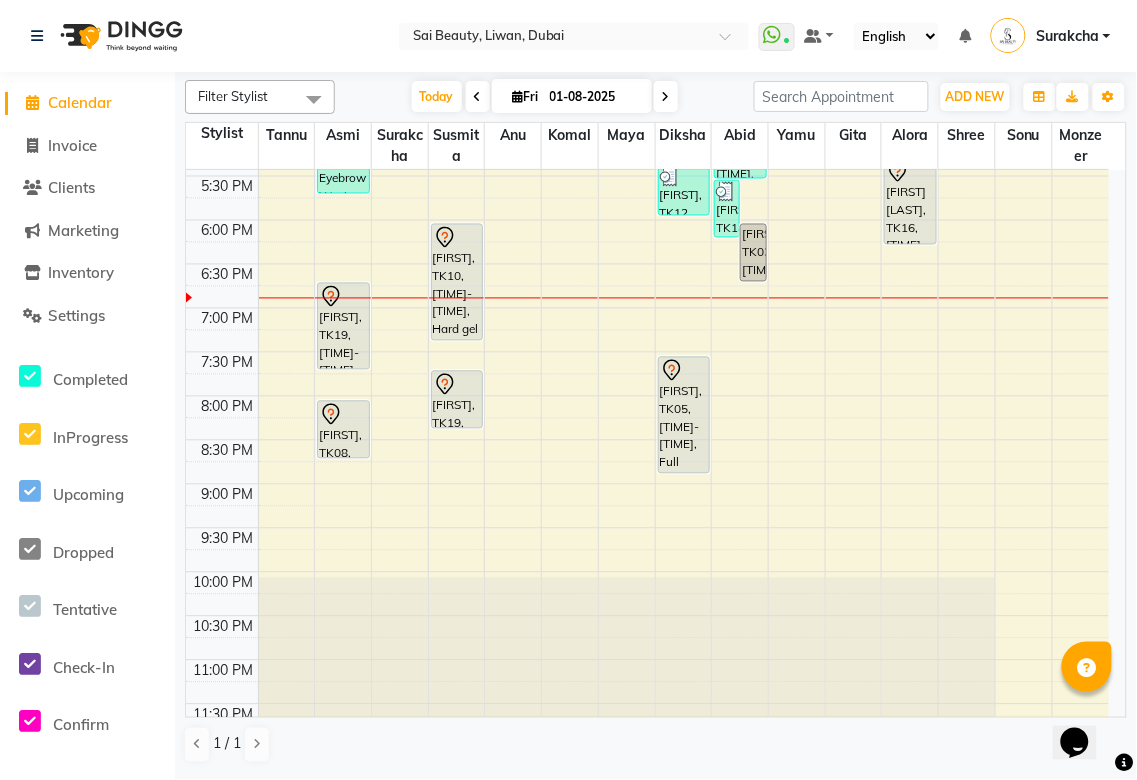 click on "[FIRST], TK05, [TIME]-[TIME], Full Face (With Eyebrow) Waxing,Under Arm Waxing" at bounding box center [684, 415] 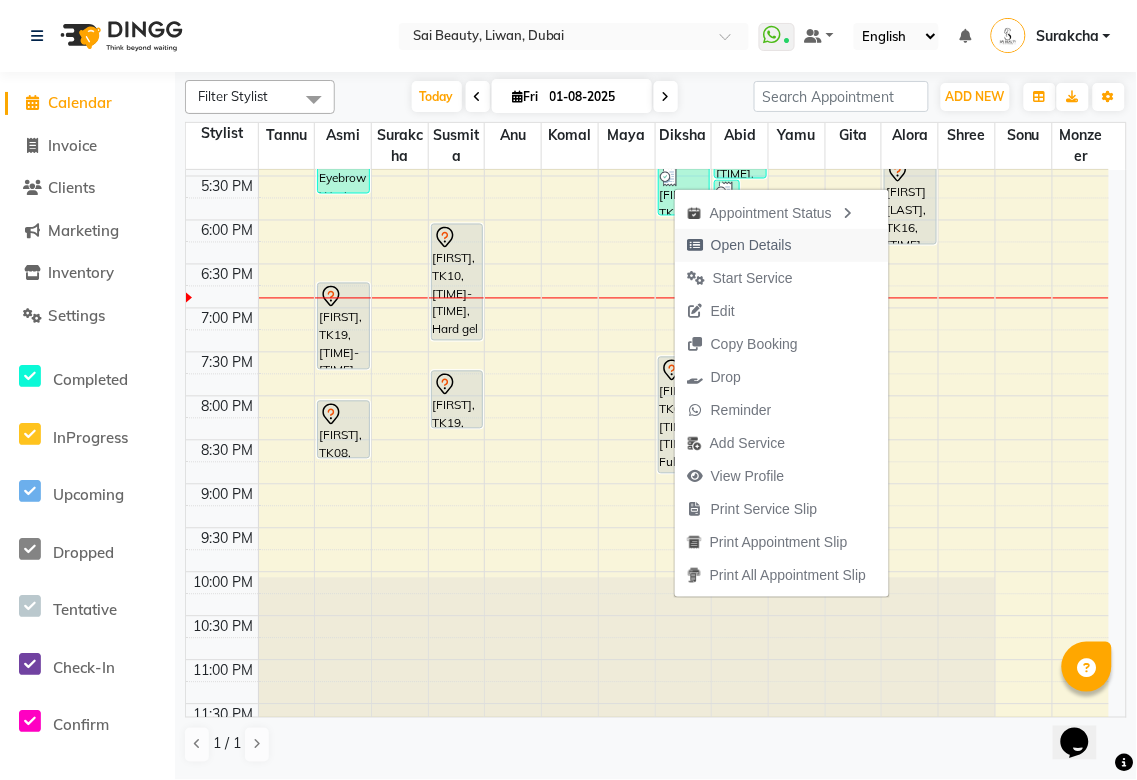 click on "Open Details" at bounding box center (751, 245) 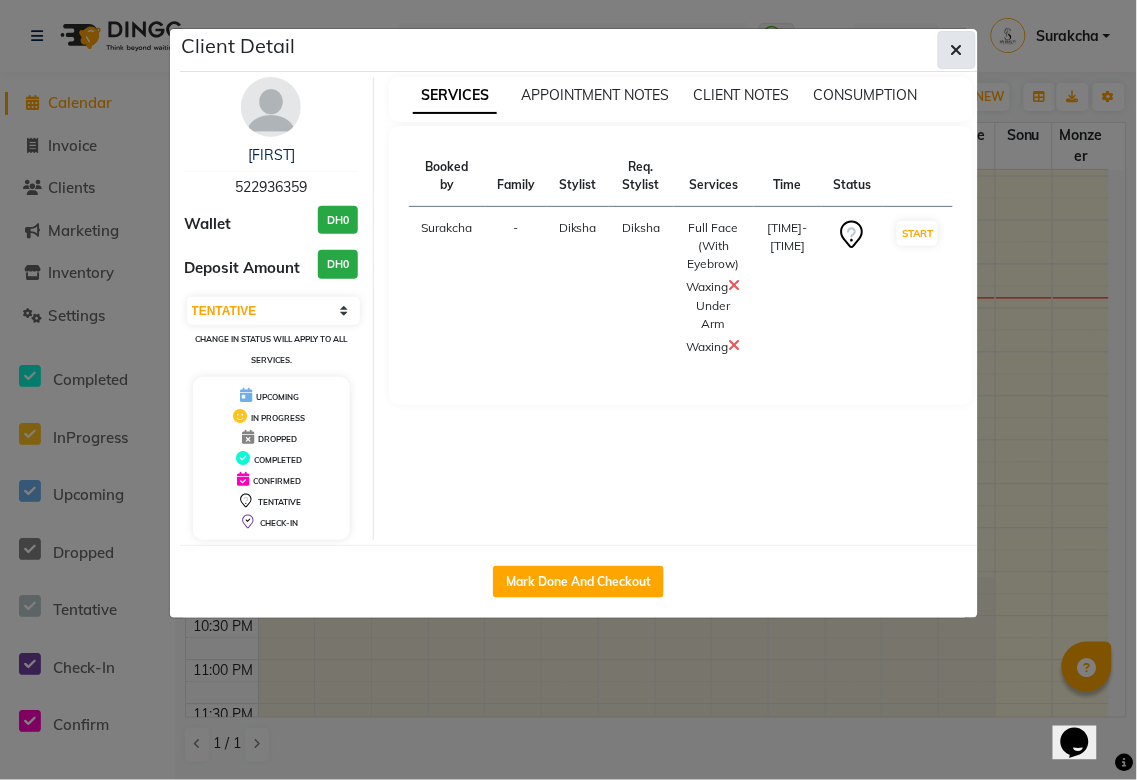 click 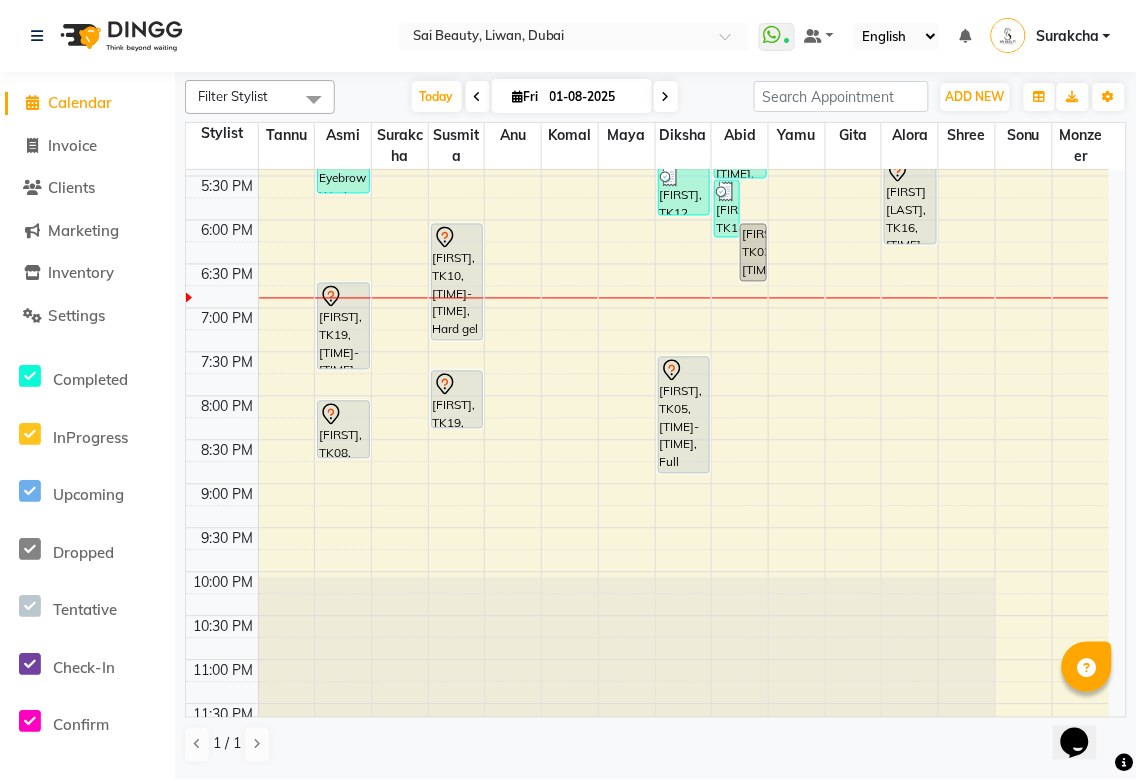 click on "[FIRST], TK19, [TIME]-[TIME], Mani/Pedi (Without Colour)" at bounding box center [457, 400] 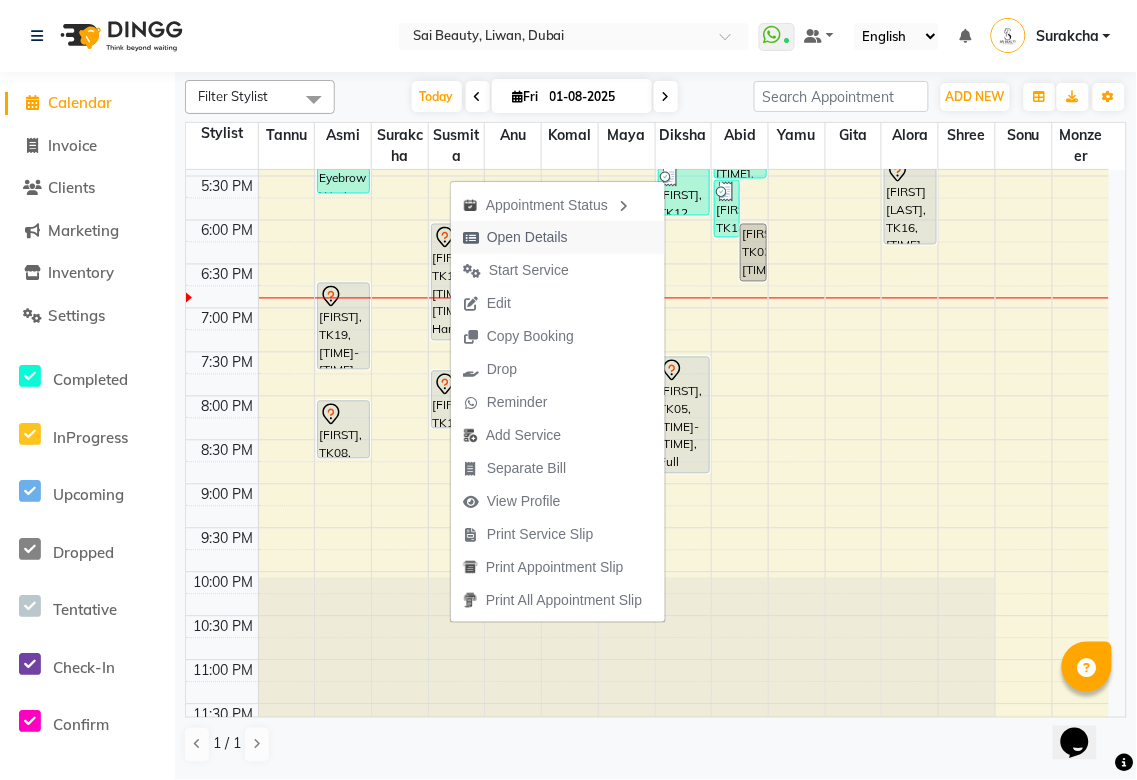 click on "Open Details" at bounding box center [515, 237] 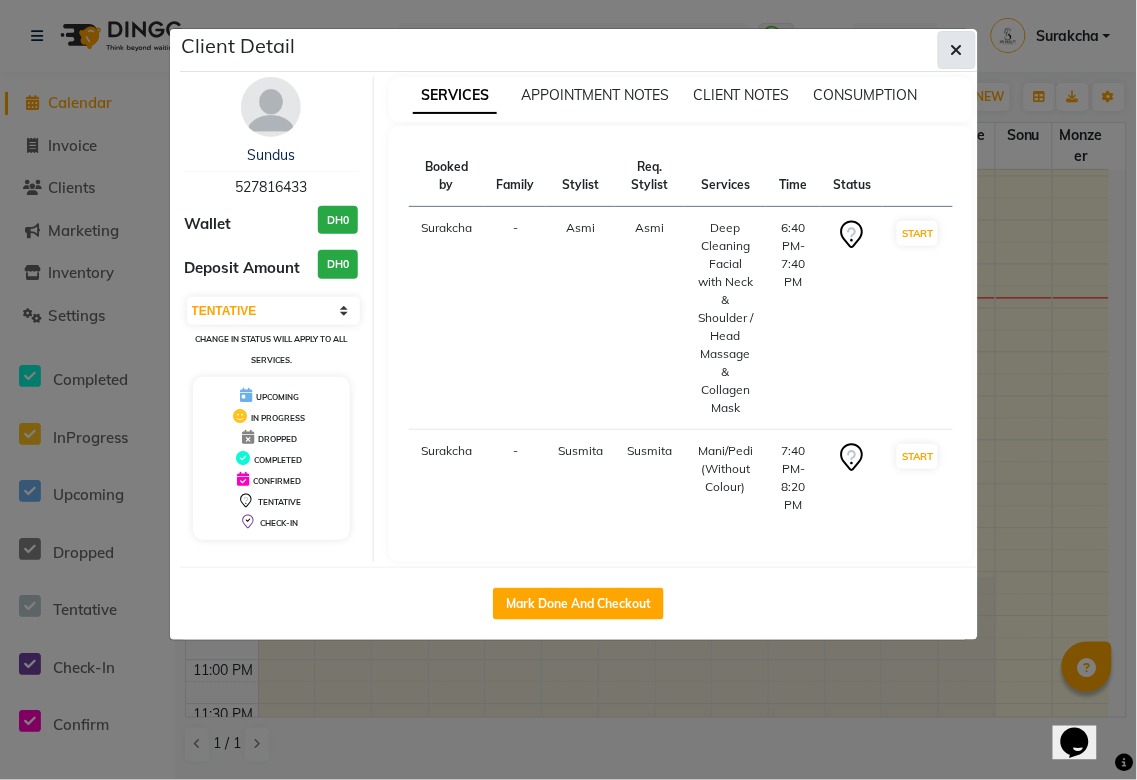 click 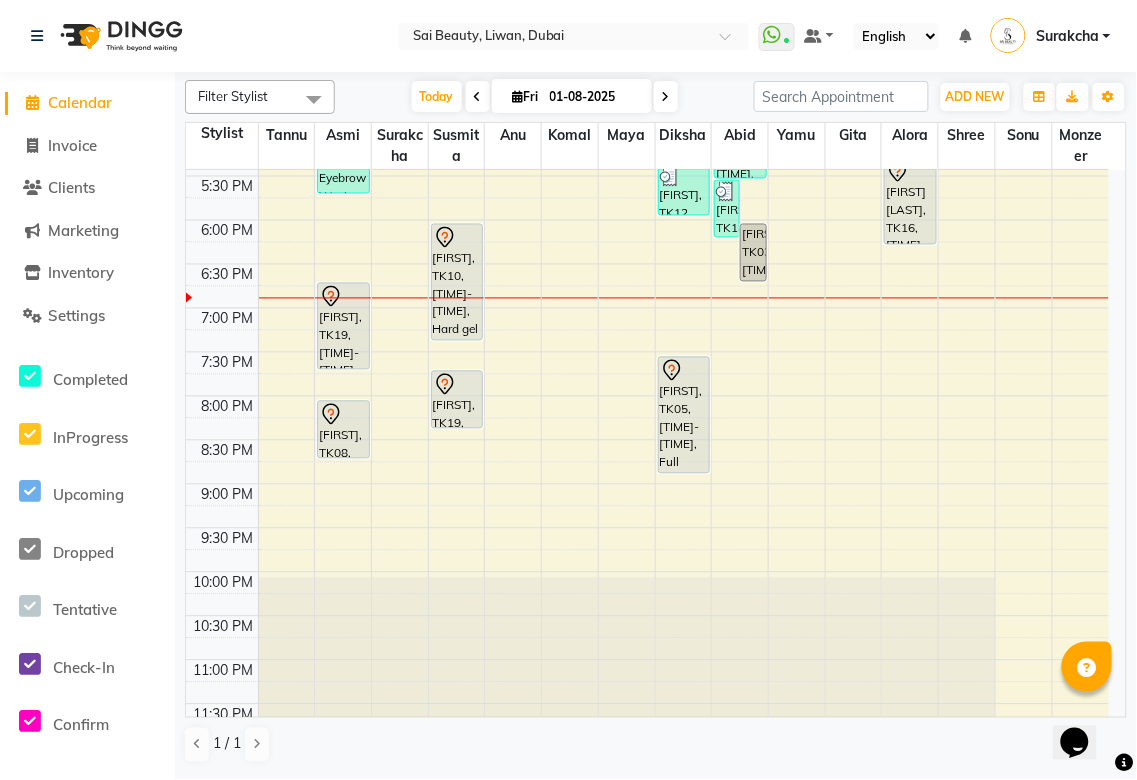 click on "[FIRST], TK08, [TIME]-[TIME], Any Volume" at bounding box center (343, 430) 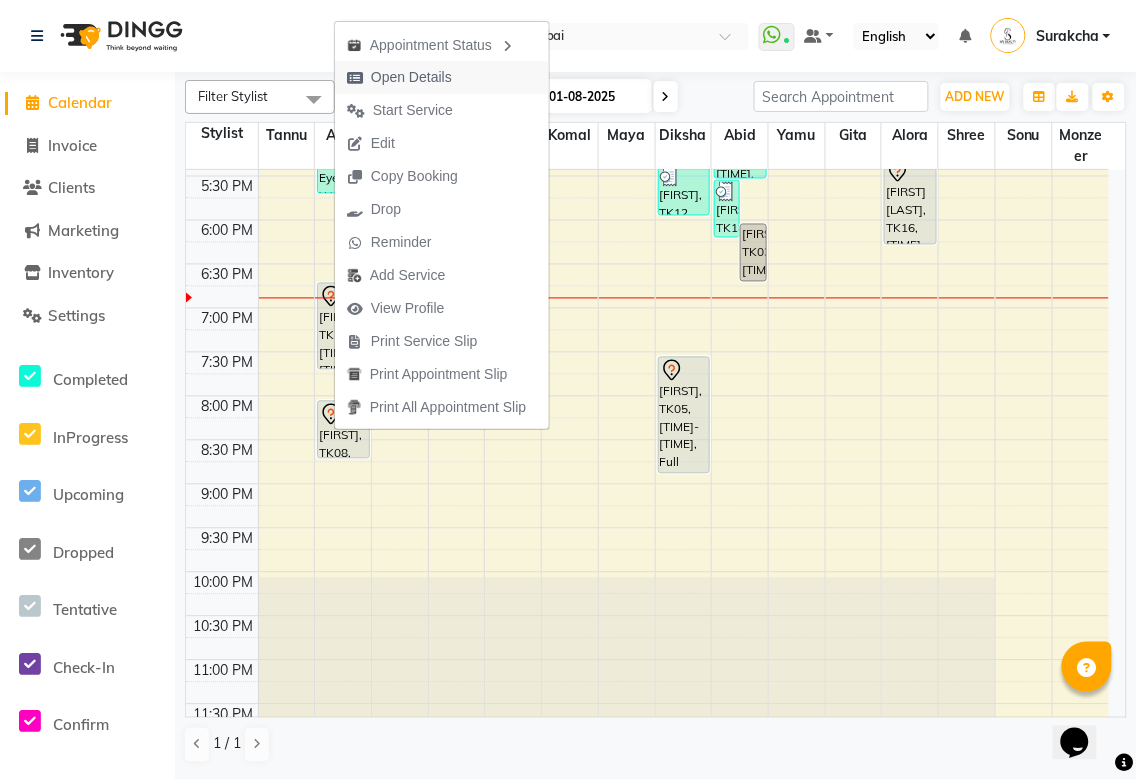 click on "Open Details" at bounding box center [411, 77] 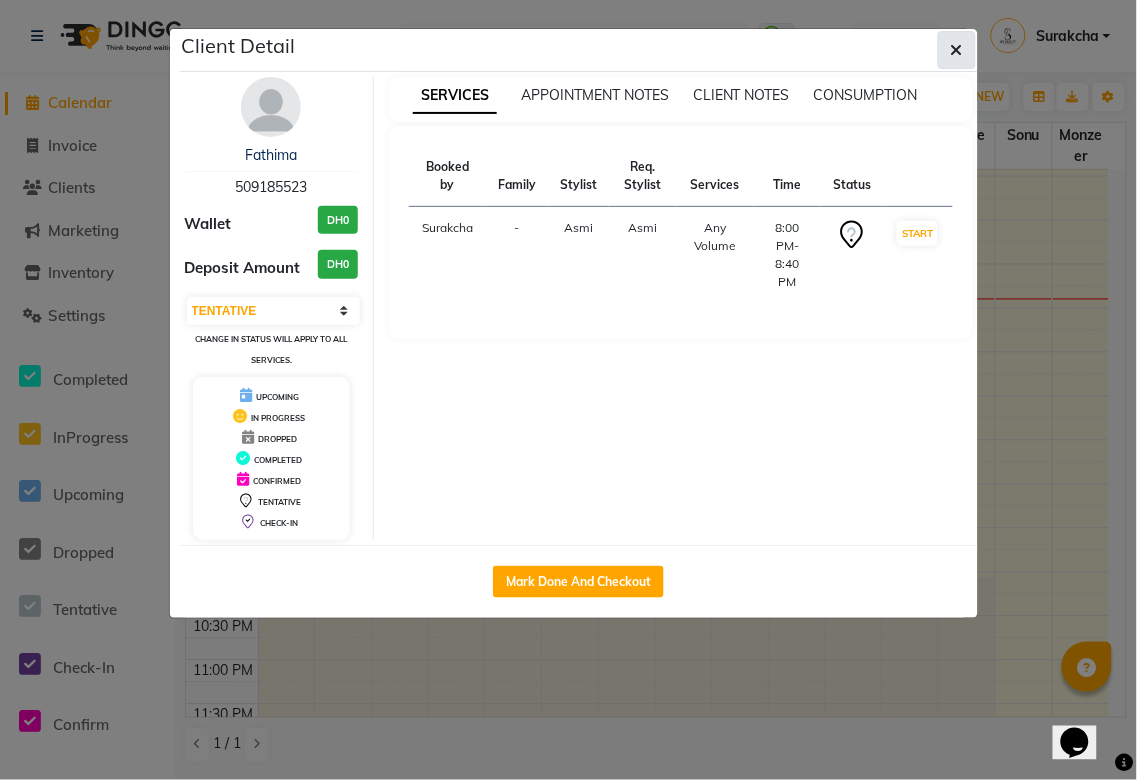 click 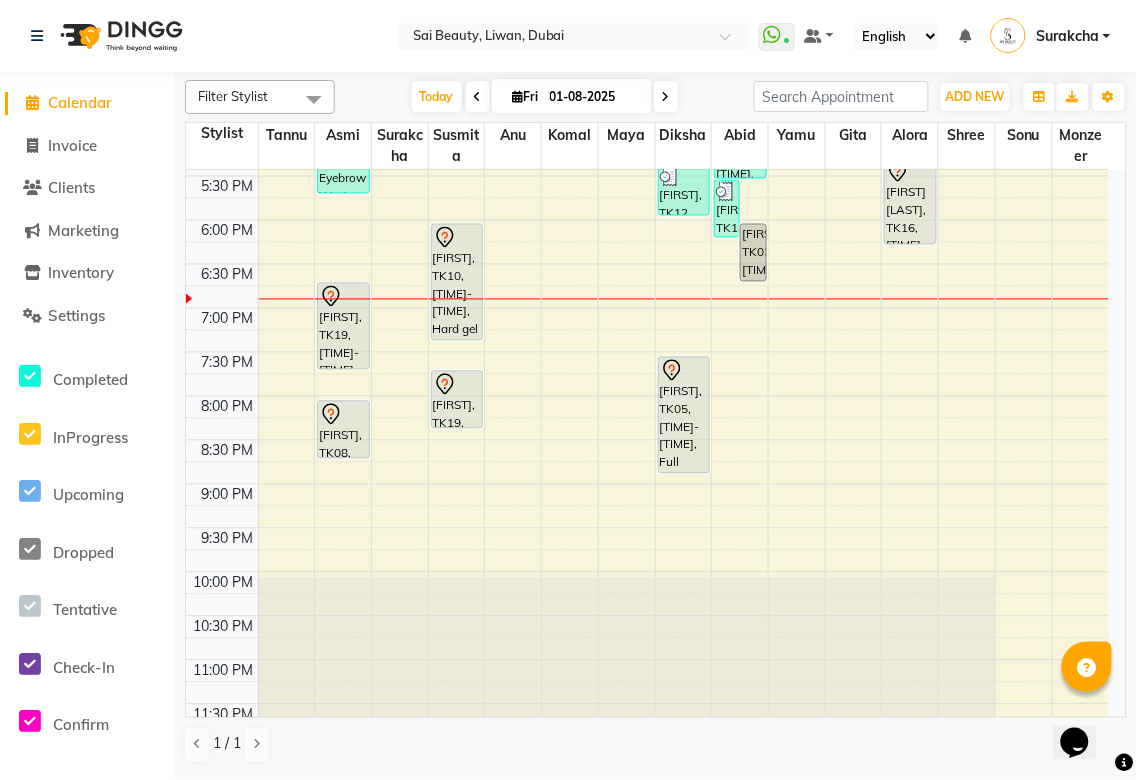 click at bounding box center (457, 385) 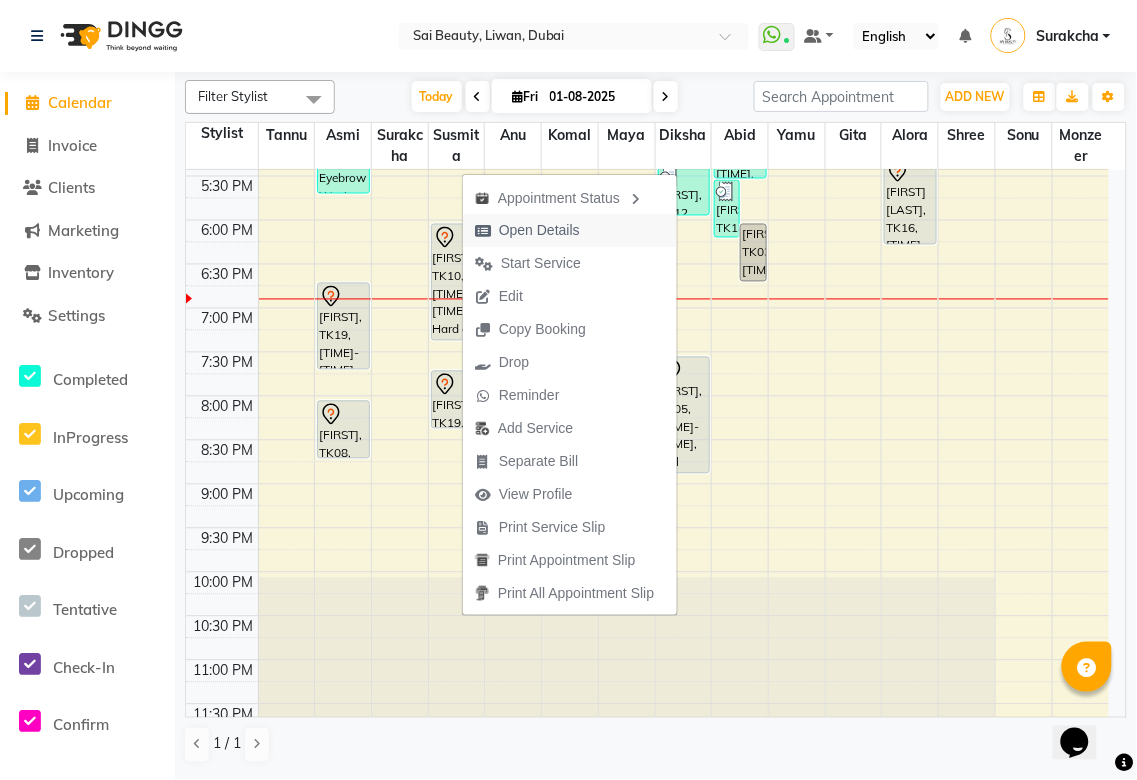 click on "Open Details" at bounding box center [539, 230] 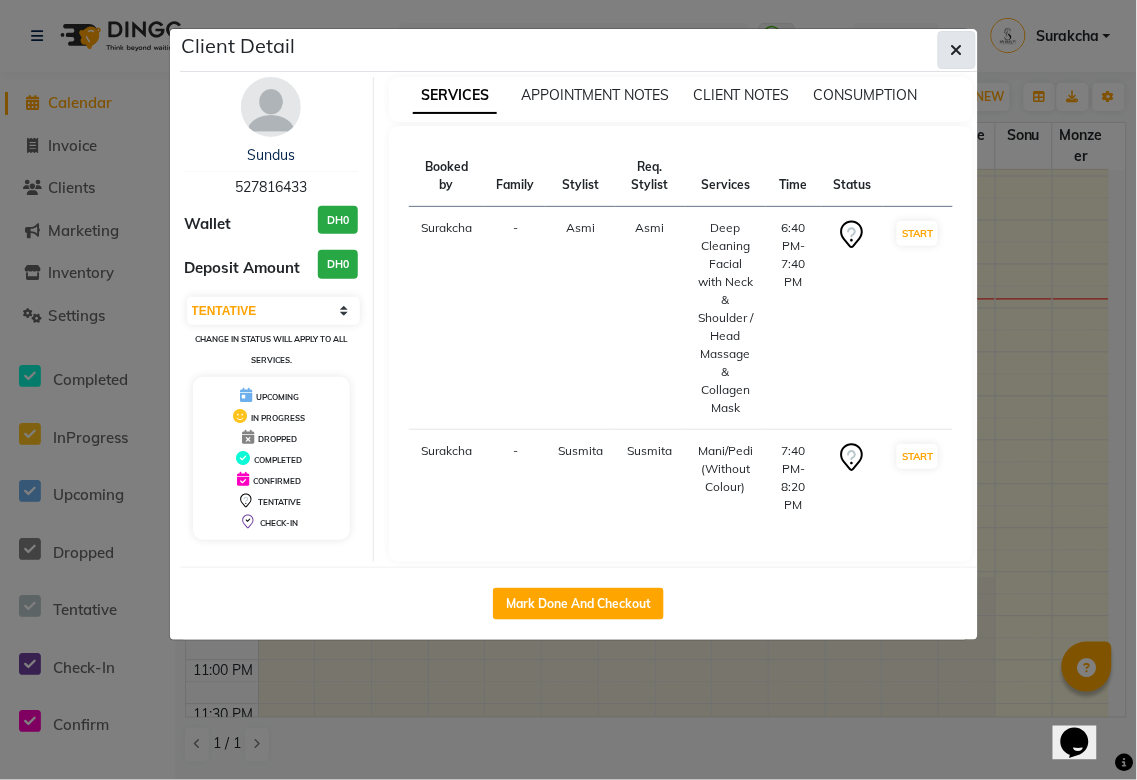 click 